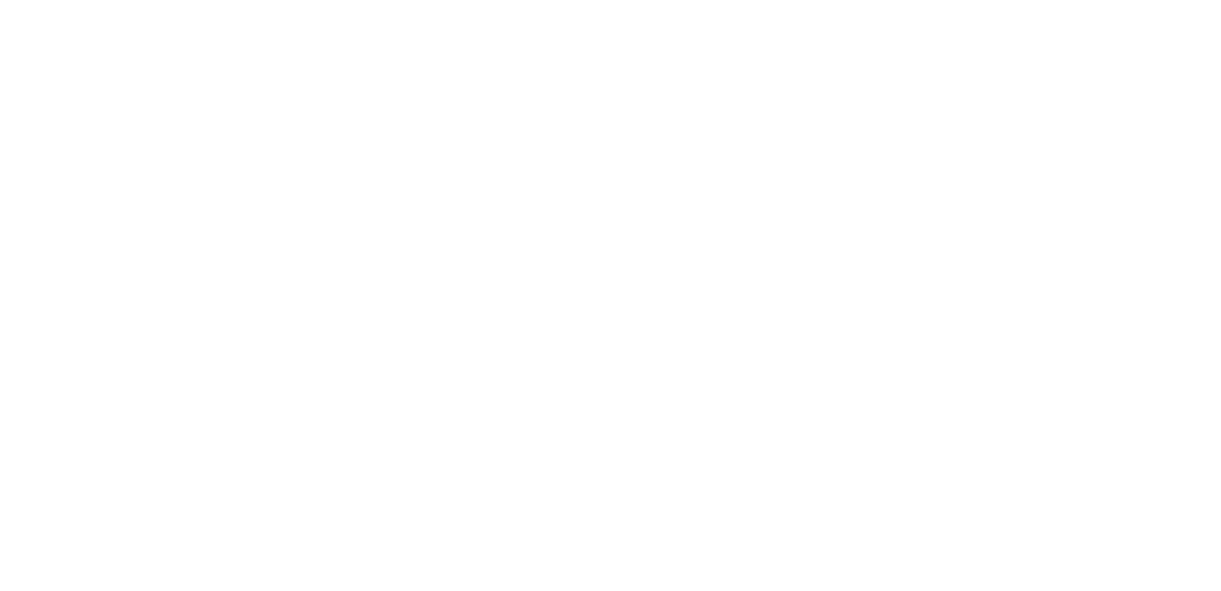 scroll, scrollTop: 0, scrollLeft: 0, axis: both 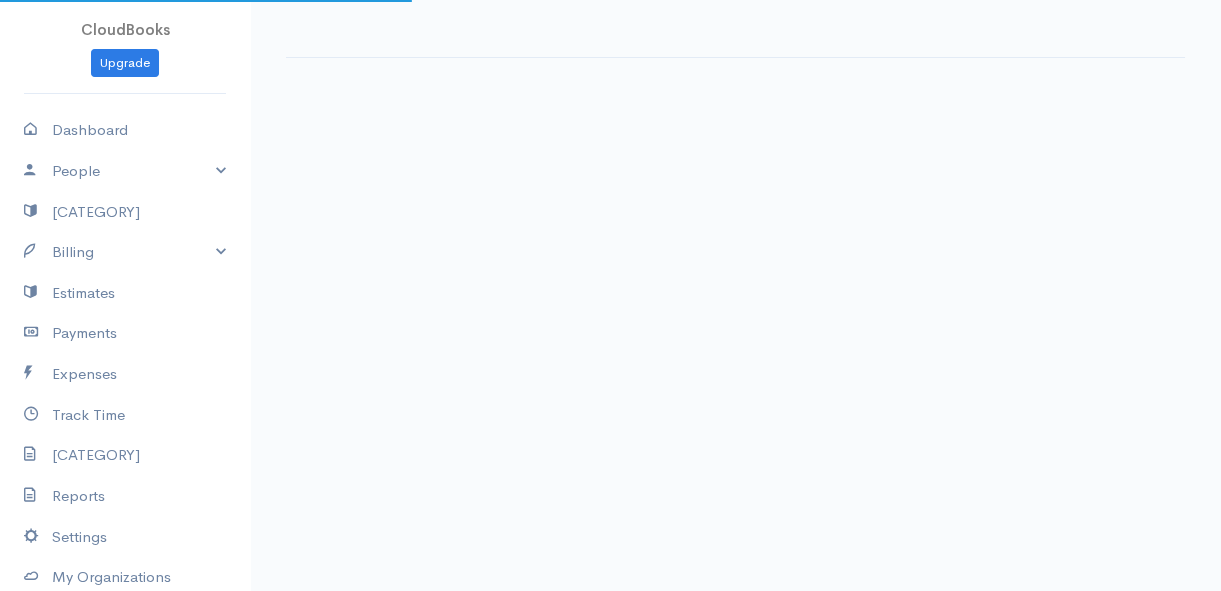 select on "thistoyear" 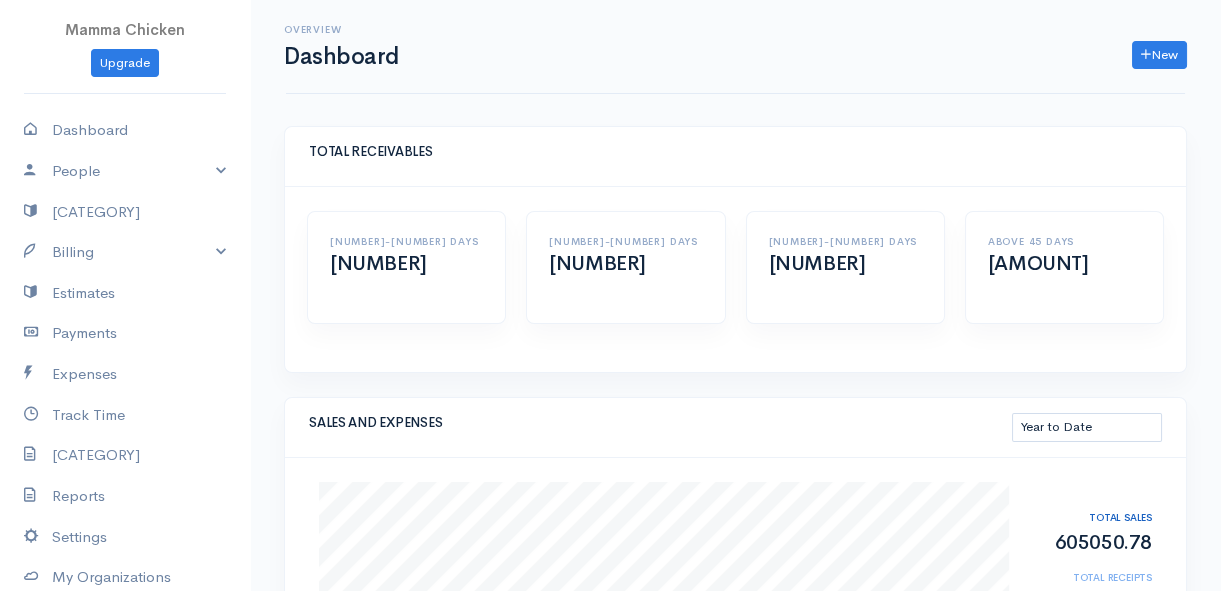 scroll, scrollTop: 363, scrollLeft: 0, axis: vertical 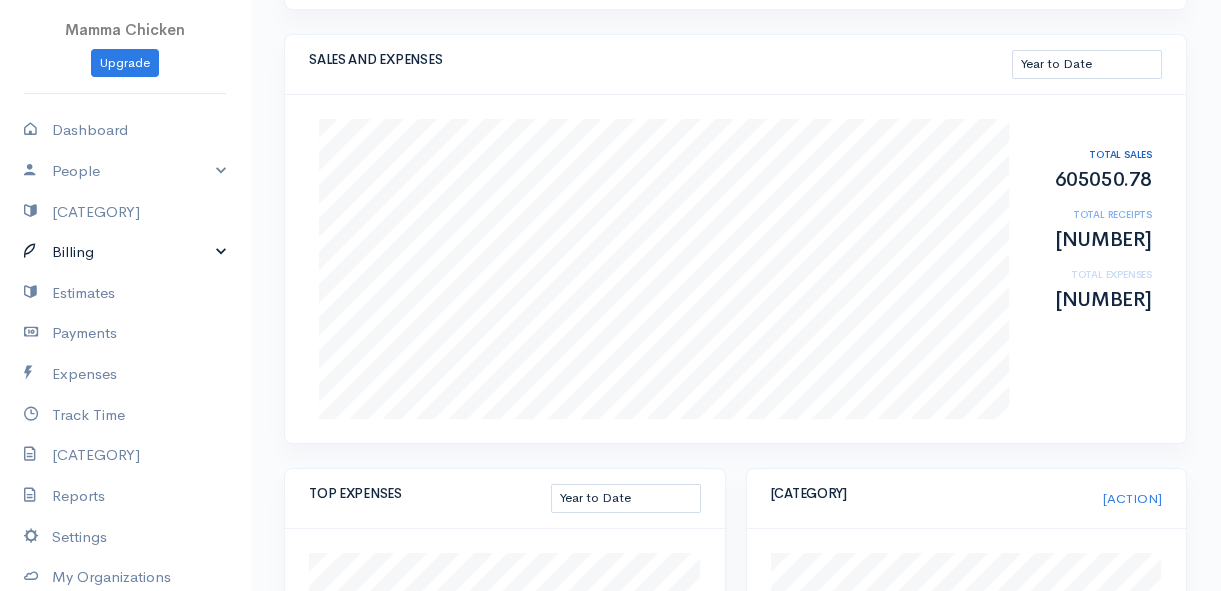 click on "Billing" at bounding box center [125, 252] 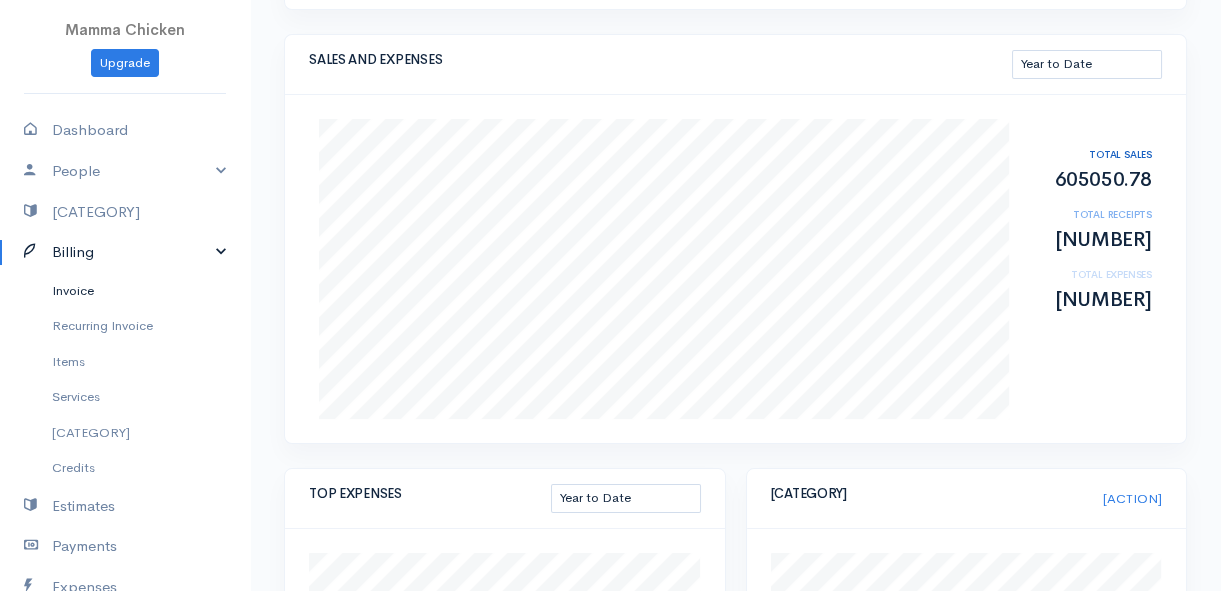 click on "Invoice" at bounding box center [125, 291] 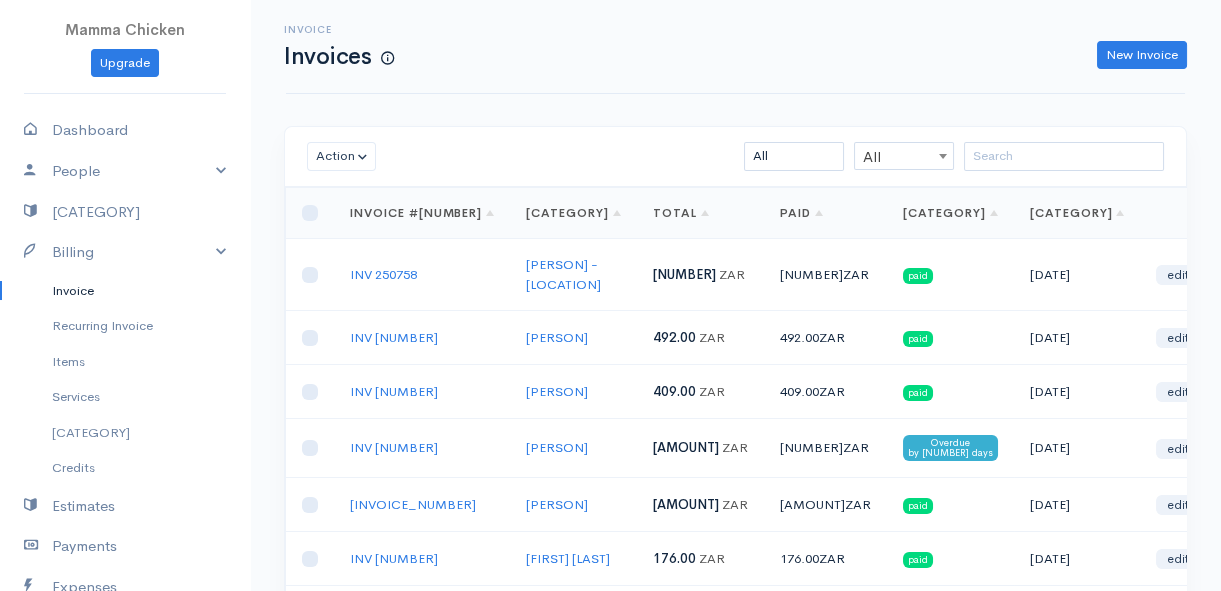scroll, scrollTop: 90, scrollLeft: 0, axis: vertical 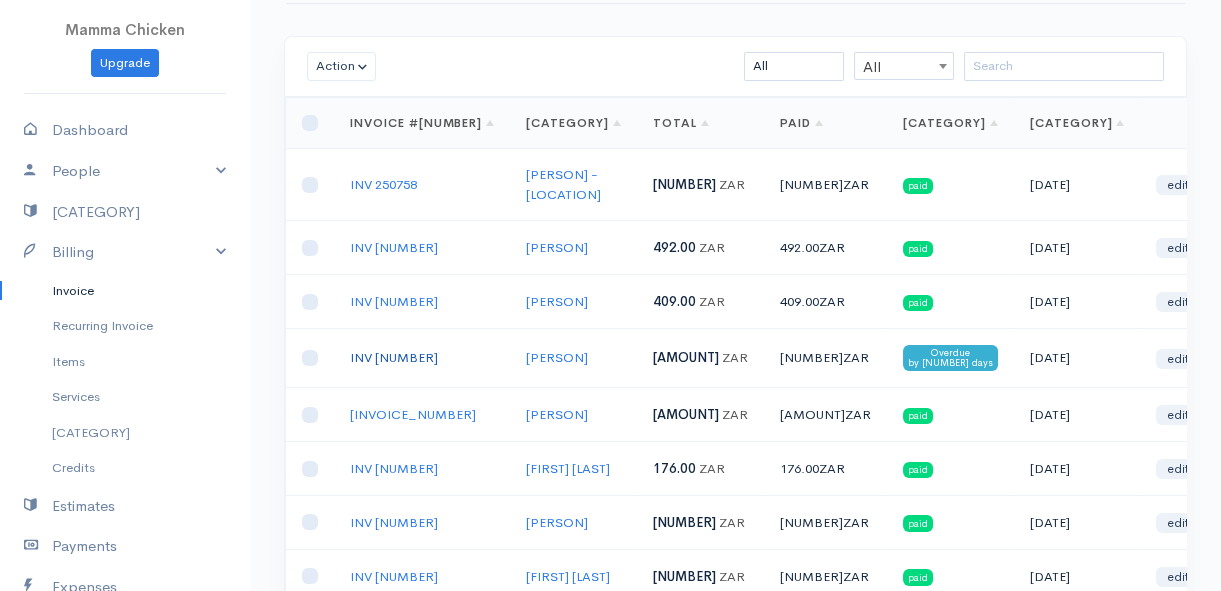 click on "INV [NUMBER]" at bounding box center [394, 357] 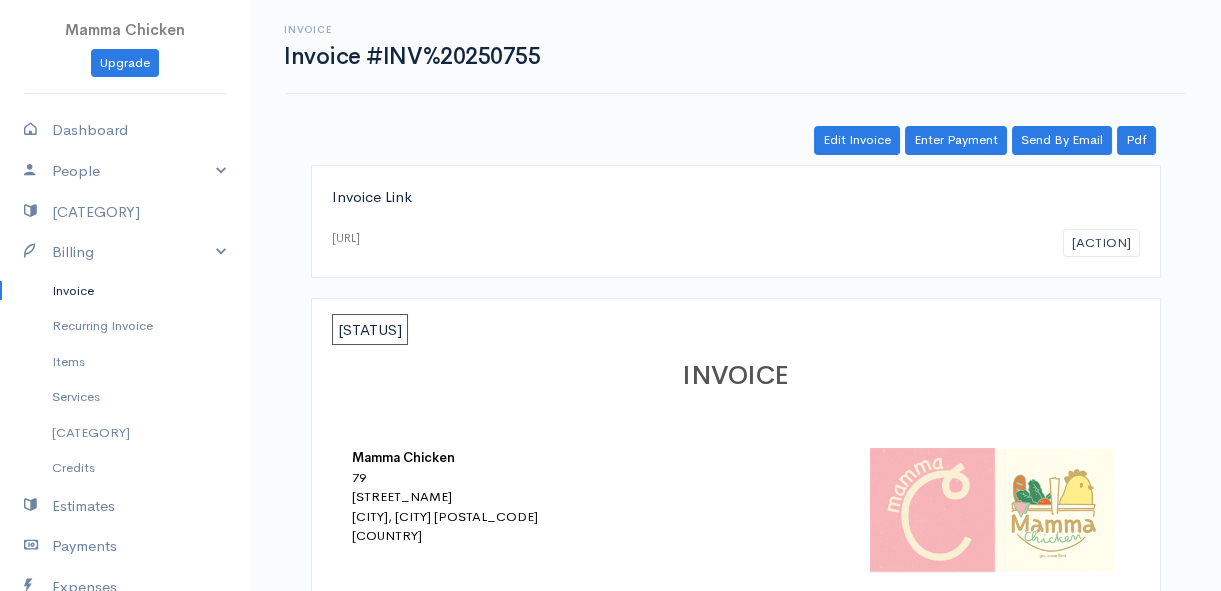 scroll, scrollTop: 90, scrollLeft: 0, axis: vertical 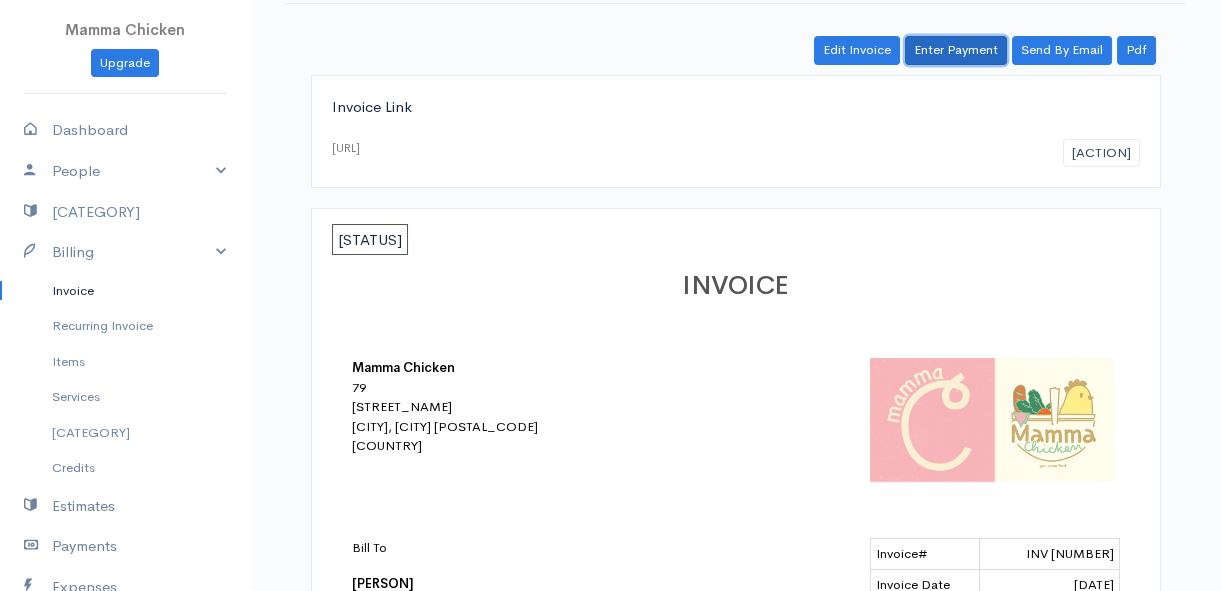 click on "Enter Payment" at bounding box center [956, 50] 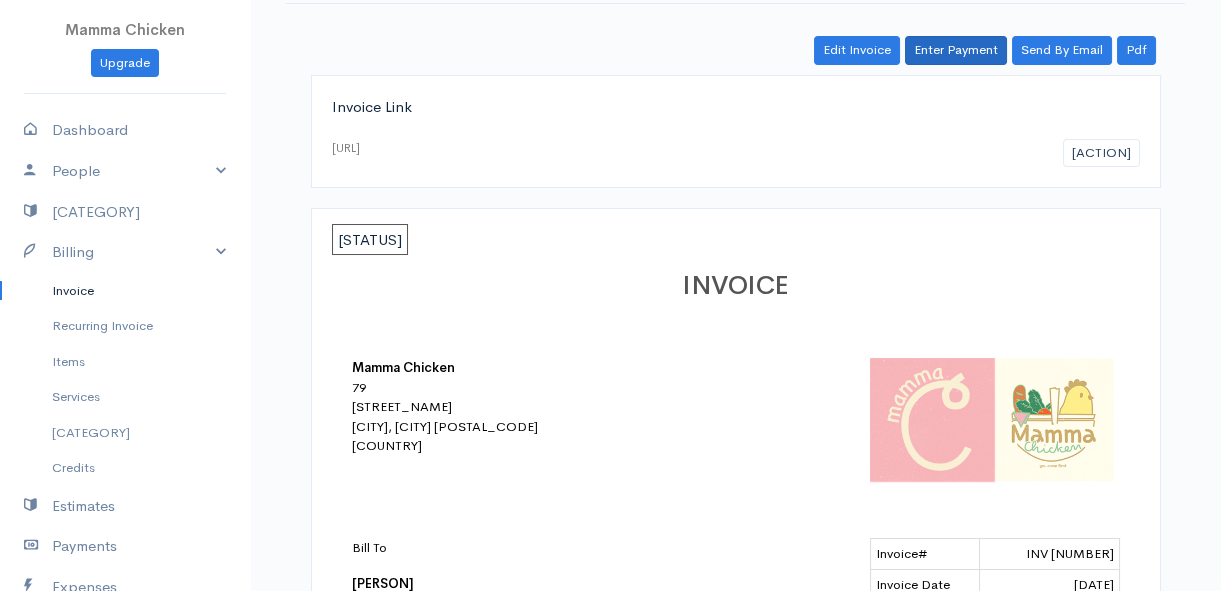 scroll, scrollTop: 0, scrollLeft: 0, axis: both 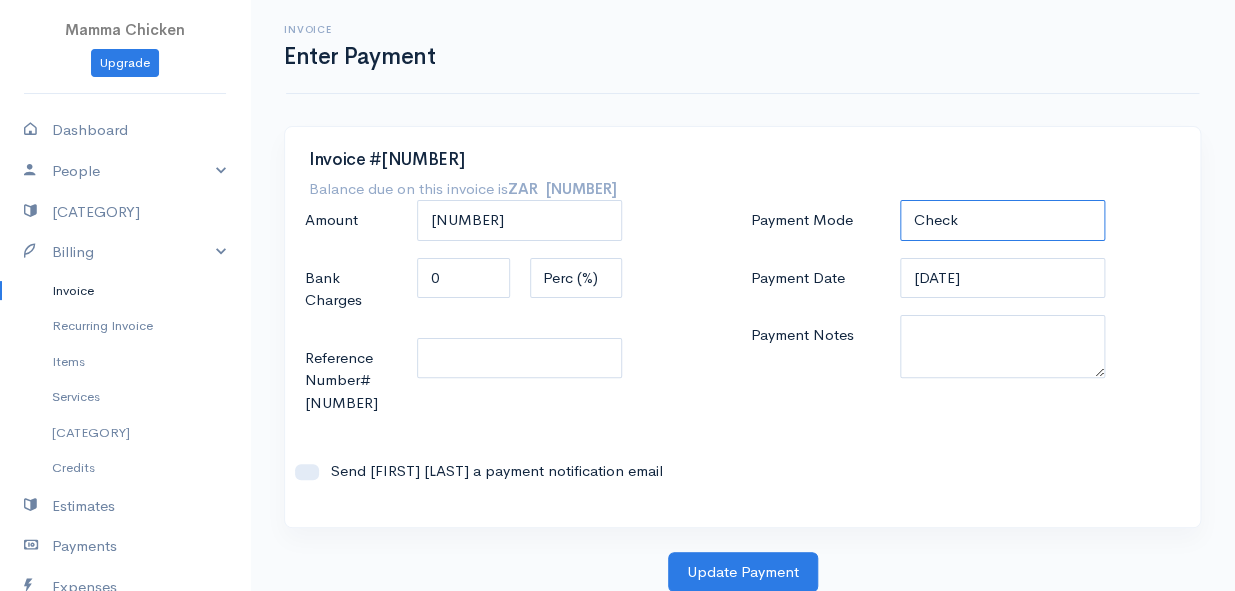 click on "Check Bank Transfer Credit Cash Debit [BRAND] [BRAND] [BRAND] [BRAND] [BRAND] [BRAND] [BRAND] [BRAND] [BRAND] [BRAND] [BRAND] [BRAND] [BRAND] [BRAND] [BRAND]" at bounding box center (1002, 220) 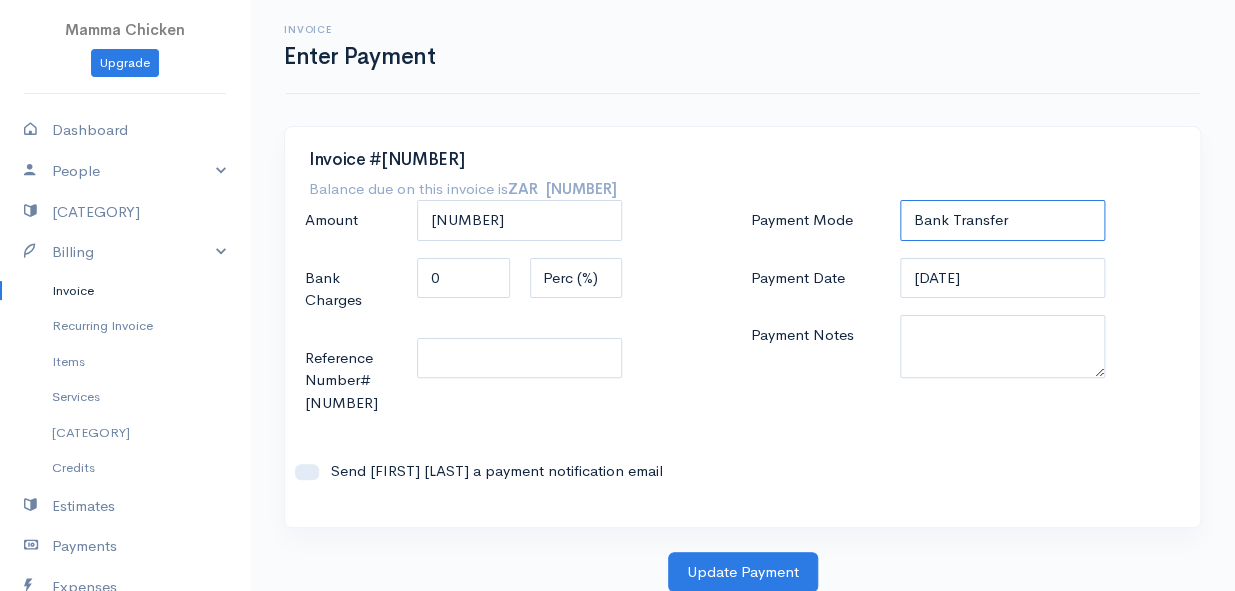 click on "Check Bank Transfer Credit Cash Debit [BRAND] [BRAND] [BRAND] [BRAND] [BRAND] [BRAND] [BRAND] [BRAND] [BRAND] [BRAND] [BRAND] [BRAND] [BRAND] [BRAND] [BRAND]" at bounding box center (1002, 220) 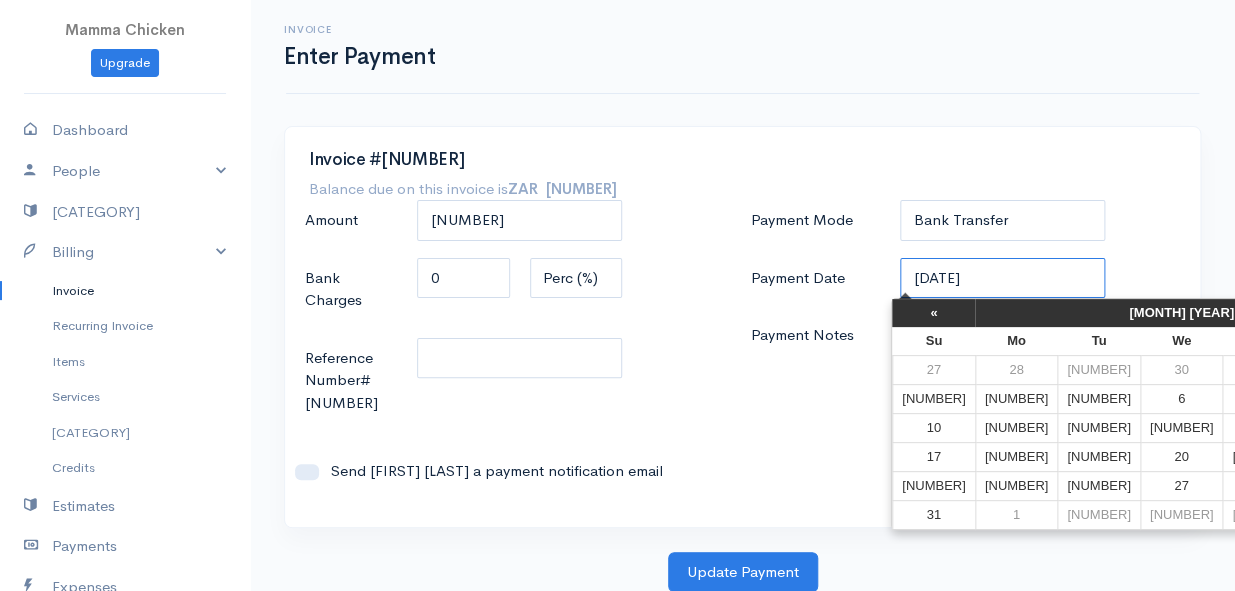 click on "[DATE]" at bounding box center (1002, 278) 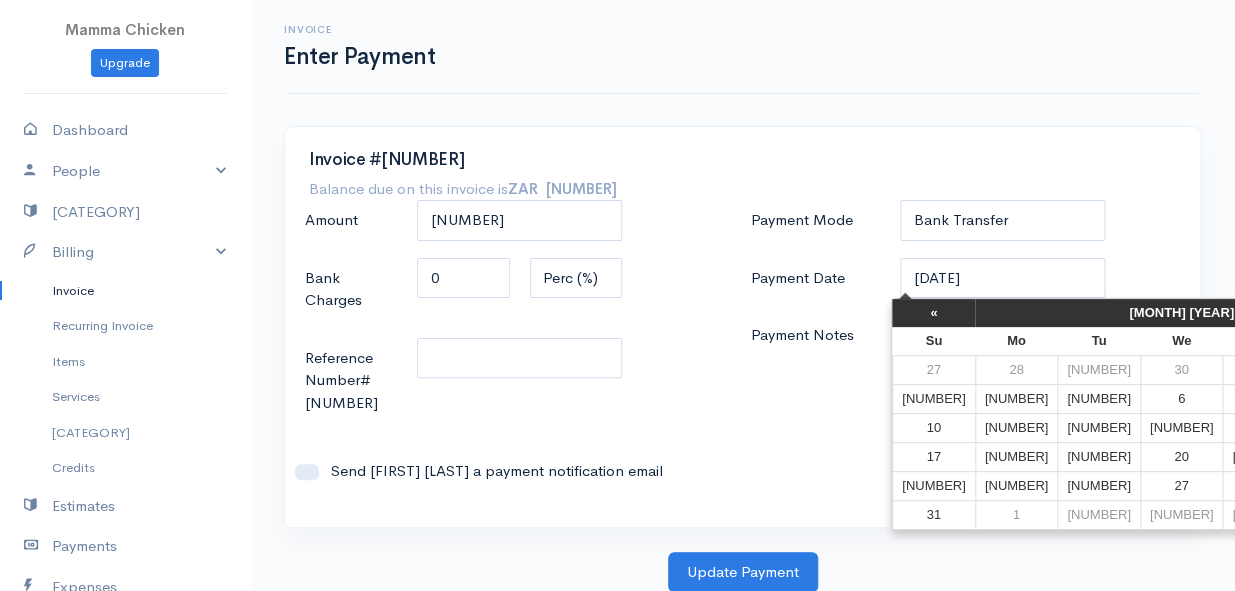 click on "[NUMBER]" at bounding box center [1429, 369] 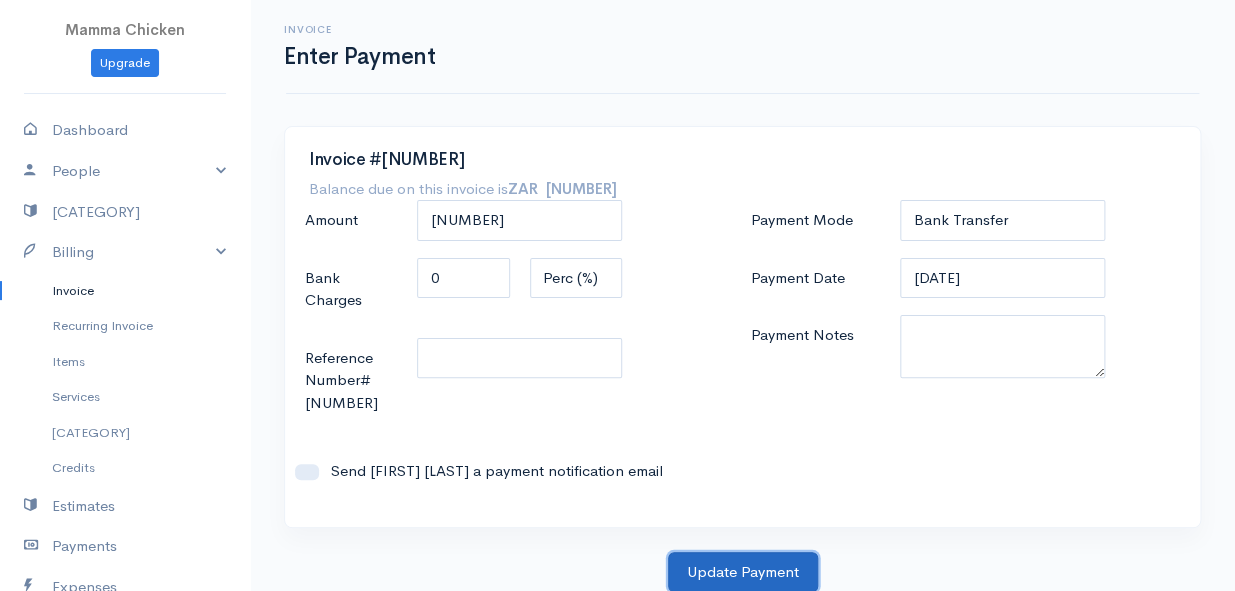 click on "Update Payment" at bounding box center (743, 572) 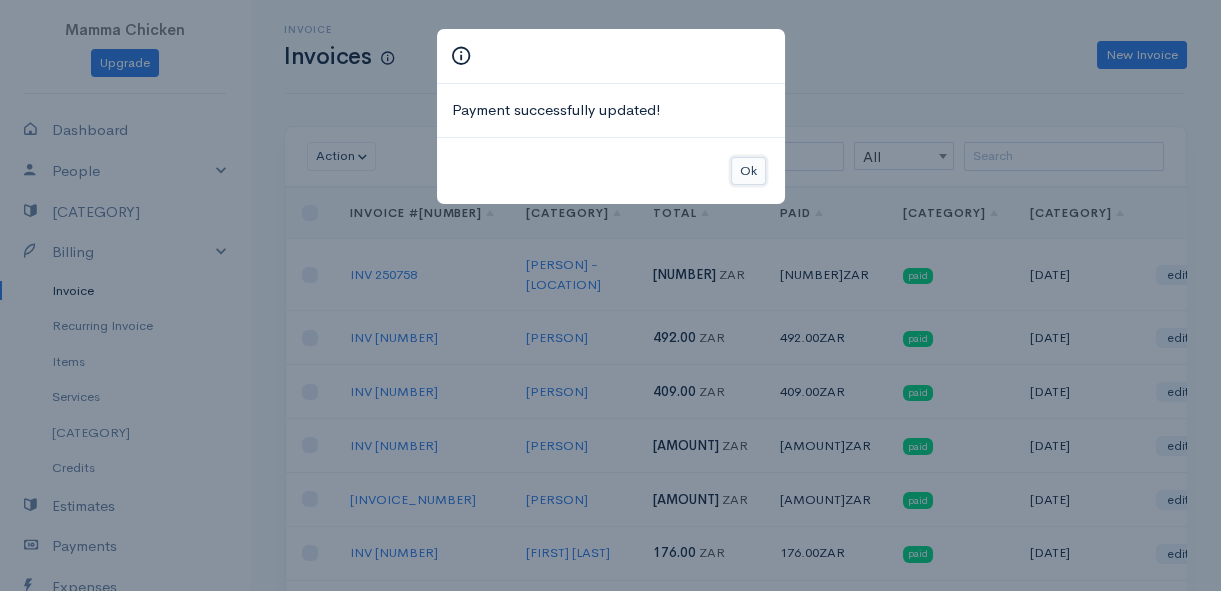 click on "Ok" at bounding box center [748, 171] 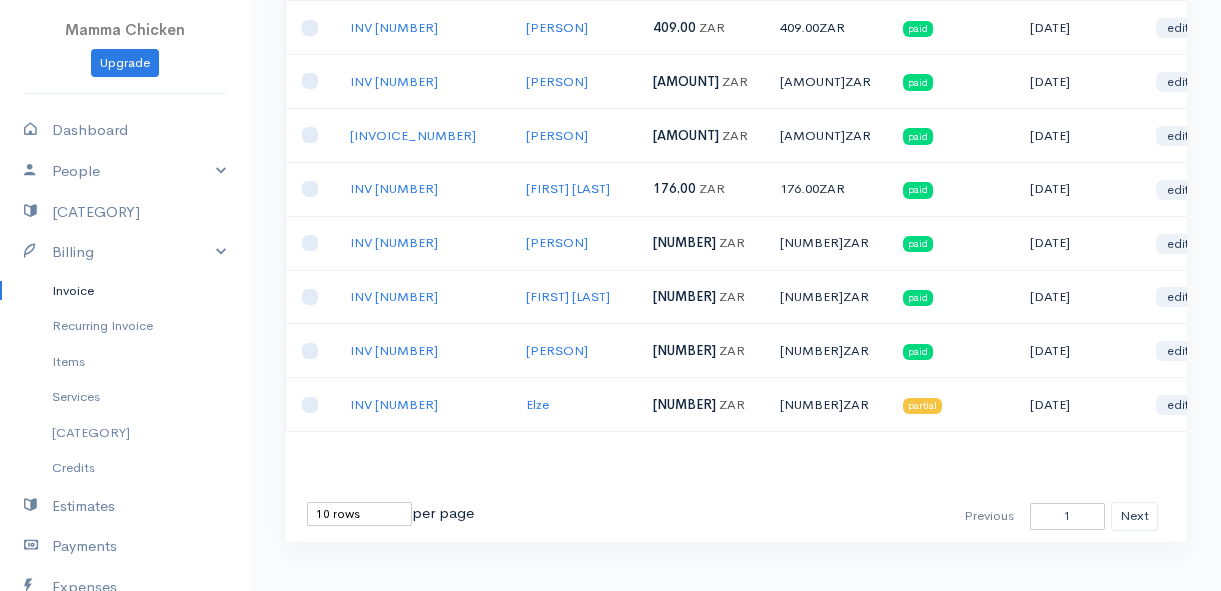 scroll, scrollTop: 0, scrollLeft: 0, axis: both 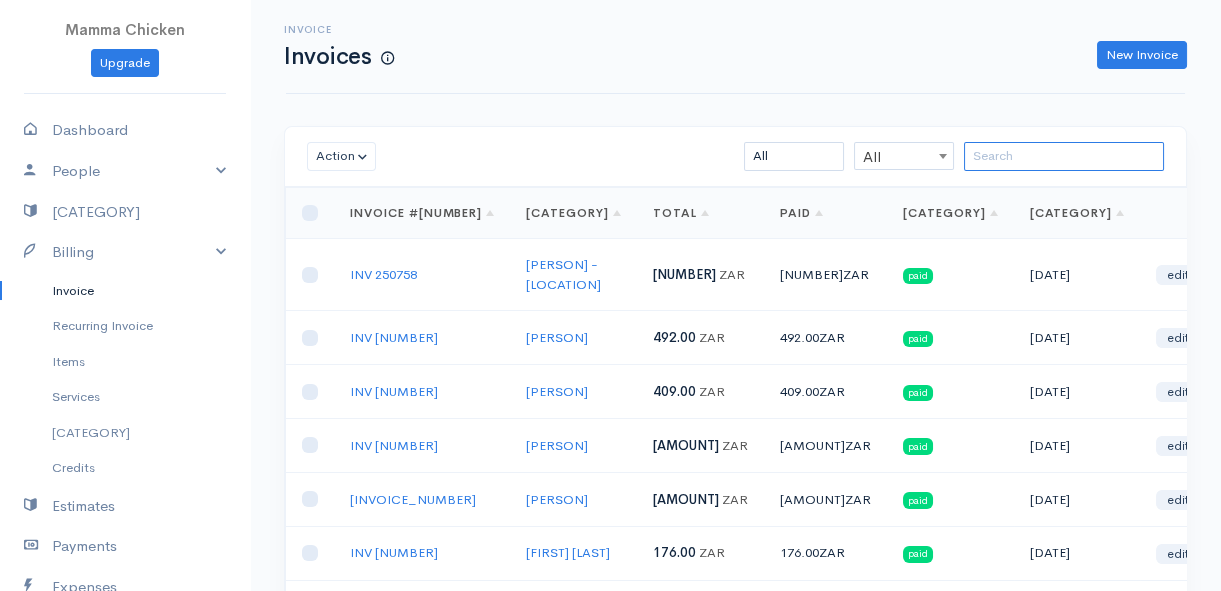 click at bounding box center [1064, 156] 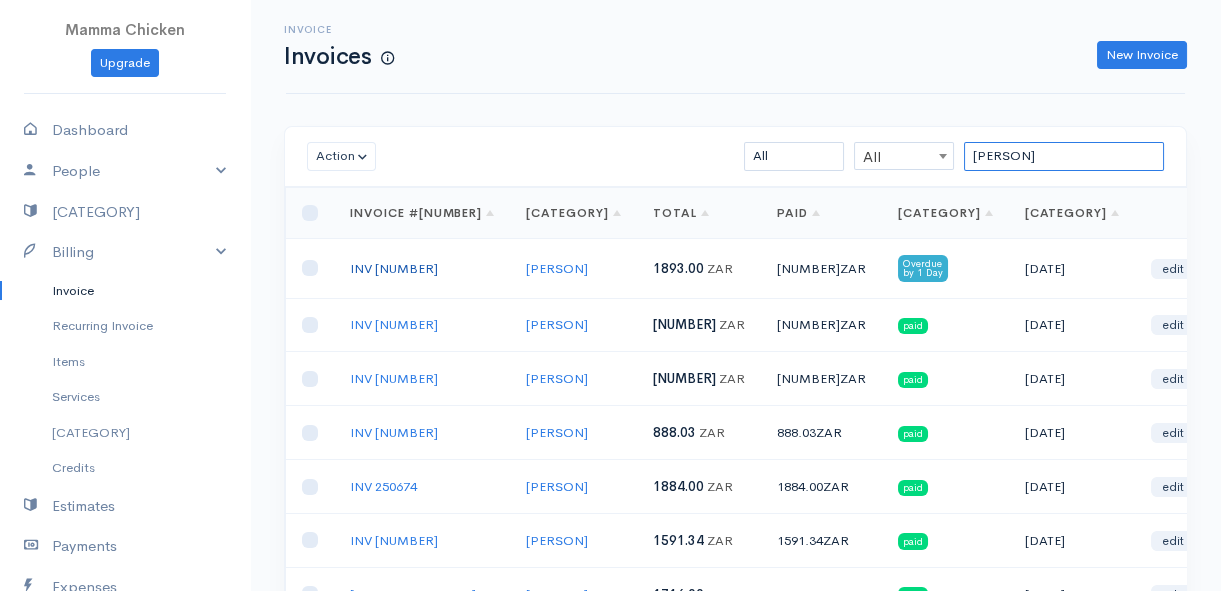 type on "[PERSON]" 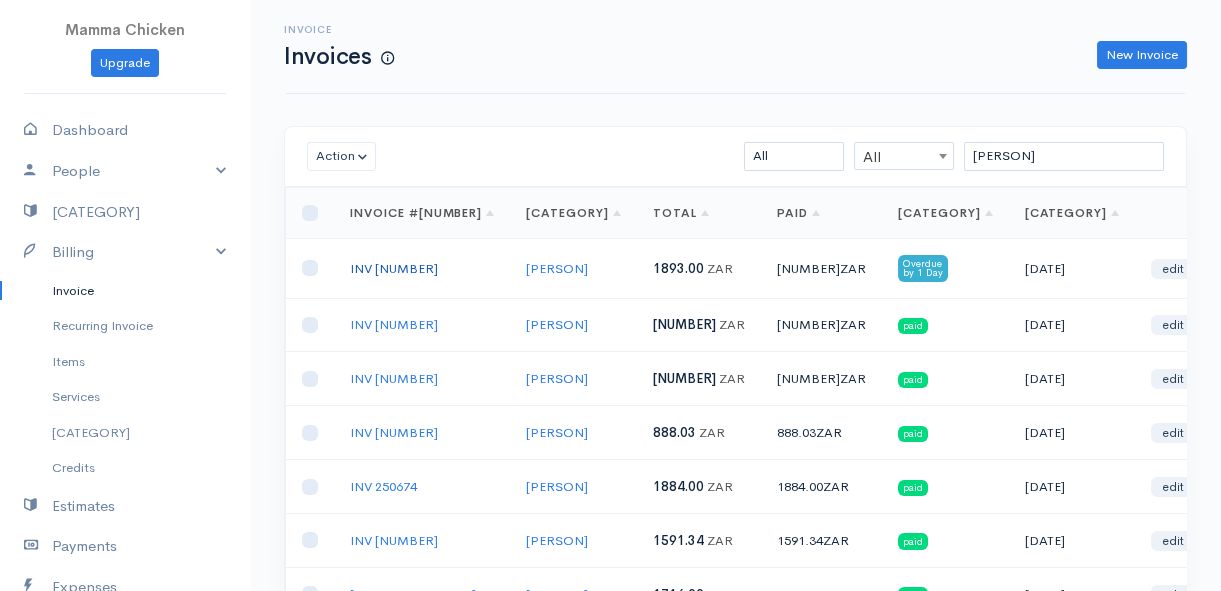 click on "INV [NUMBER]" at bounding box center [394, 268] 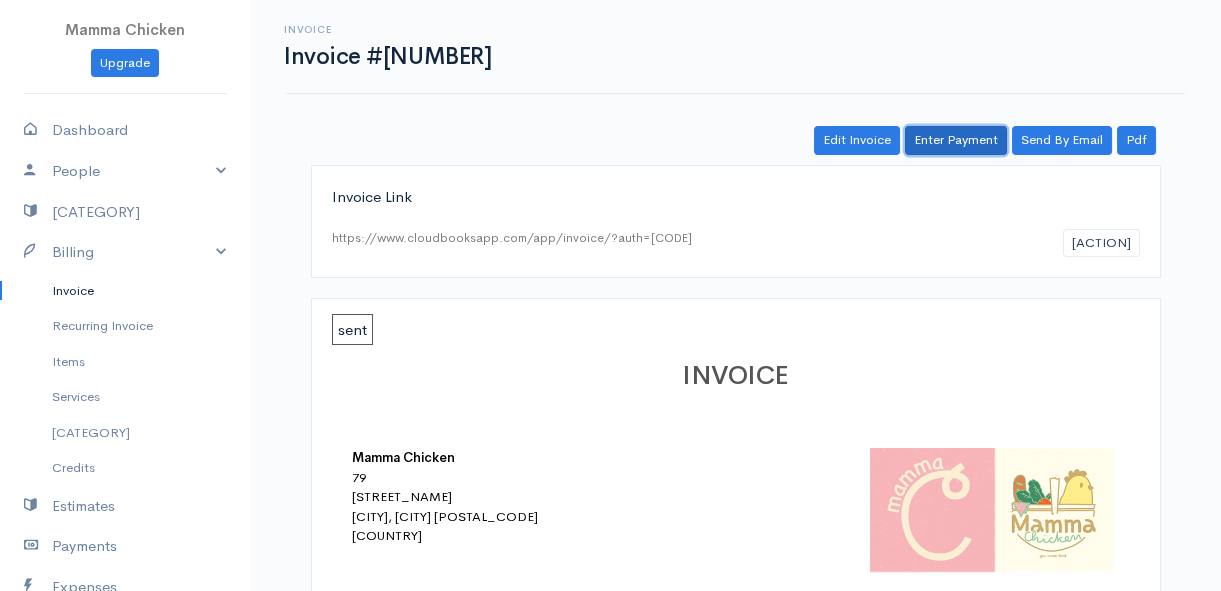 click on "Enter Payment" at bounding box center [956, 140] 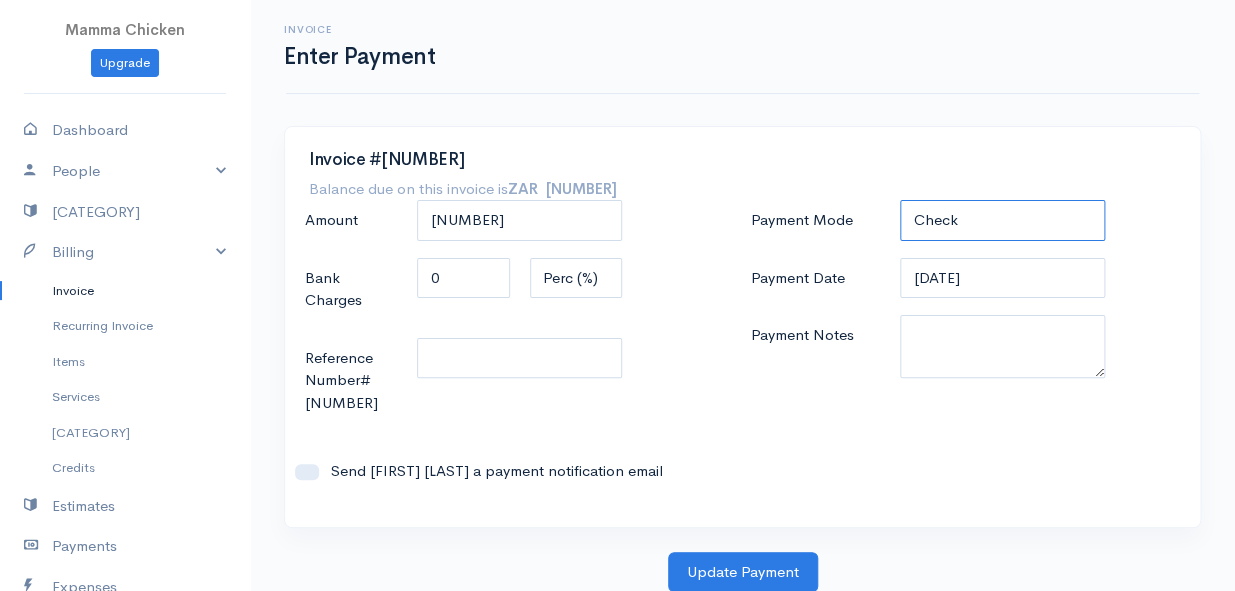 click on "Check Bank Transfer Credit Cash Debit [BRAND] [BRAND] [BRAND] [BRAND] [BRAND] [BRAND] [BRAND] [BRAND] [BRAND] [BRAND] [BRAND] [BRAND] [BRAND] [BRAND] [BRAND]" at bounding box center (1002, 220) 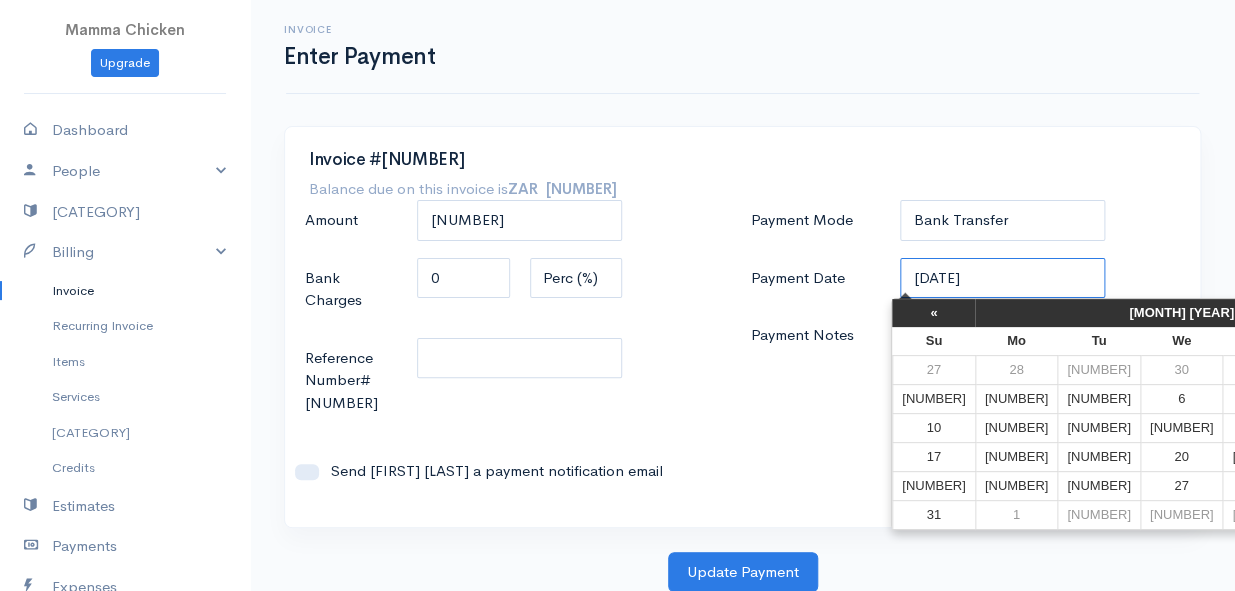 click on "[DATE]" at bounding box center [1002, 278] 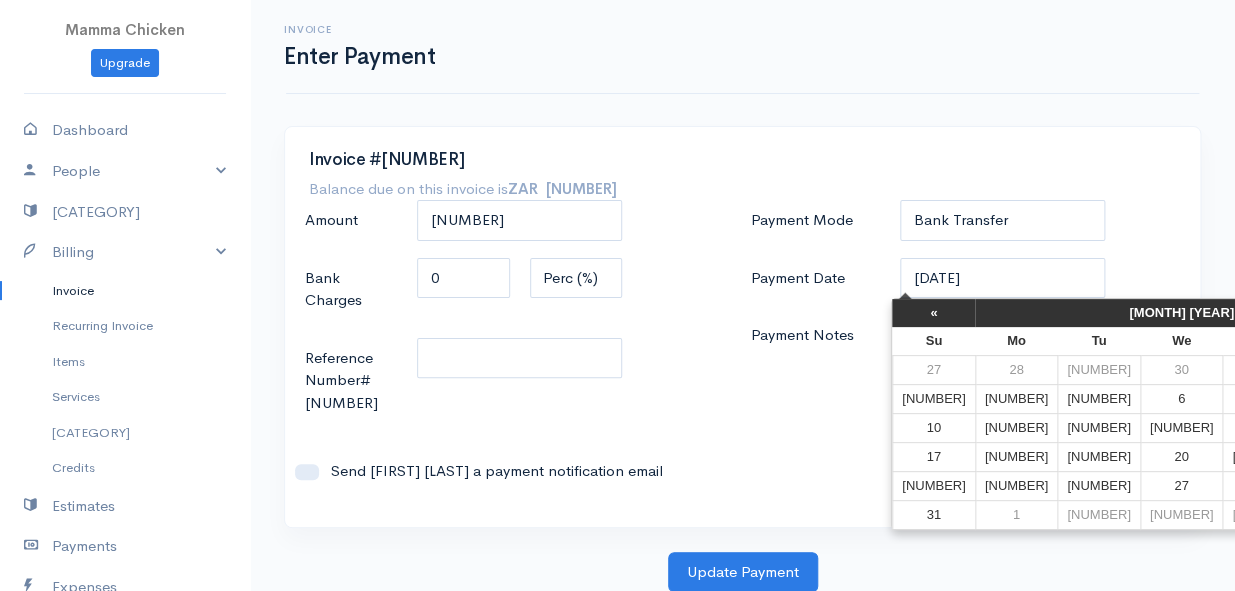 click on "Amount [NUMBER] Tax1 Tax2 Currency U.S. Dollars ($) Canadian Dollars ($) British Pounds Sterling (£) Euros (€) Australian Dollars ($) Afghani (Af) Algerian Dinar (د.ج) Argentine Pesos ($) Date" at bounding box center (520, 351) 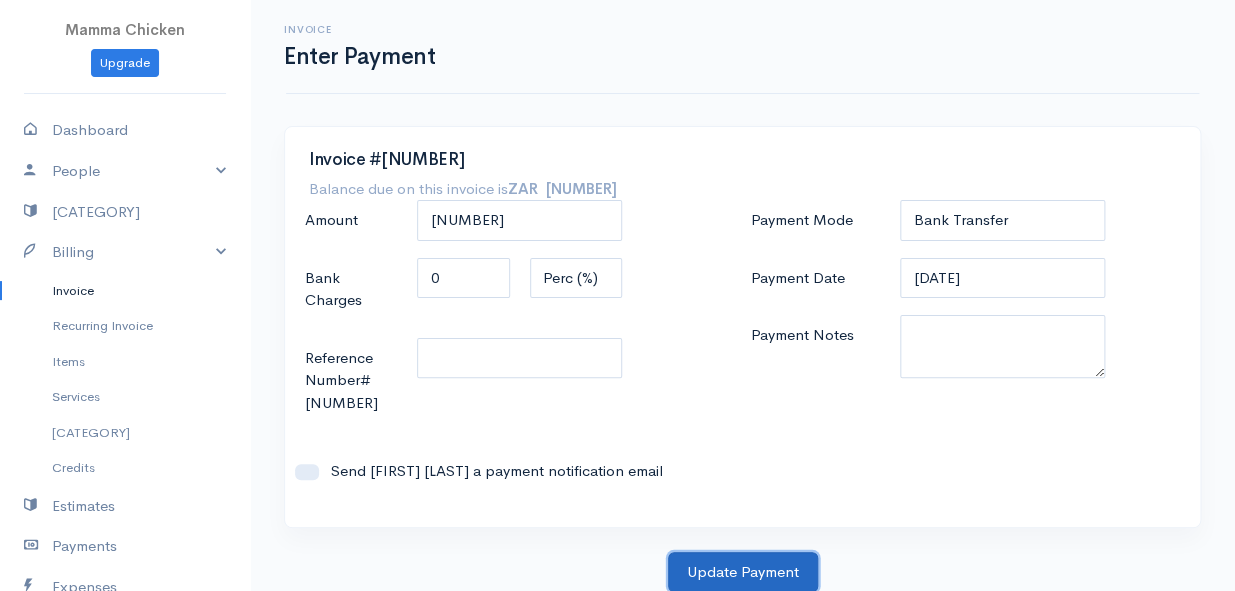 click on "Update Payment" at bounding box center (743, 572) 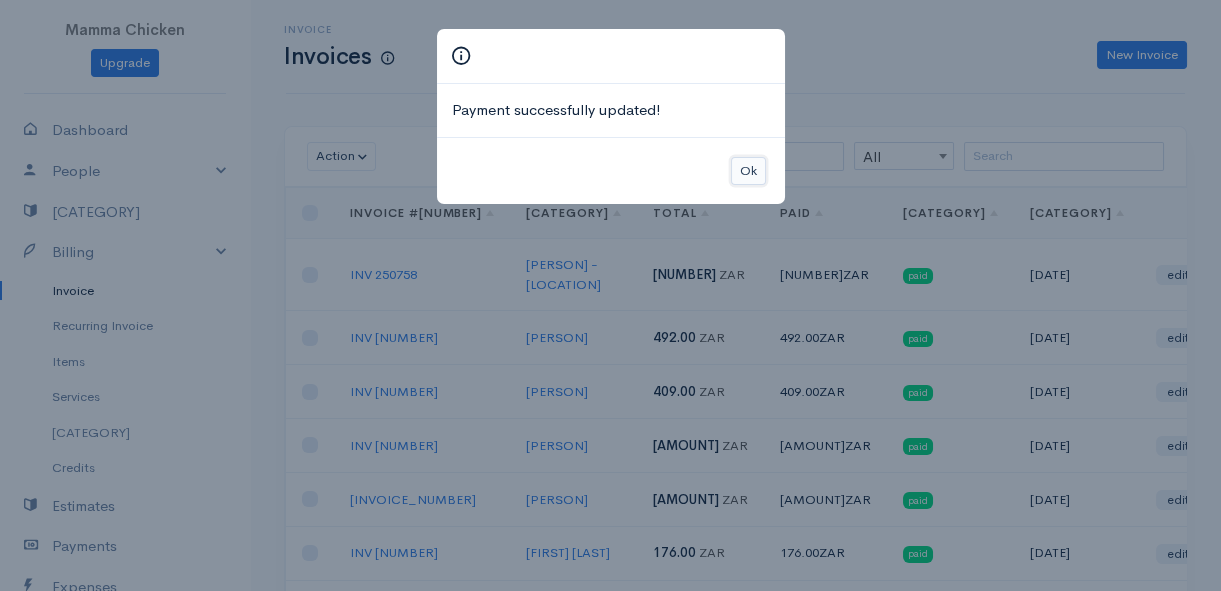 click on "Ok" at bounding box center (748, 171) 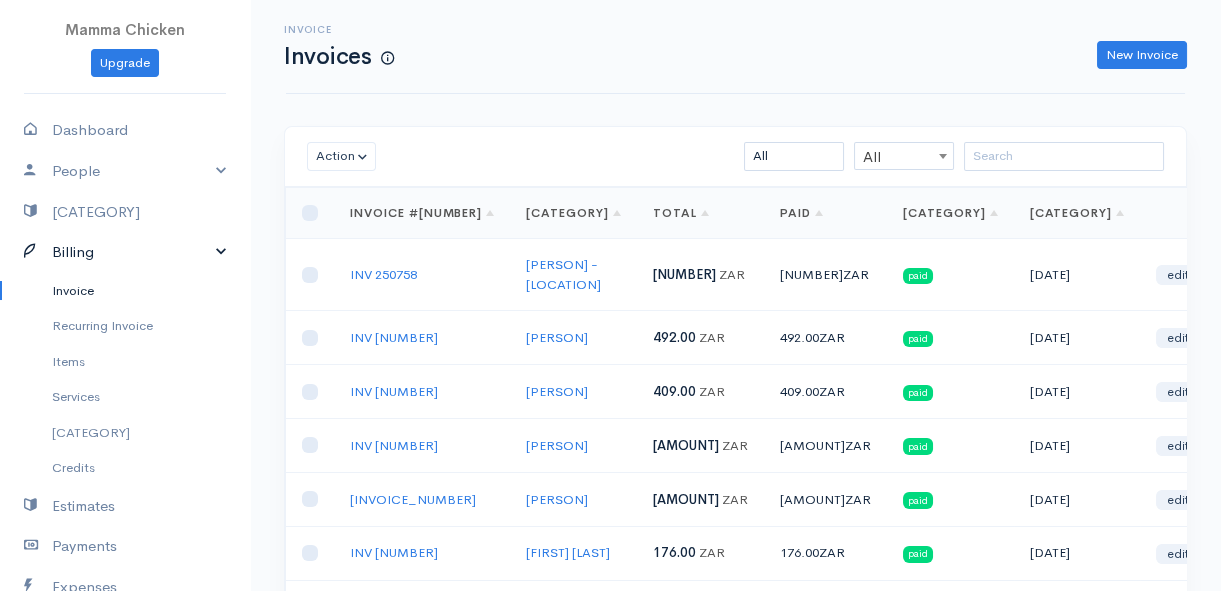 click on "Billing" at bounding box center (125, 252) 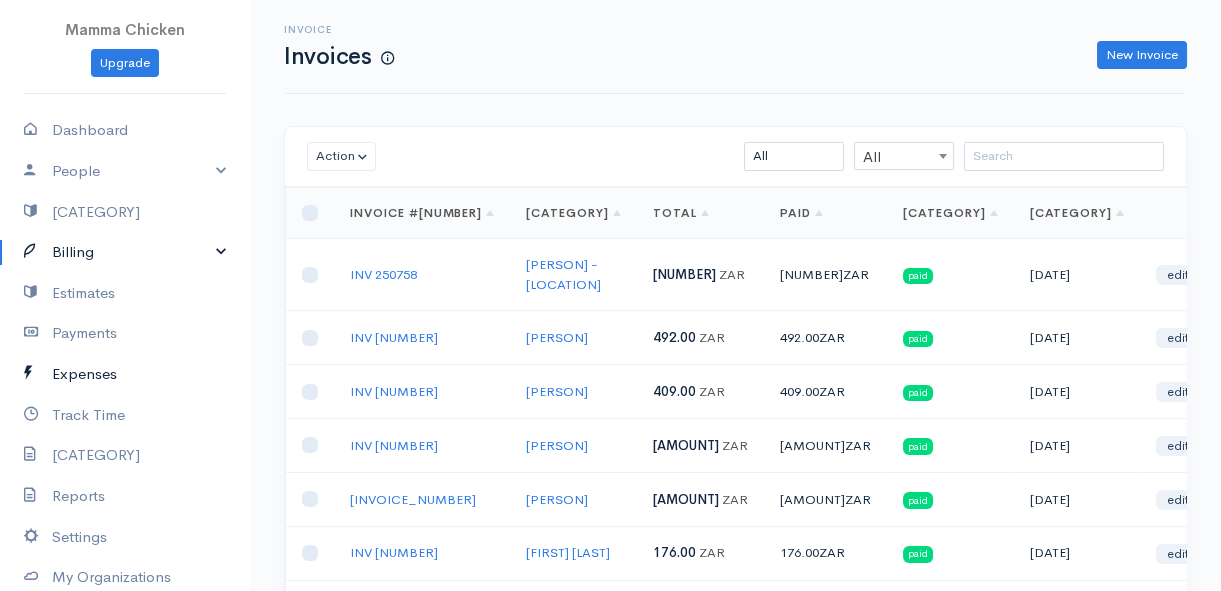 click on "Expenses" at bounding box center [125, 374] 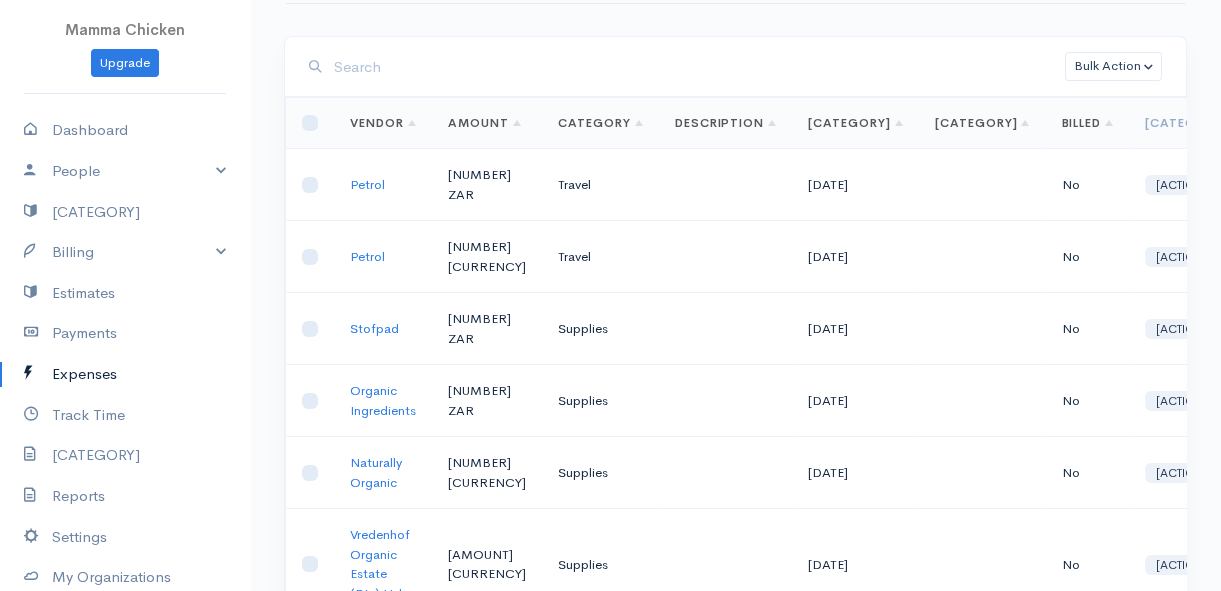 scroll, scrollTop: 0, scrollLeft: 0, axis: both 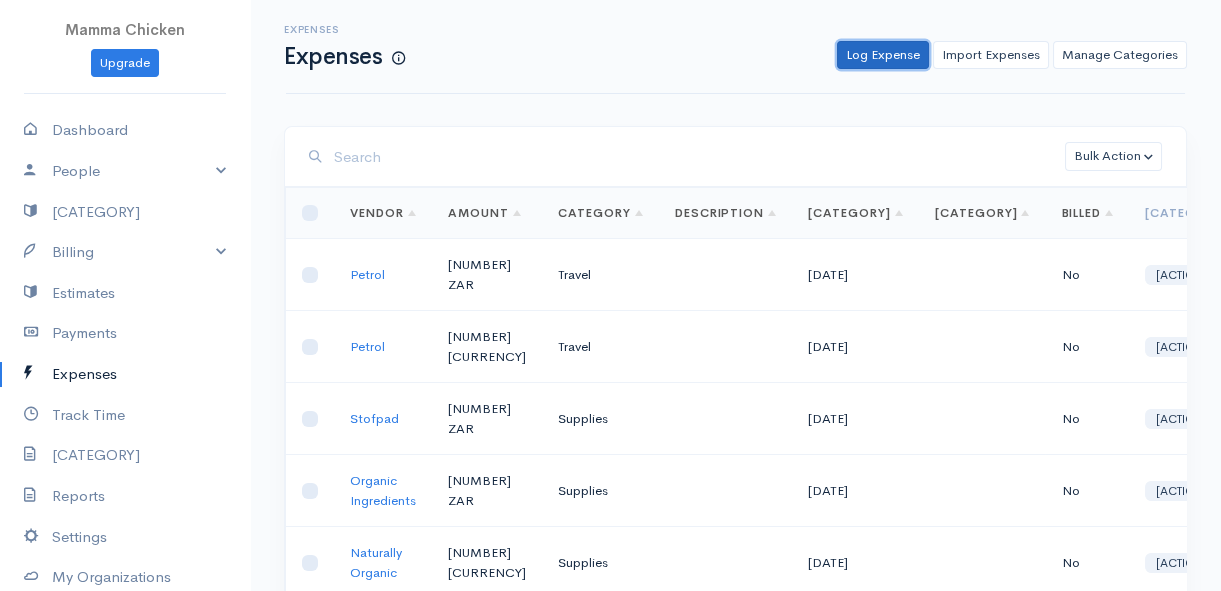 click on "Log Expense" at bounding box center [883, 55] 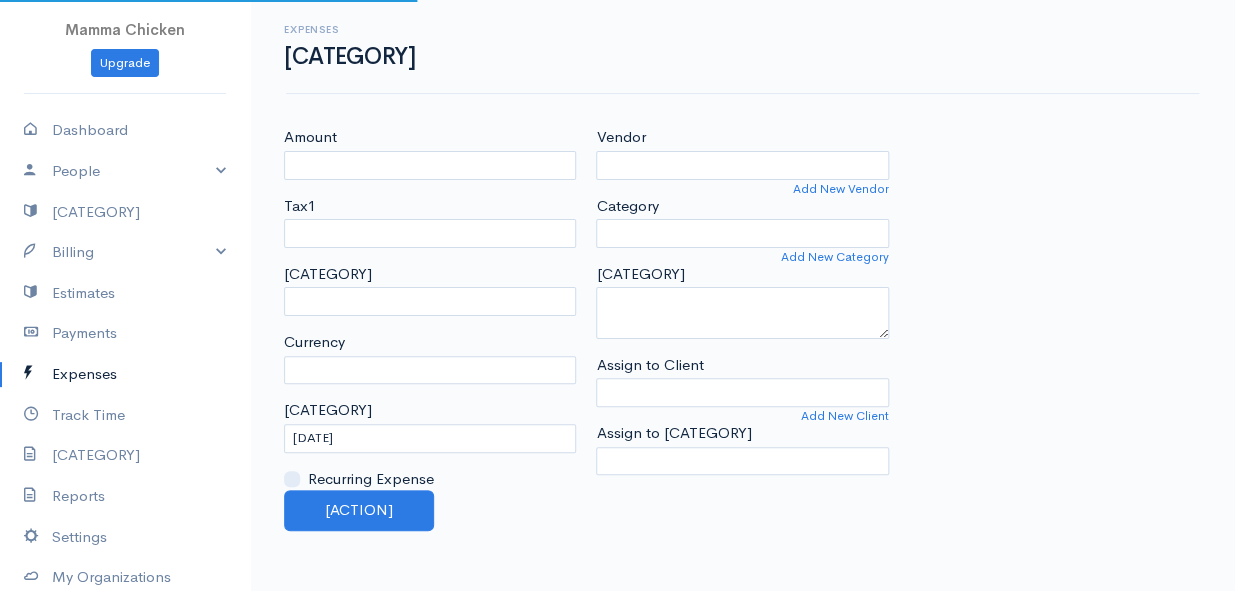 select on "ZAR" 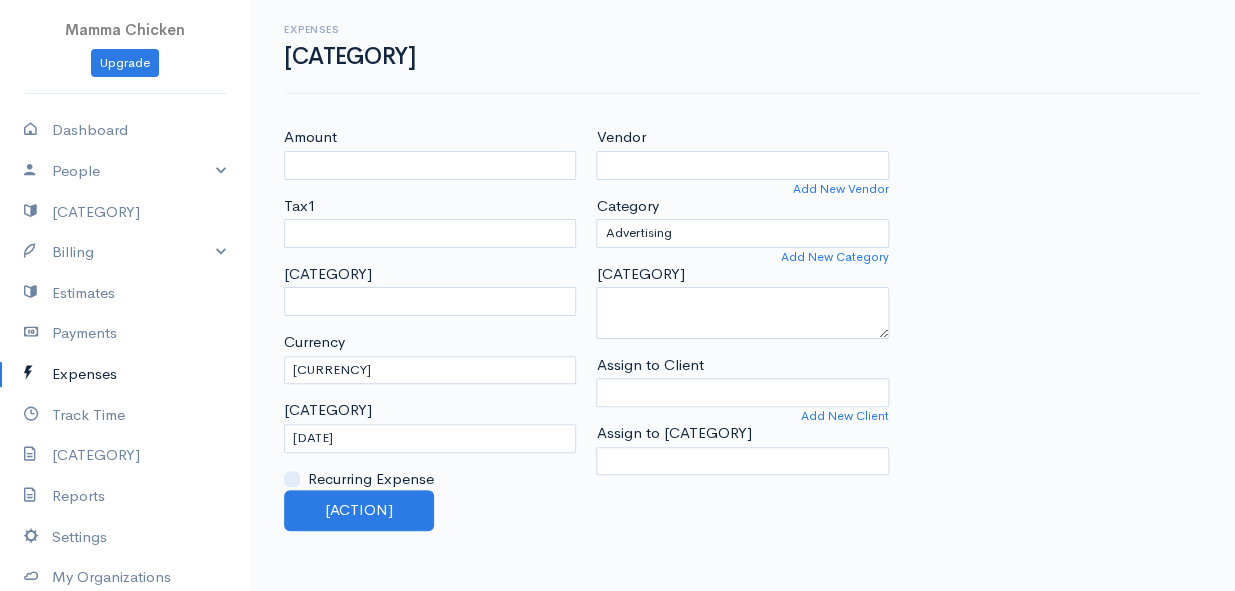 click on "Expenses" at bounding box center [125, 374] 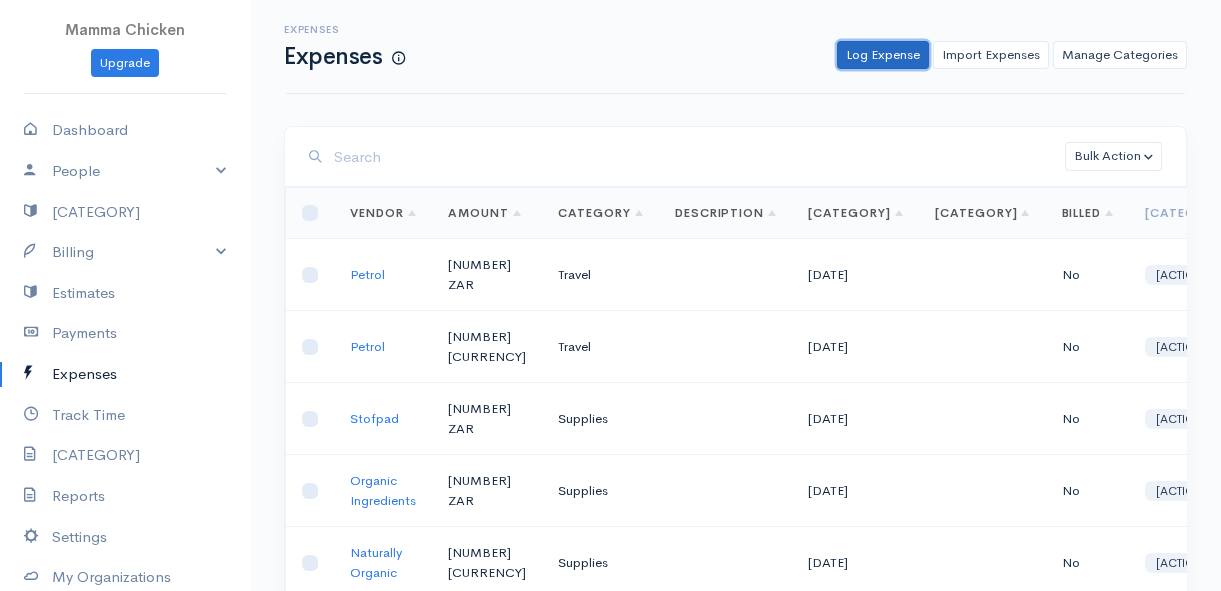 click on "Log Expense" at bounding box center (883, 55) 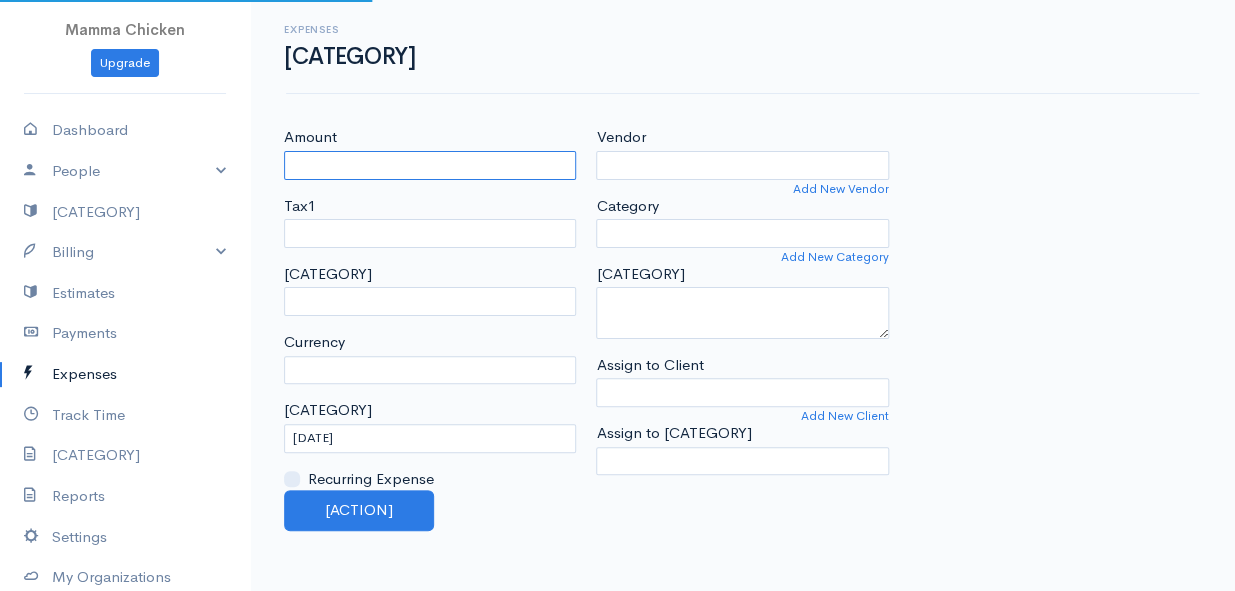 select on "ZAR" 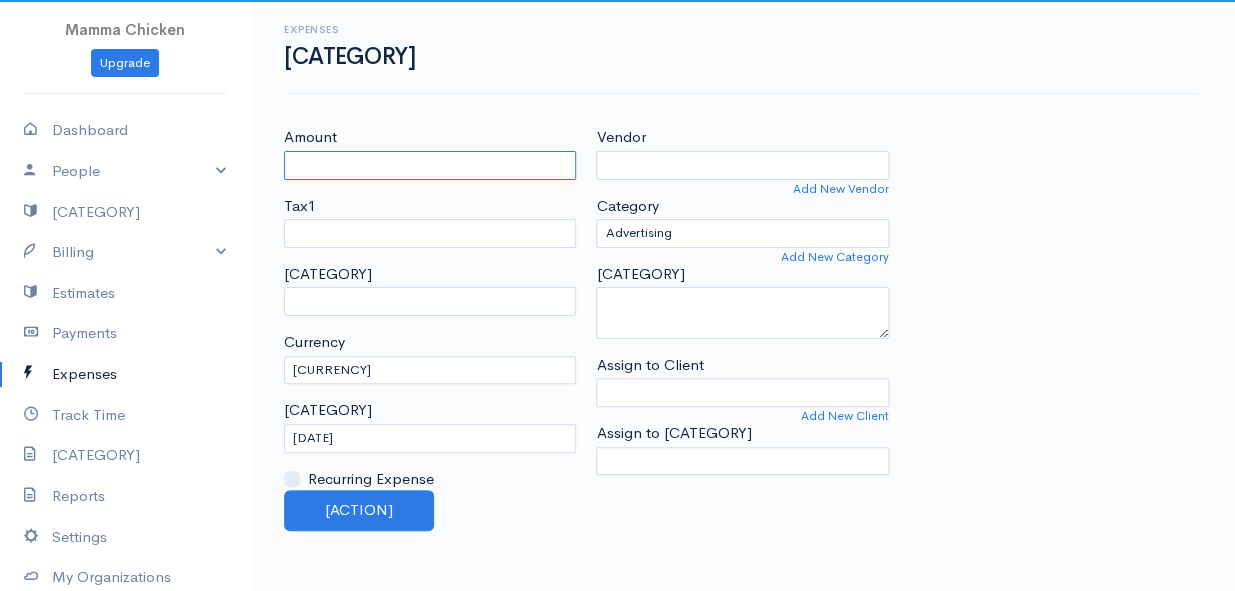 click on "Amount" at bounding box center (430, 165) 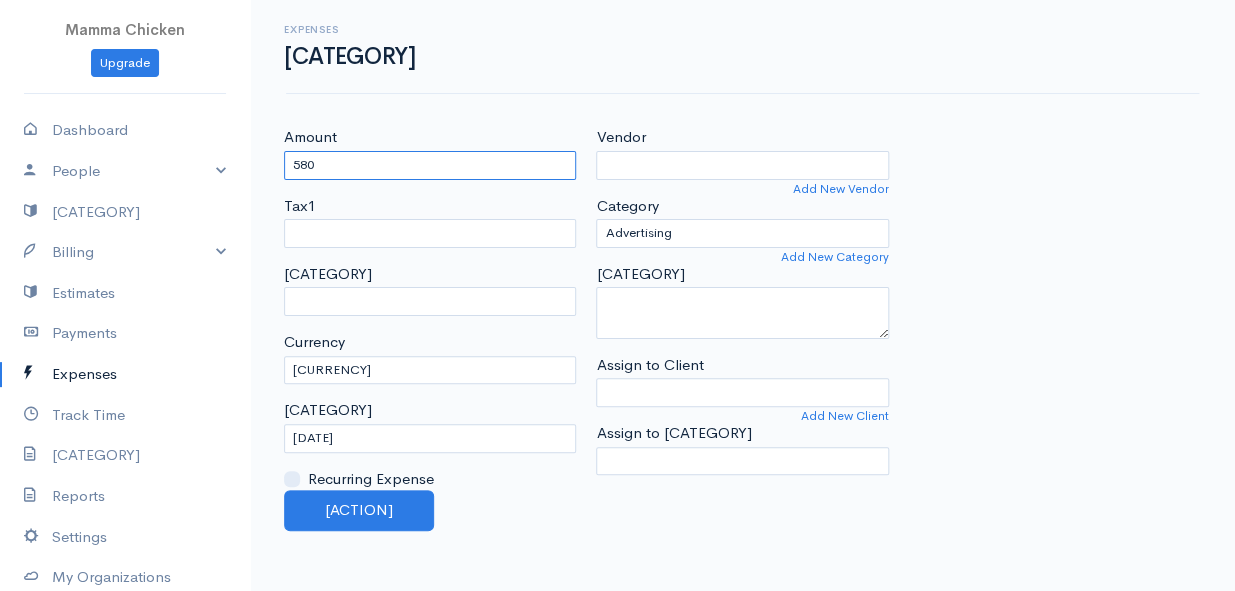 type on "580" 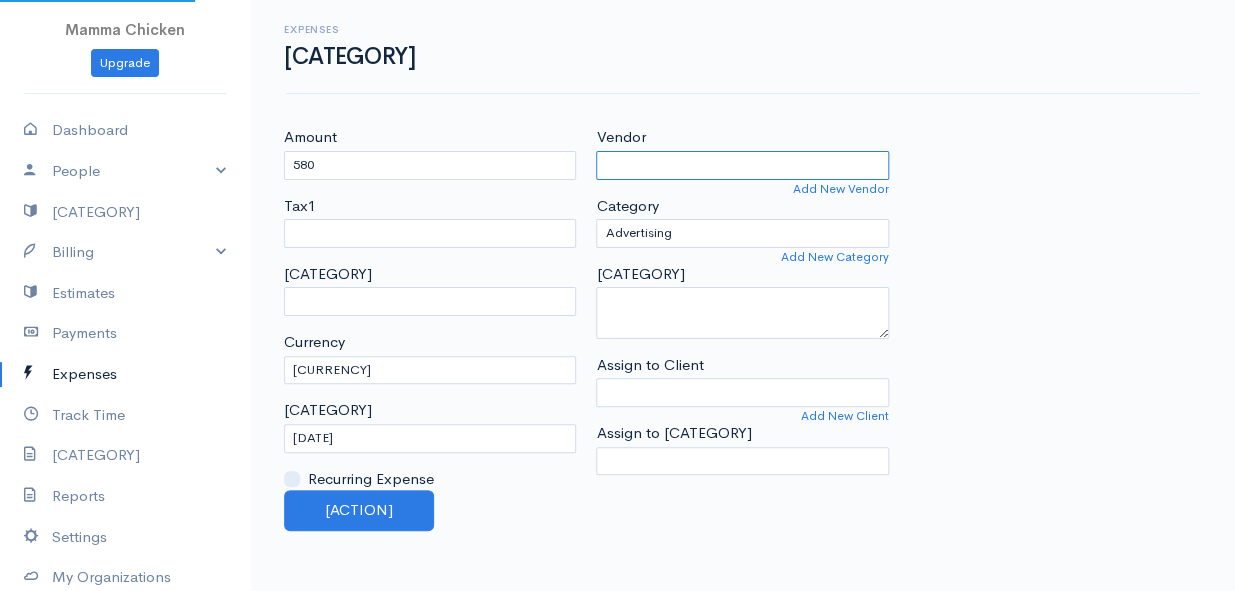 click on "Vendor" at bounding box center [742, 165] 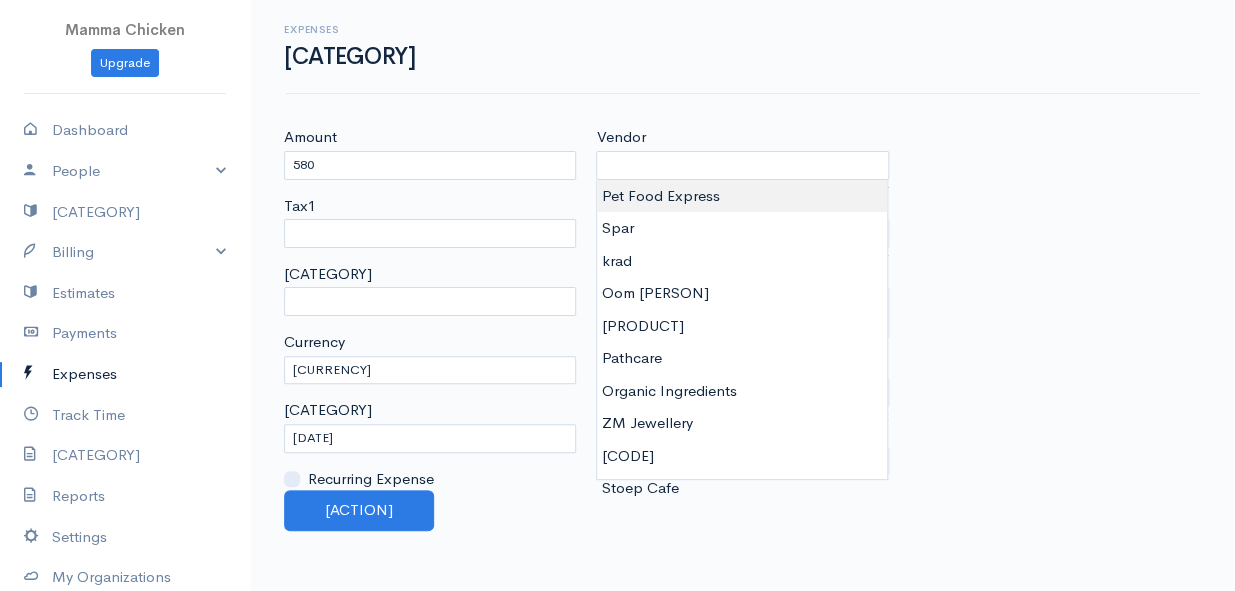 type on "Pet Food Express" 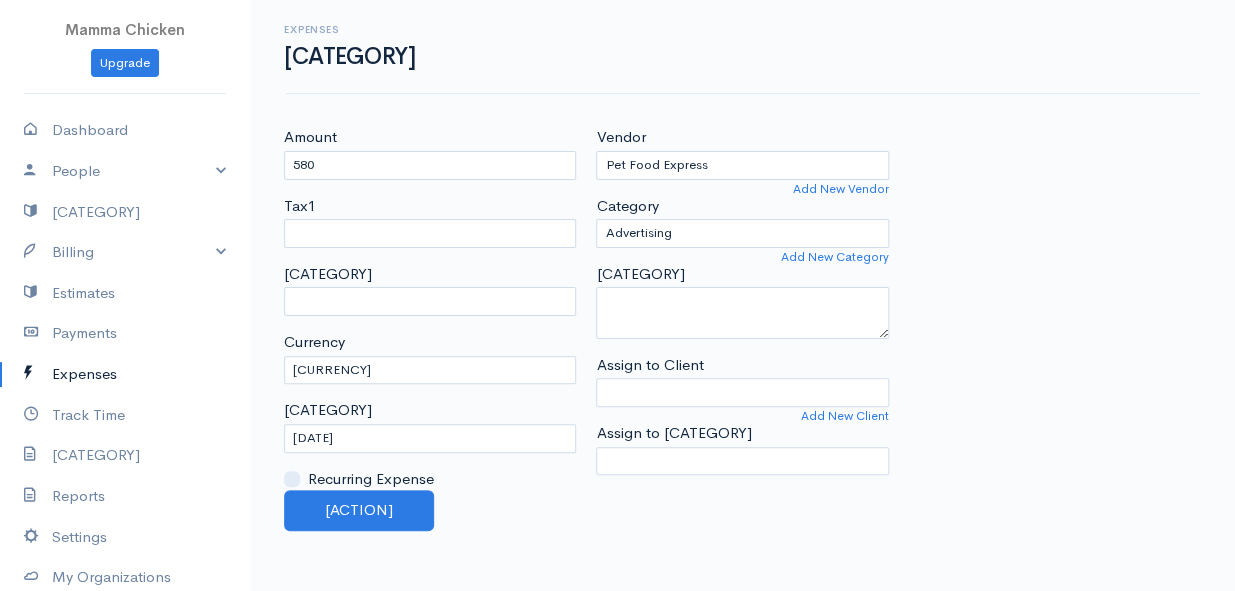 click on "Mamma Chicken
Upgrade
Dashboard
People
Clients
Vendors
Staff Users
Purchase Orders
Billing
Invoice
Recurring Invoice
Items
Services
Taxes
Credits
Estimates
Payments
Expenses
Track Time
Projects
Reports
Settings
My Organizations
Logout
Help
@CloudBooksApp [YEAR]
Expenses
New Expense
Amount [NUMBER] Tax1 Tax2 Currency U.S. Dollars ($) Canadian Dollars ($) British Pounds Sterling (£) Euros (€) Australian Dollars ($) Afghani (Af) Algerian Dinar (د.ج) Argentine Pesos ($) Lek (L)" at bounding box center [617, 295] 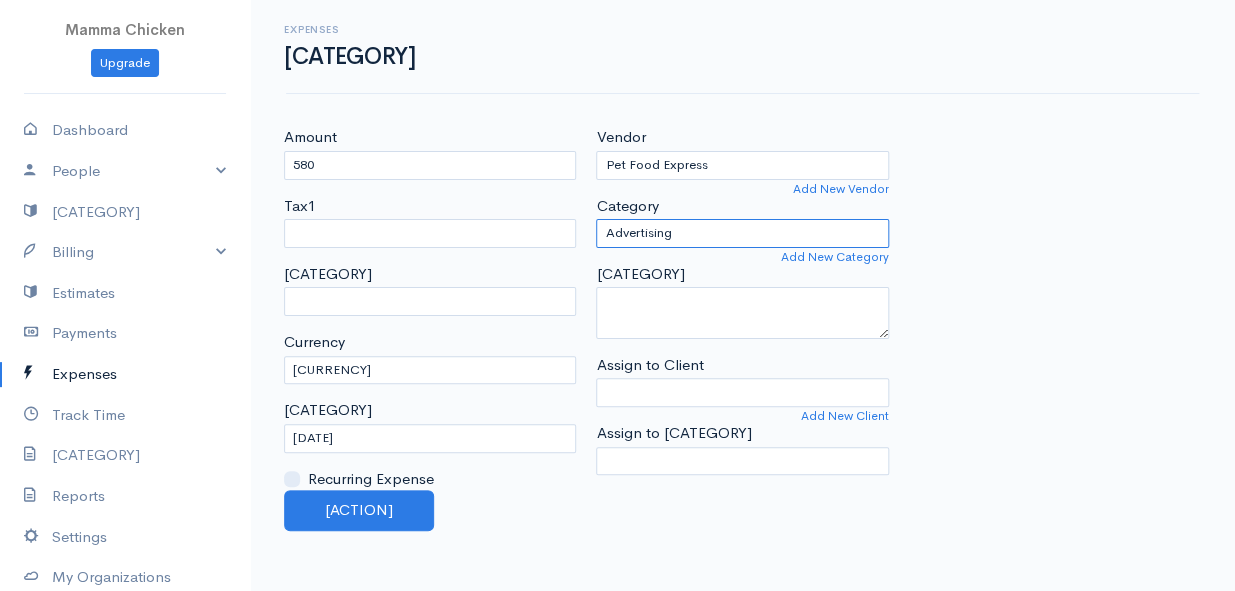 click on "[CATEGORY] [CATEGORY] [CATEGORY] [CATEGORY] [CATEGORY] [CATEGORY] [CATEGORY] [CATEGORY] [CATEGORY] [CATEGORY] [CATEGORY]" at bounding box center (742, 233) 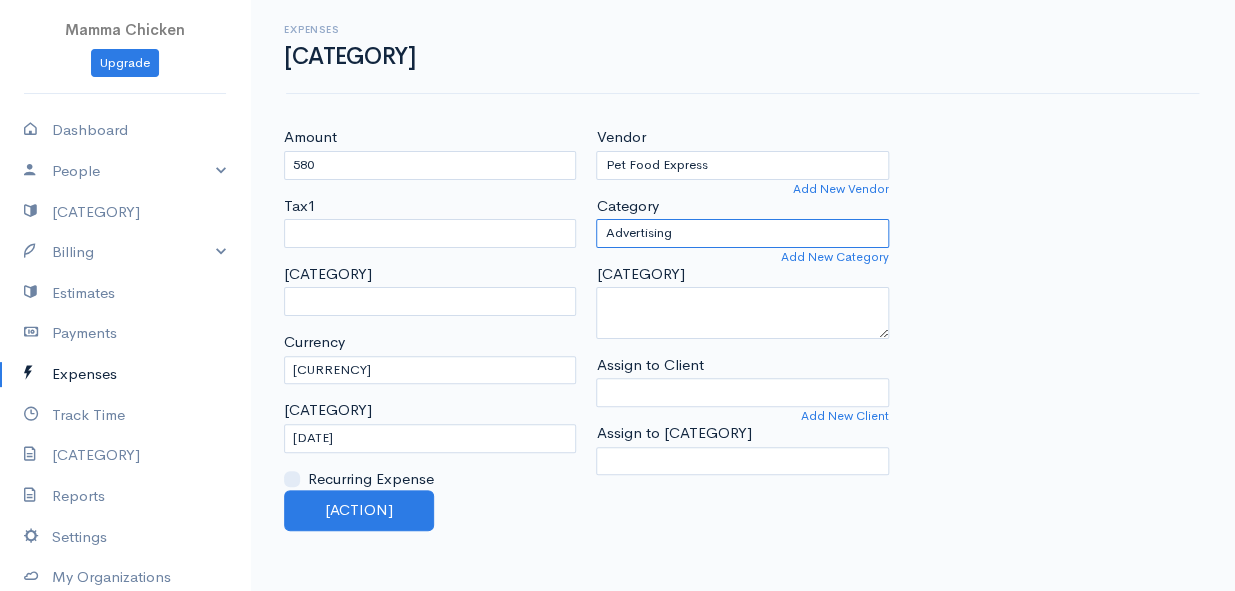 select on "Other Expenses" 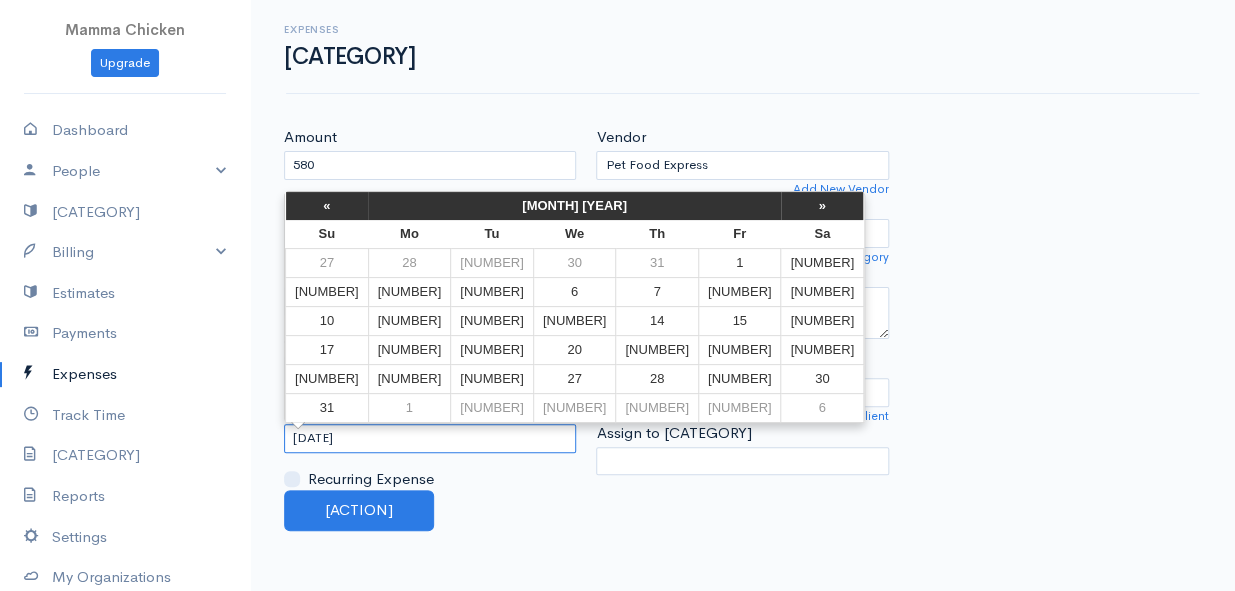 click on "[DATE]" at bounding box center (430, 438) 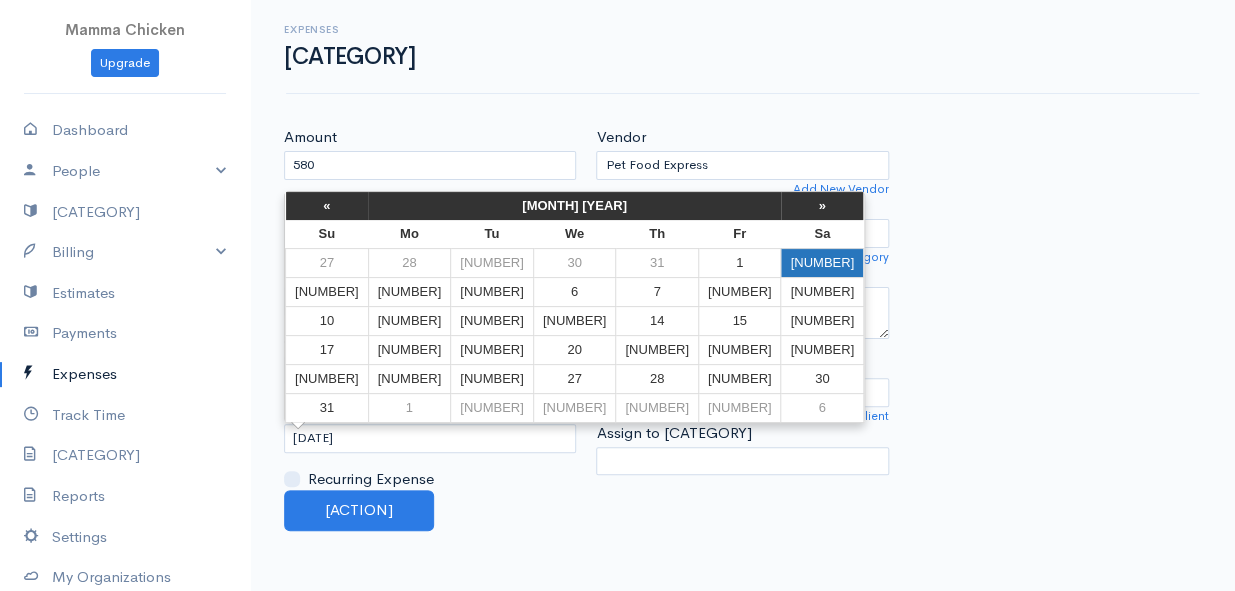 click on "[NUMBER]" at bounding box center [822, 262] 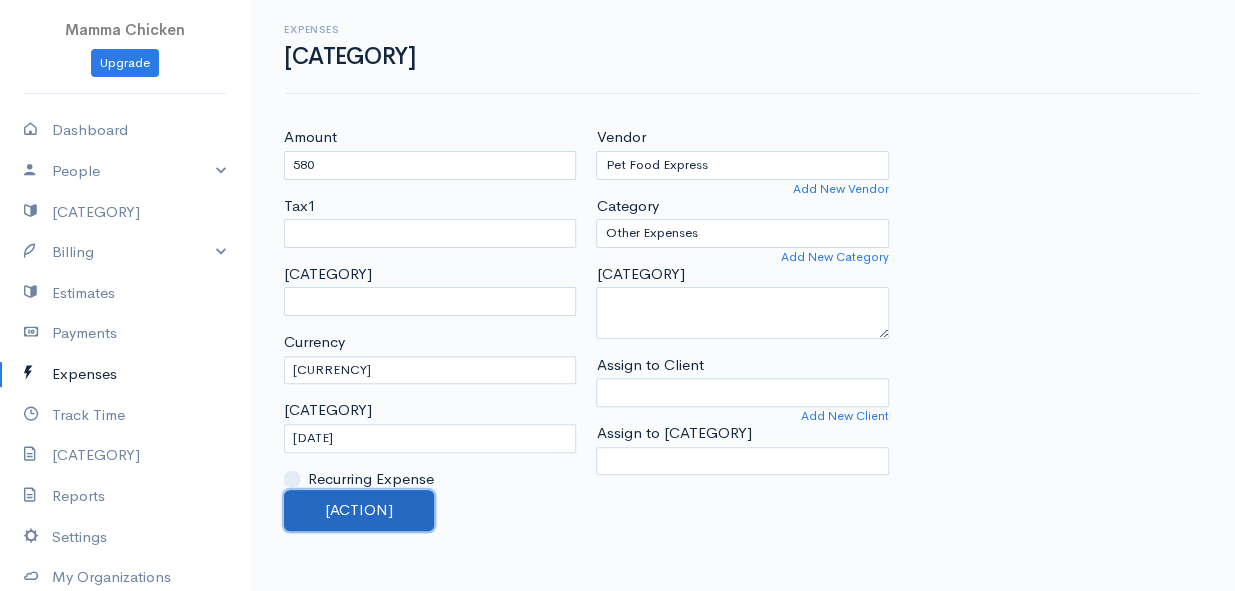 click on "[ACTION]" at bounding box center (359, 510) 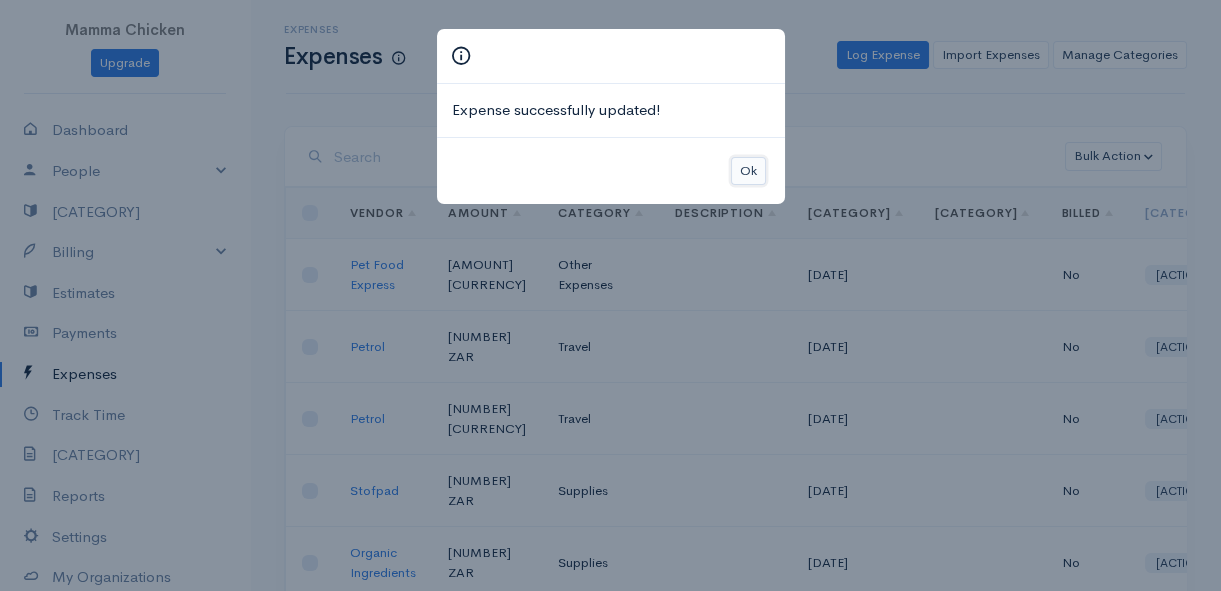 click on "Ok" at bounding box center (748, 171) 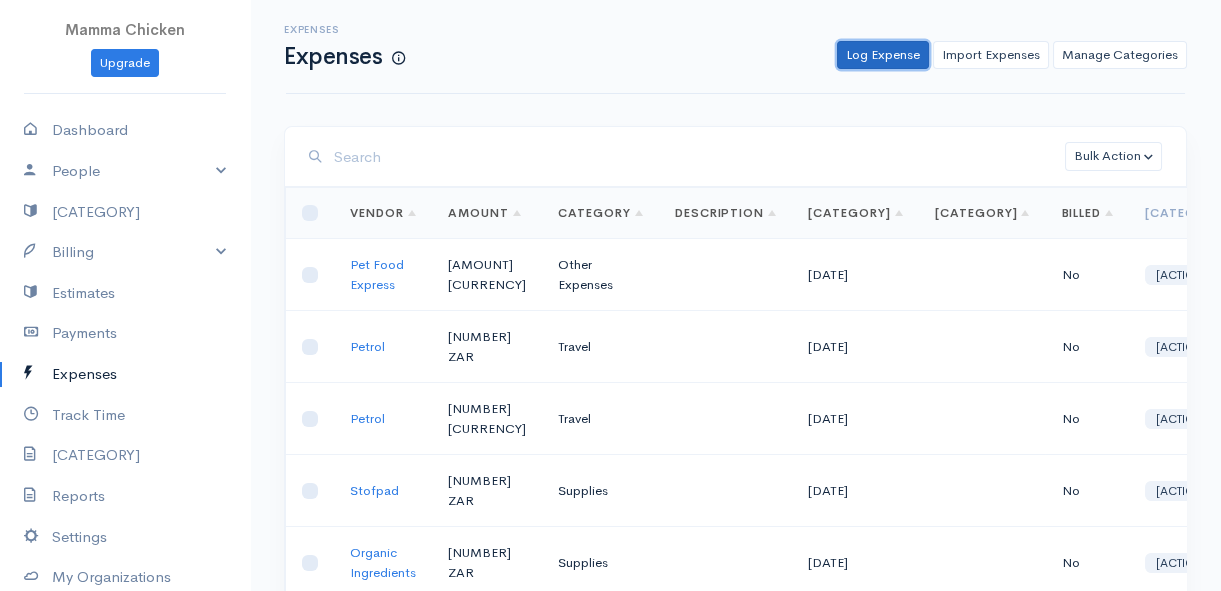 click on "Log Expense" at bounding box center [883, 55] 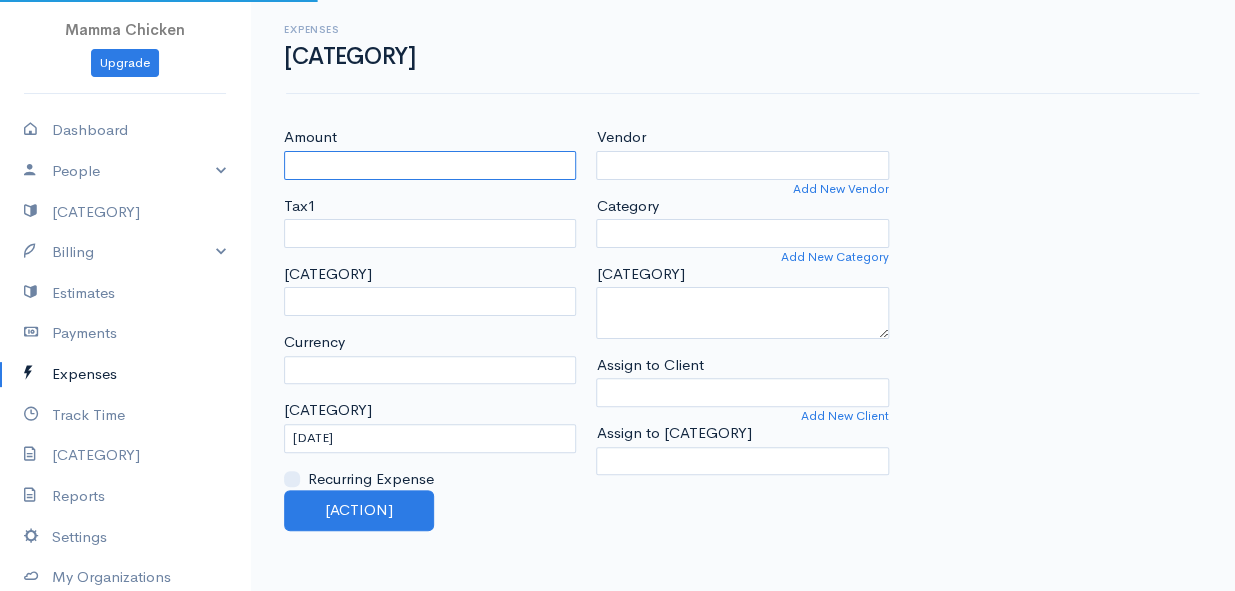 select on "ZAR" 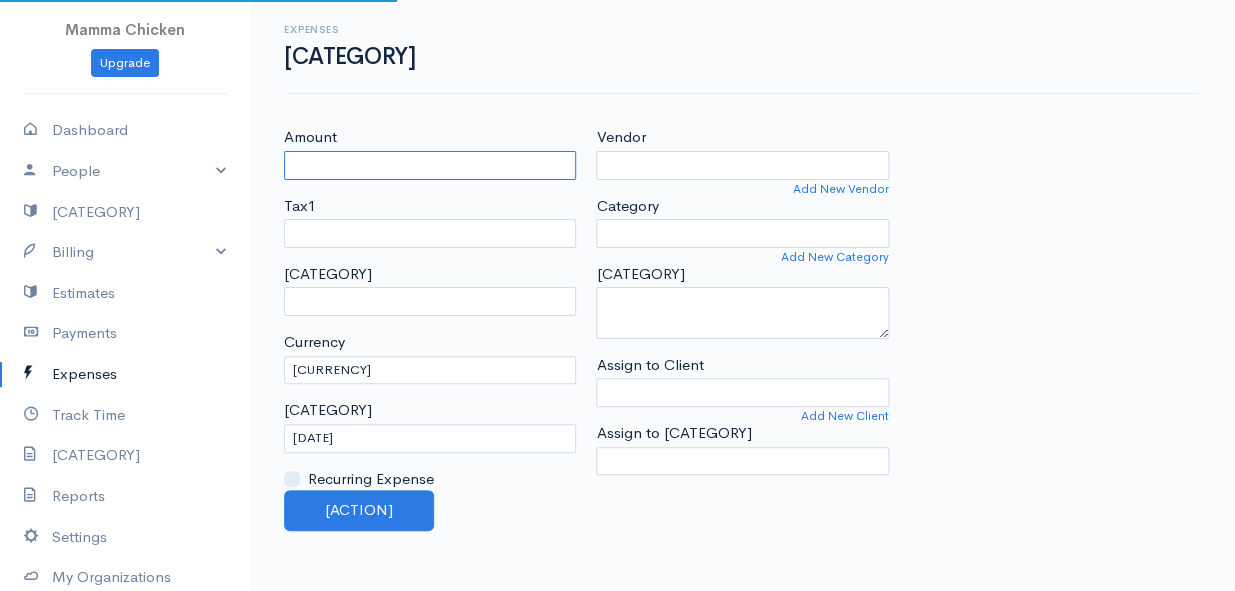 click on "Amount" at bounding box center (430, 165) 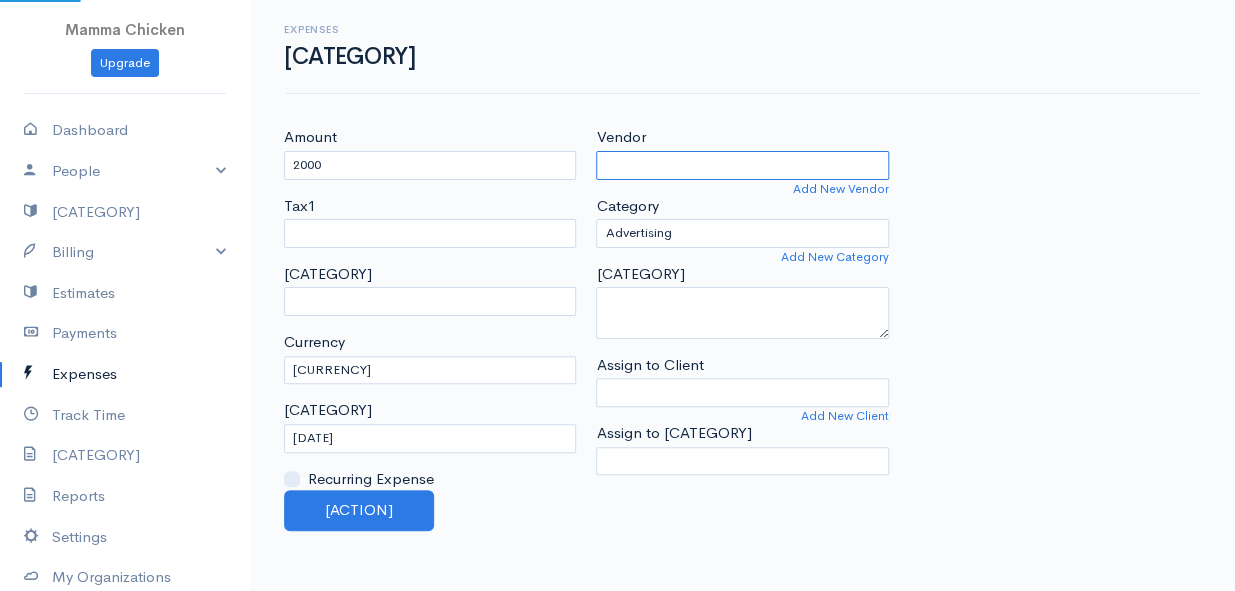 click on "Vendor" at bounding box center (742, 165) 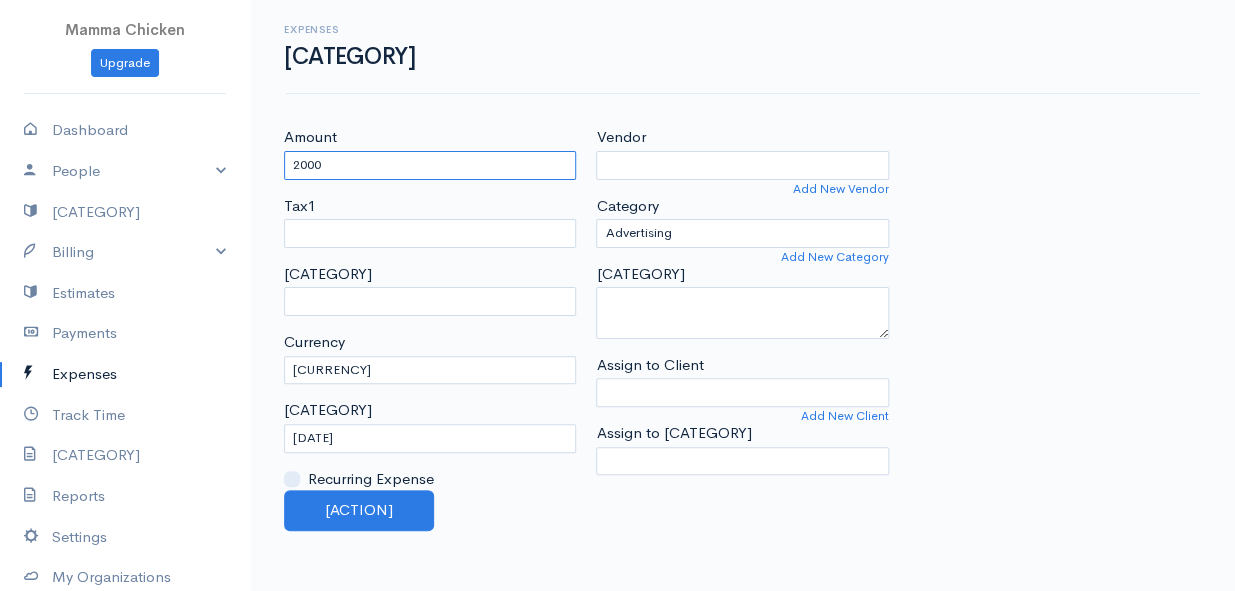 drag, startPoint x: 360, startPoint y: 167, endPoint x: 285, endPoint y: 166, distance: 75.00667 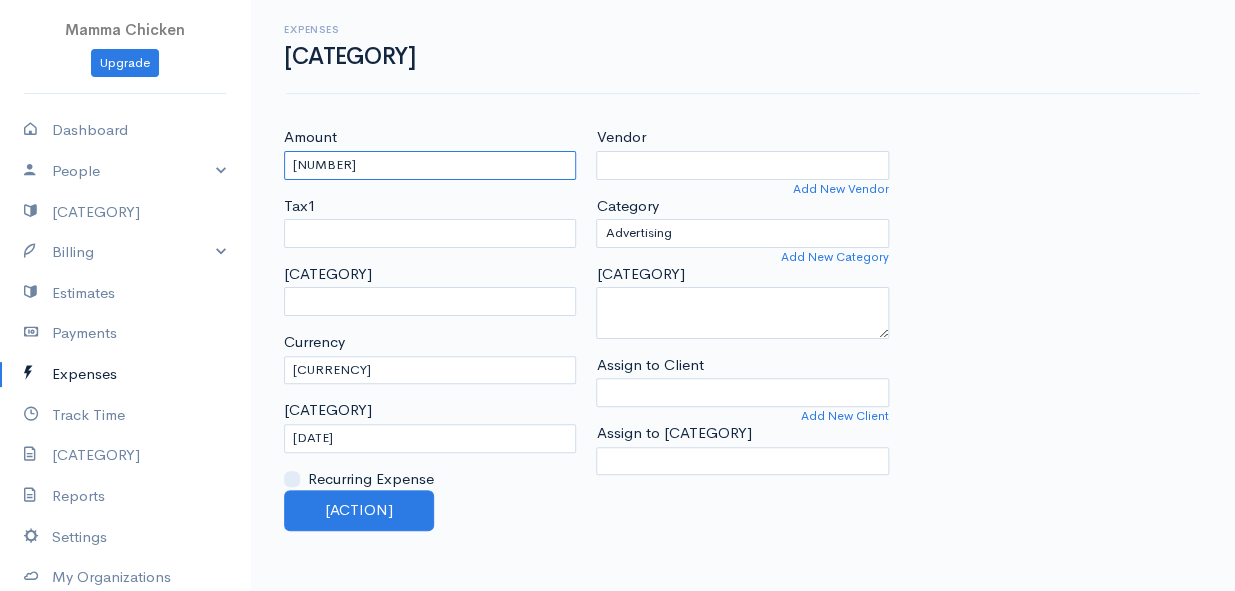 type on "[NUMBER]" 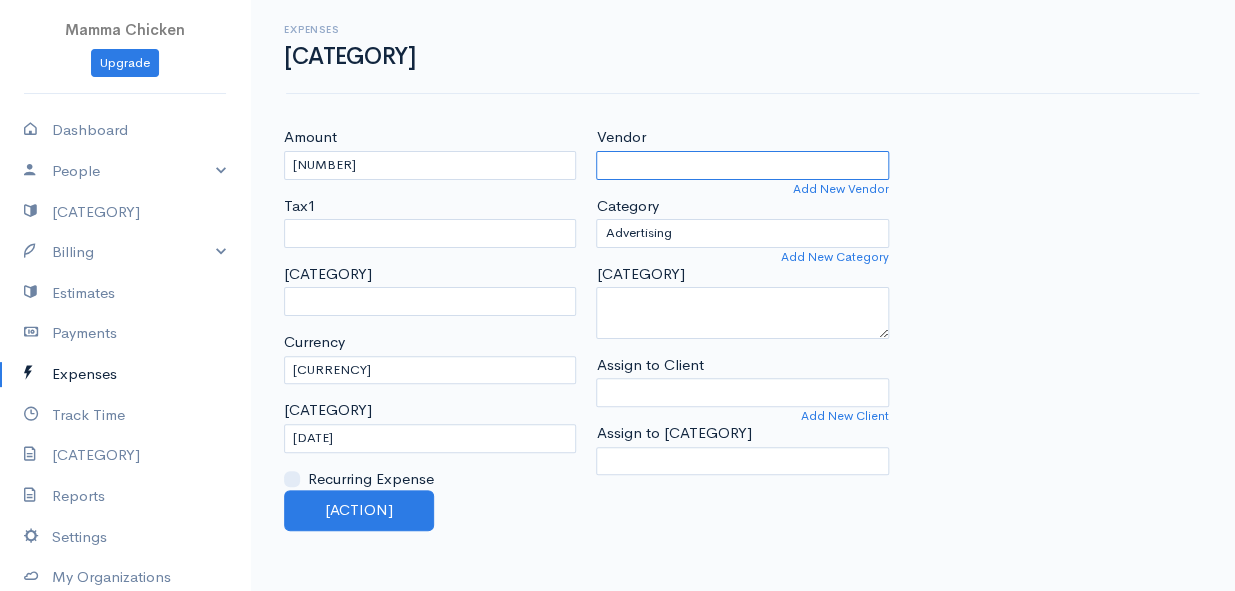 click on "Vendor" at bounding box center (742, 165) 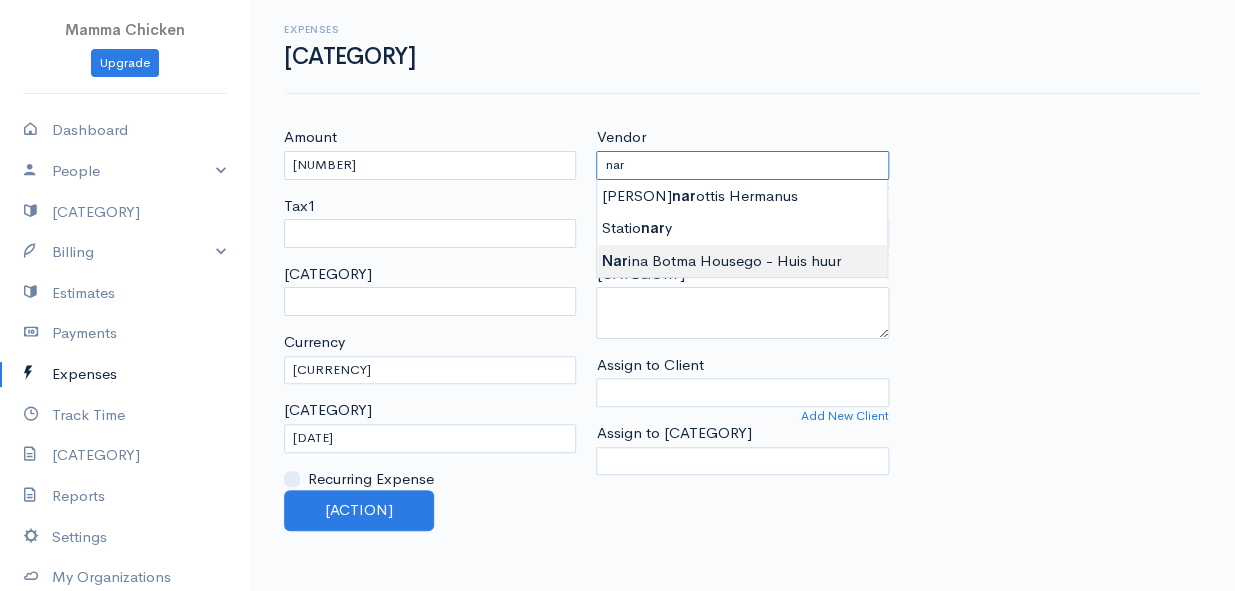 type on "[PERSON] - [CATEGORY]" 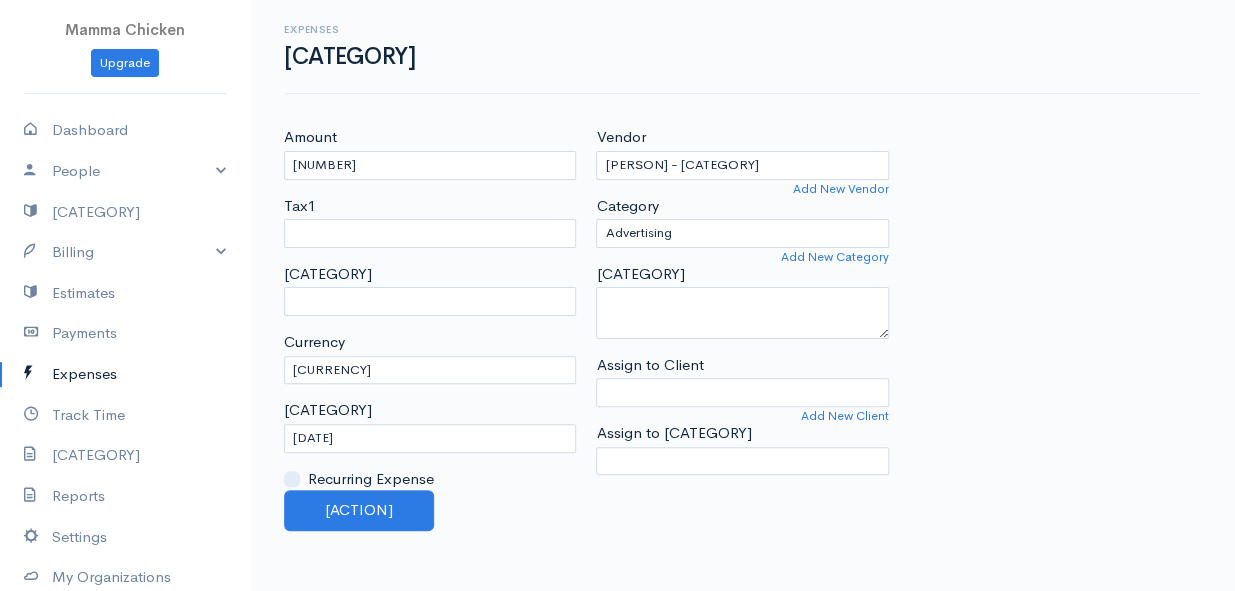 click on "[CURRENCY] ([SYMBOL])" at bounding box center [617, 295] 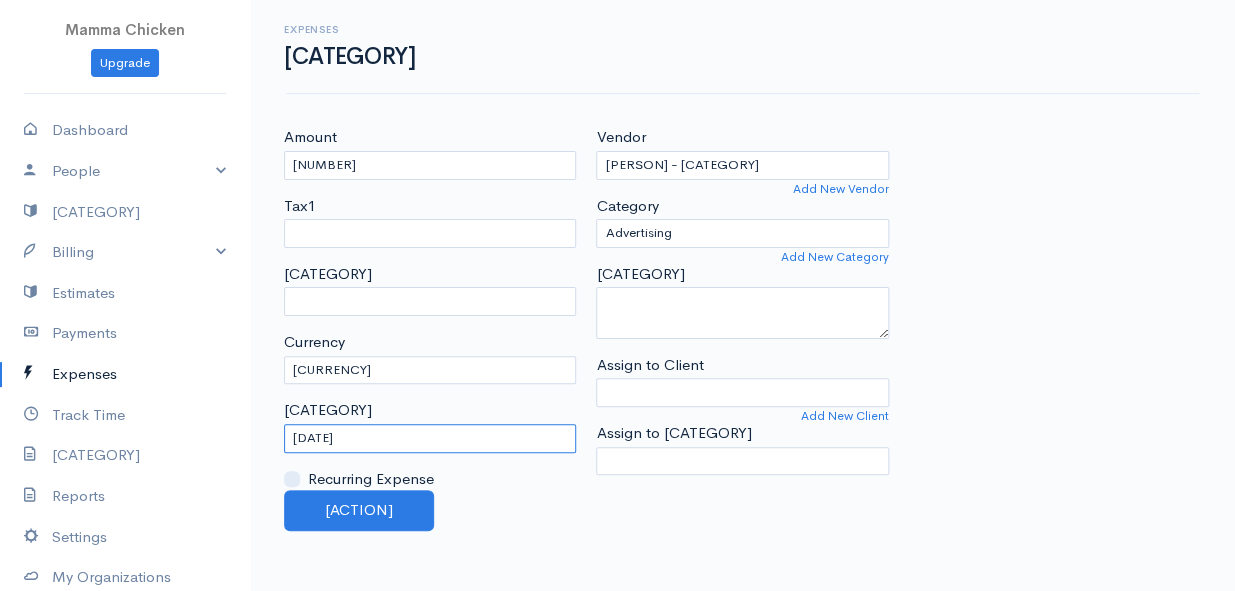 click on "[DATE]" at bounding box center (430, 438) 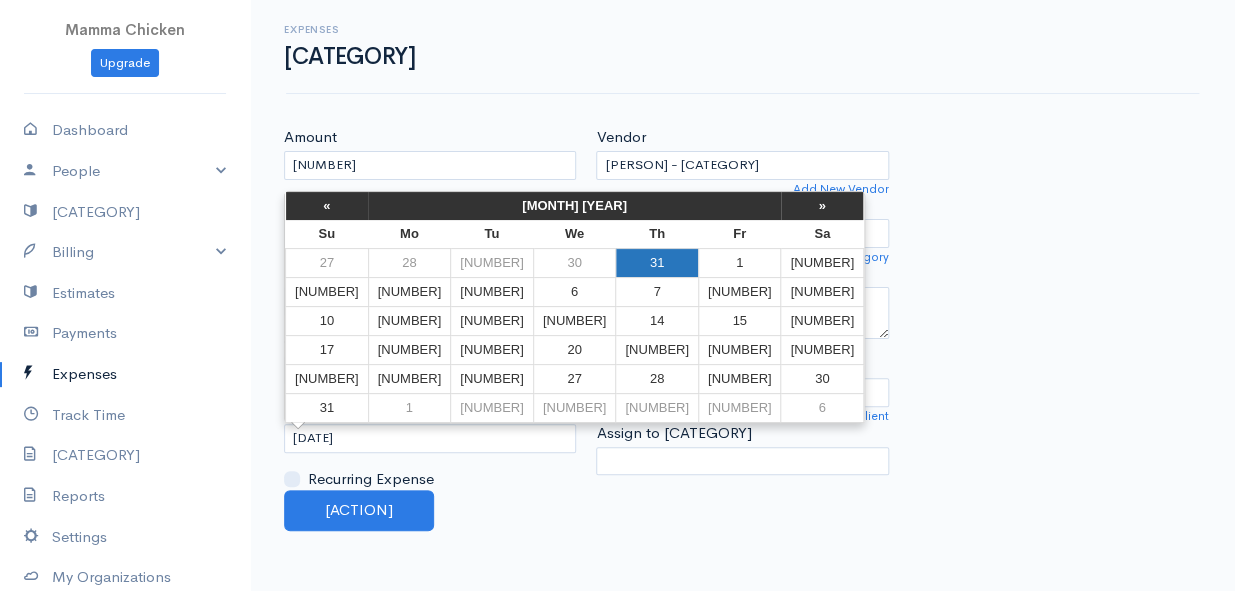 click on "31" at bounding box center (657, 262) 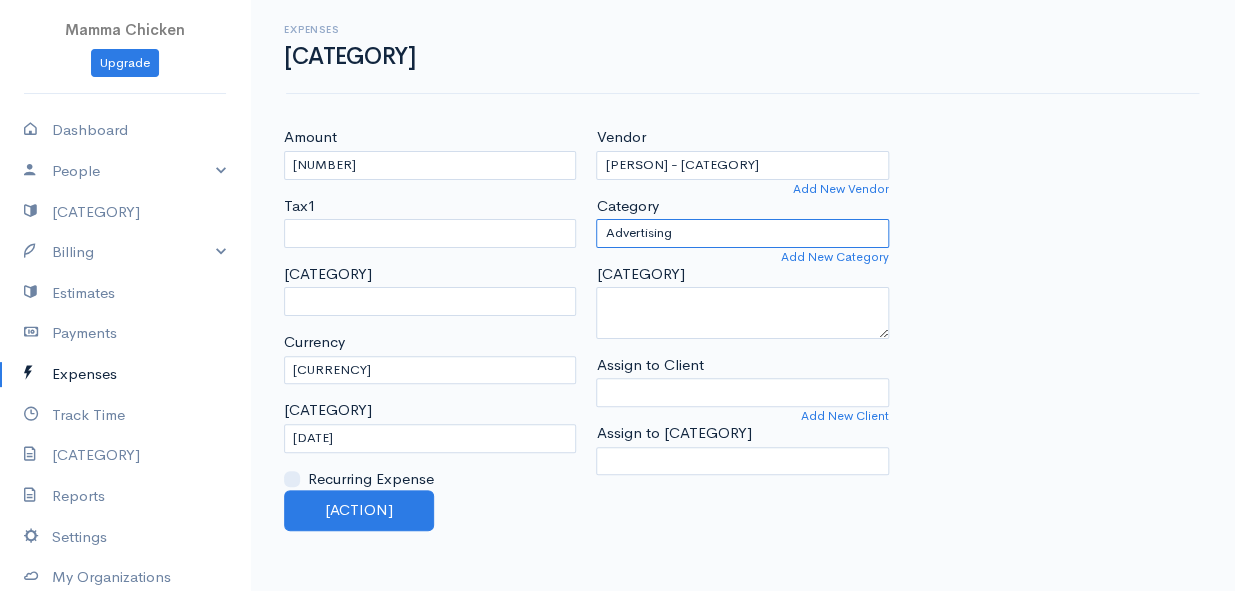click on "[CATEGORY] [CATEGORY] [CATEGORY] [CATEGORY] [CATEGORY] [CATEGORY] [CATEGORY] [CATEGORY] [CATEGORY] [CATEGORY] [CATEGORY]" at bounding box center (742, 233) 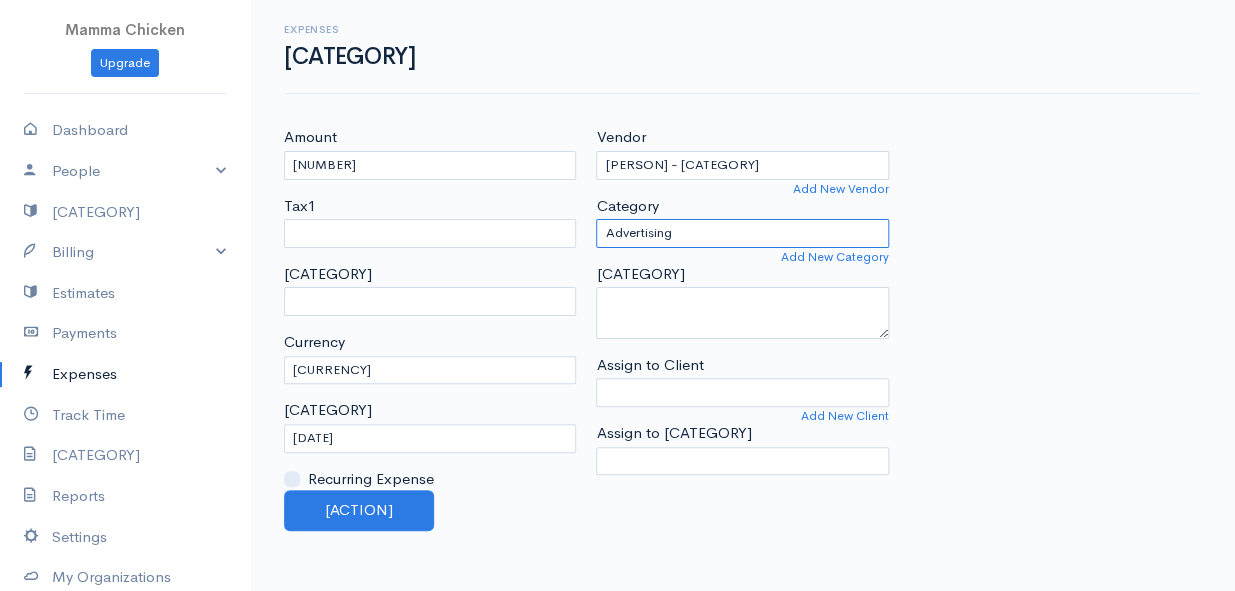 select on "[CATEGORY]" 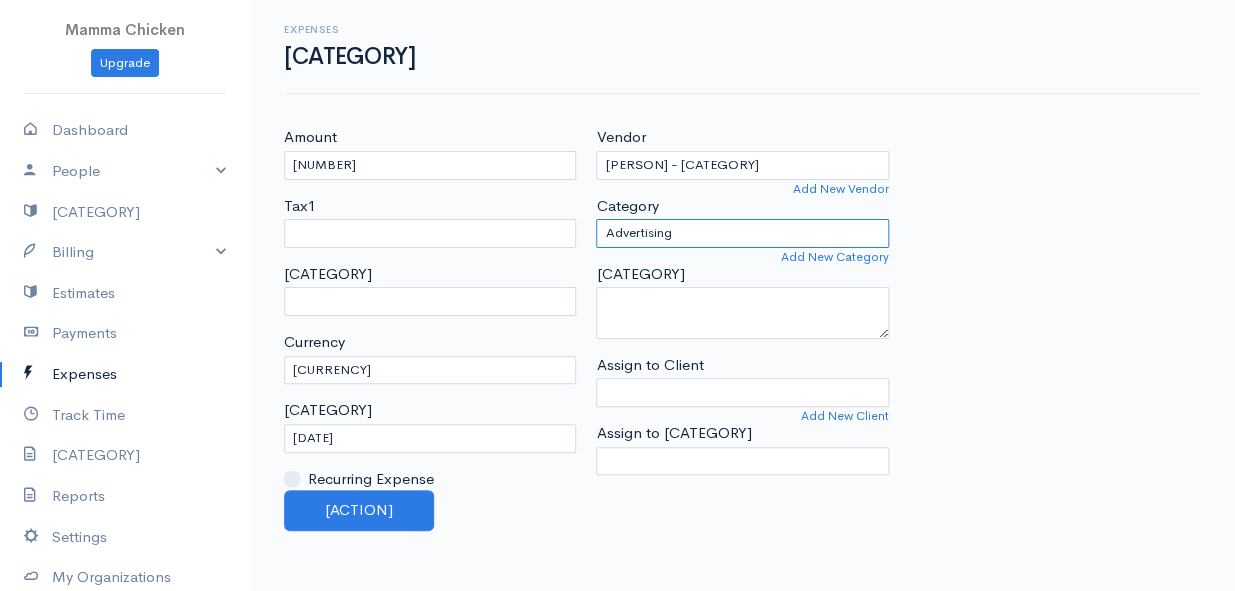 click on "[CATEGORY] [CATEGORY] [CATEGORY] [CATEGORY] [CATEGORY] [CATEGORY] [CATEGORY] [CATEGORY] [CATEGORY] [CATEGORY] [CATEGORY]" at bounding box center [742, 233] 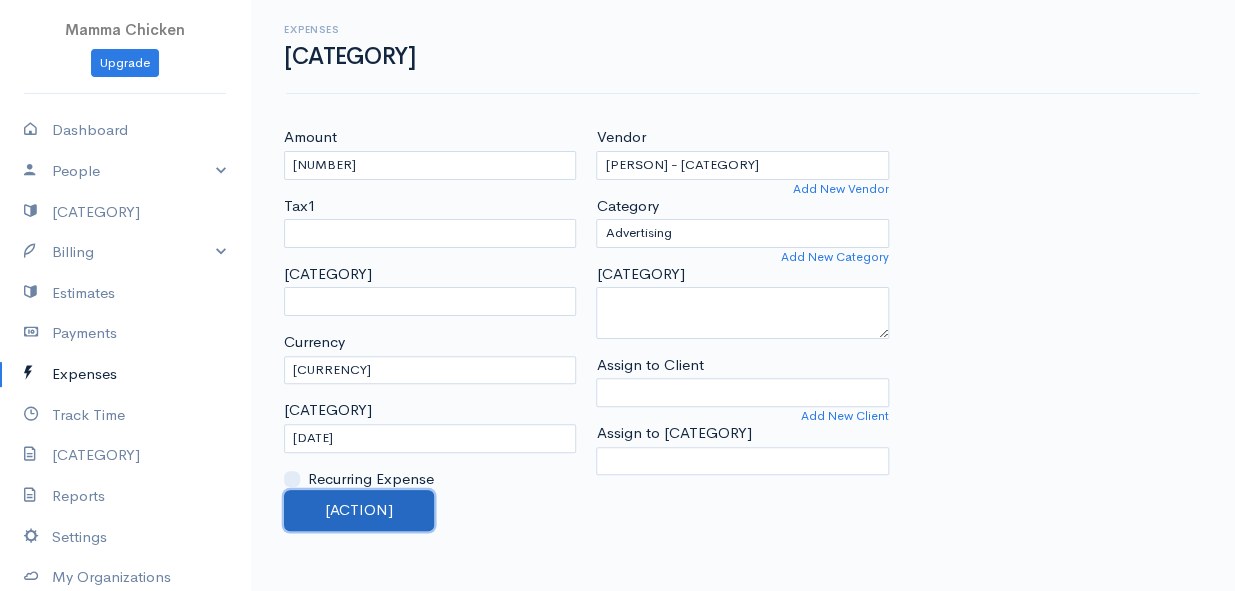 click on "[ACTION]" at bounding box center (359, 510) 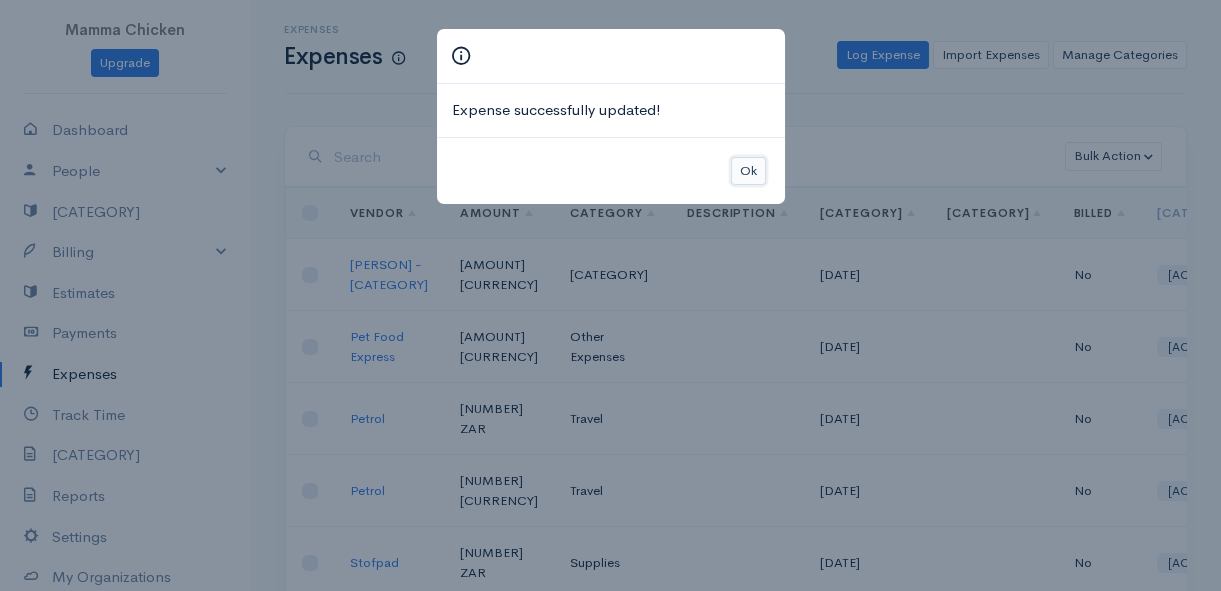 click on "Ok" at bounding box center (748, 171) 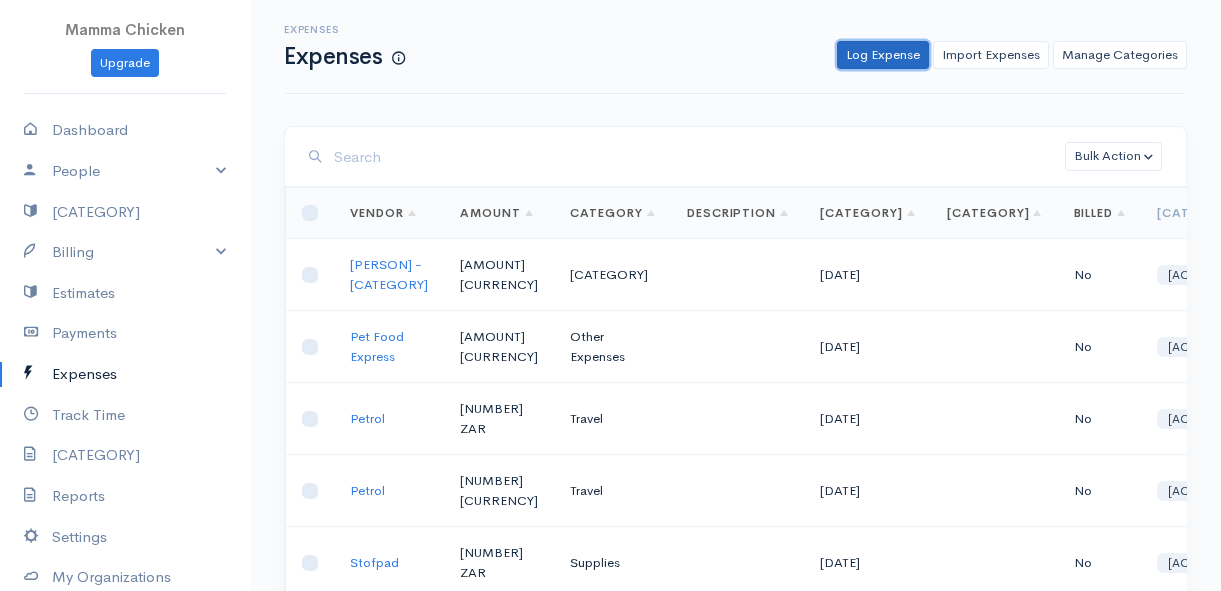 click on "Log Expense" at bounding box center [883, 55] 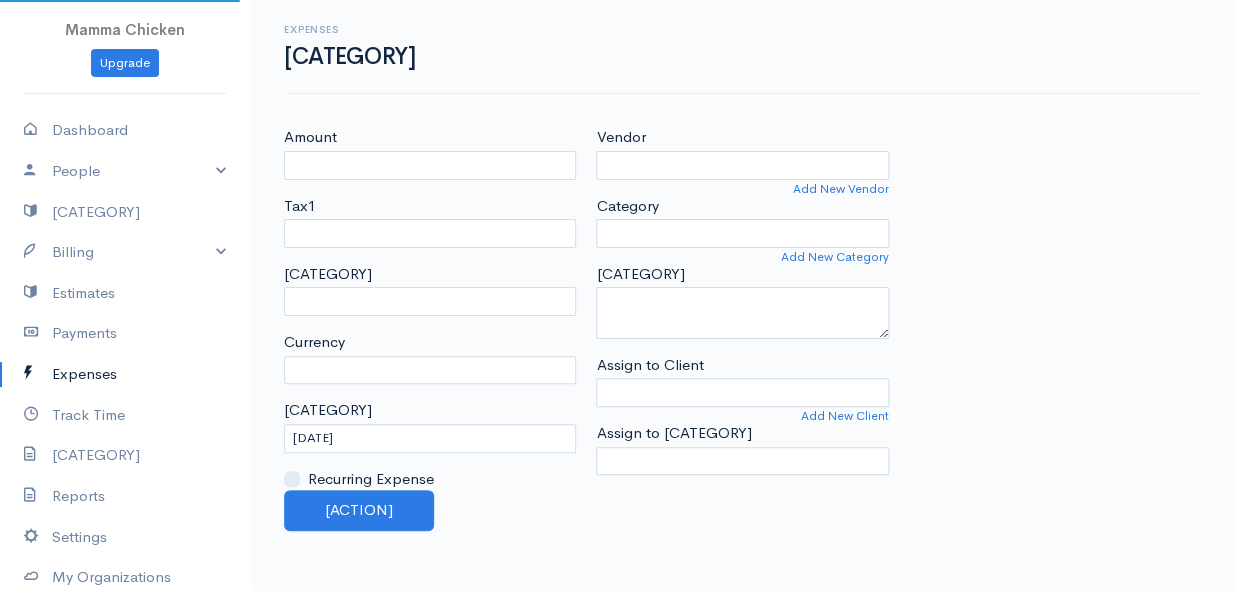 select on "ZAR" 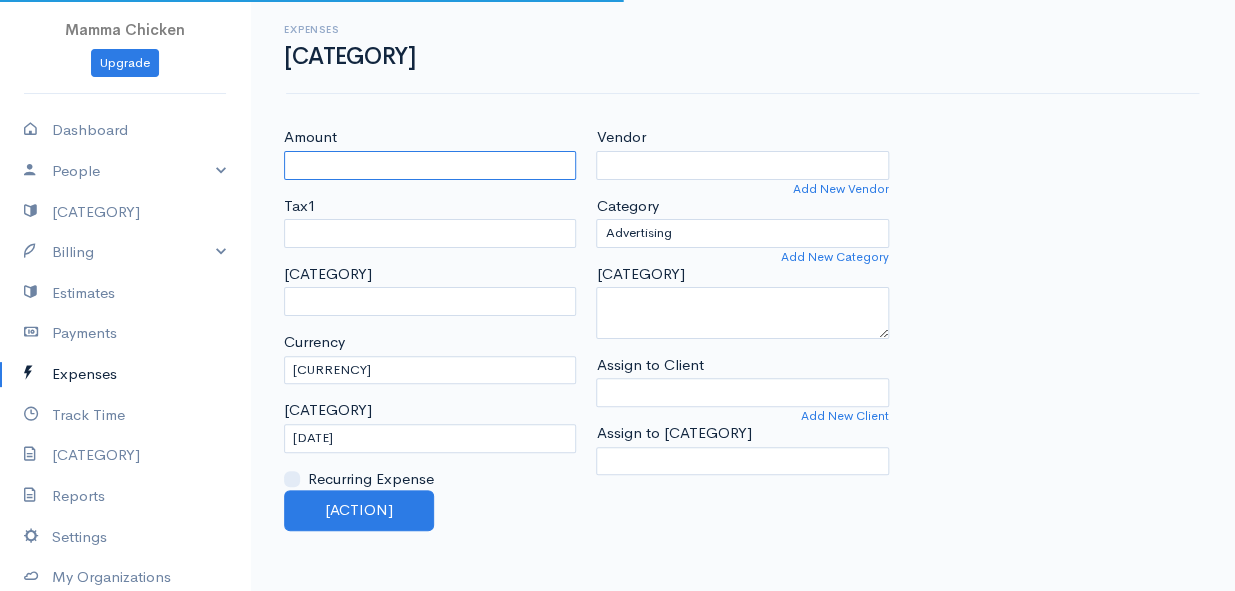 click on "Amount" at bounding box center (430, 165) 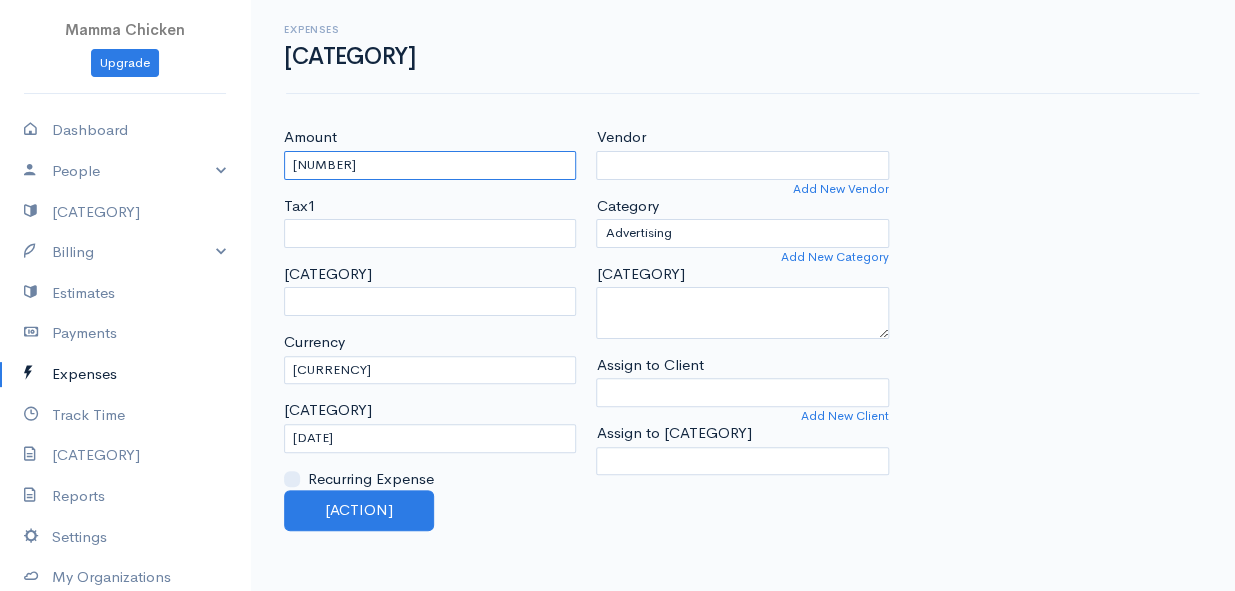 type on "[NUMBER]" 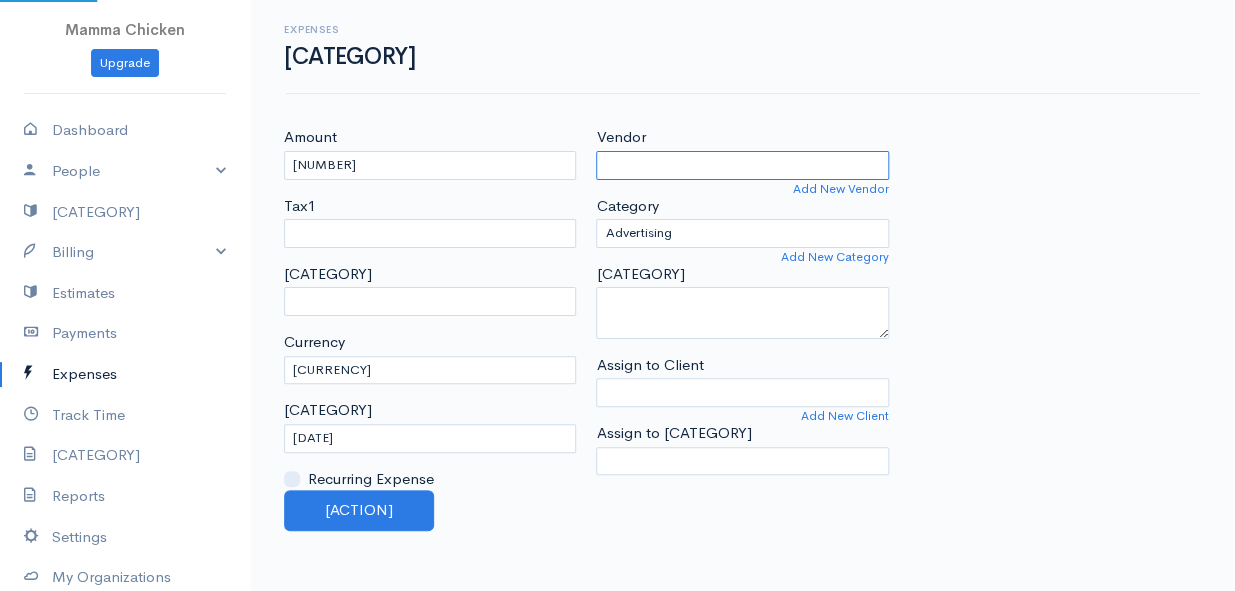 click on "Vendor" at bounding box center [742, 165] 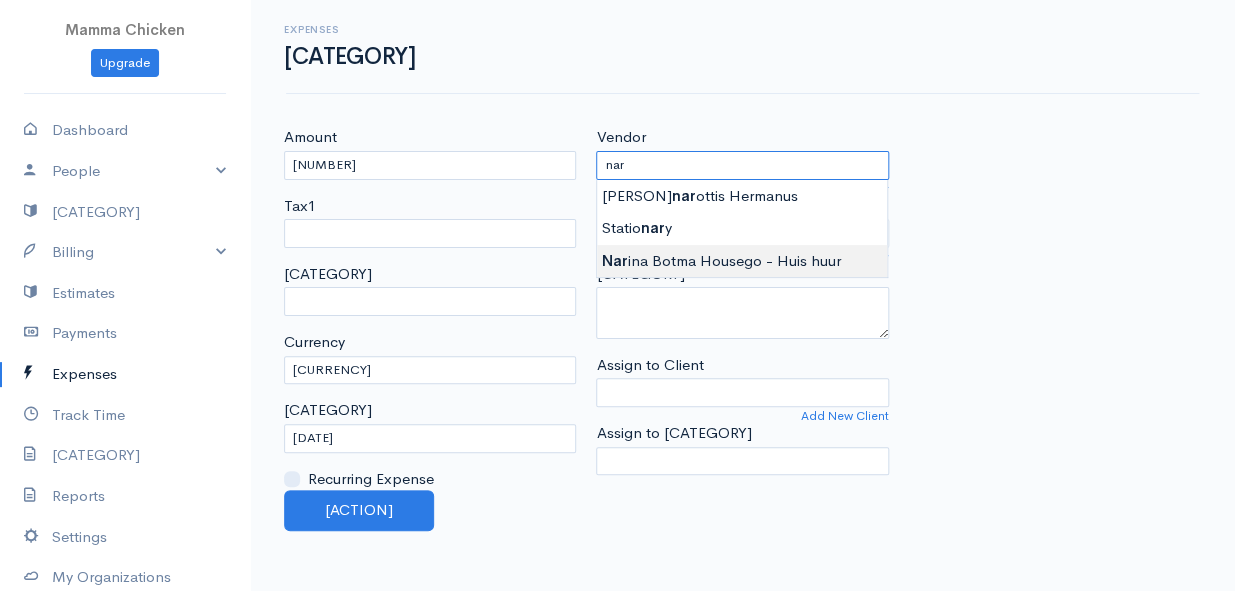 type on "[PERSON] - [CATEGORY]" 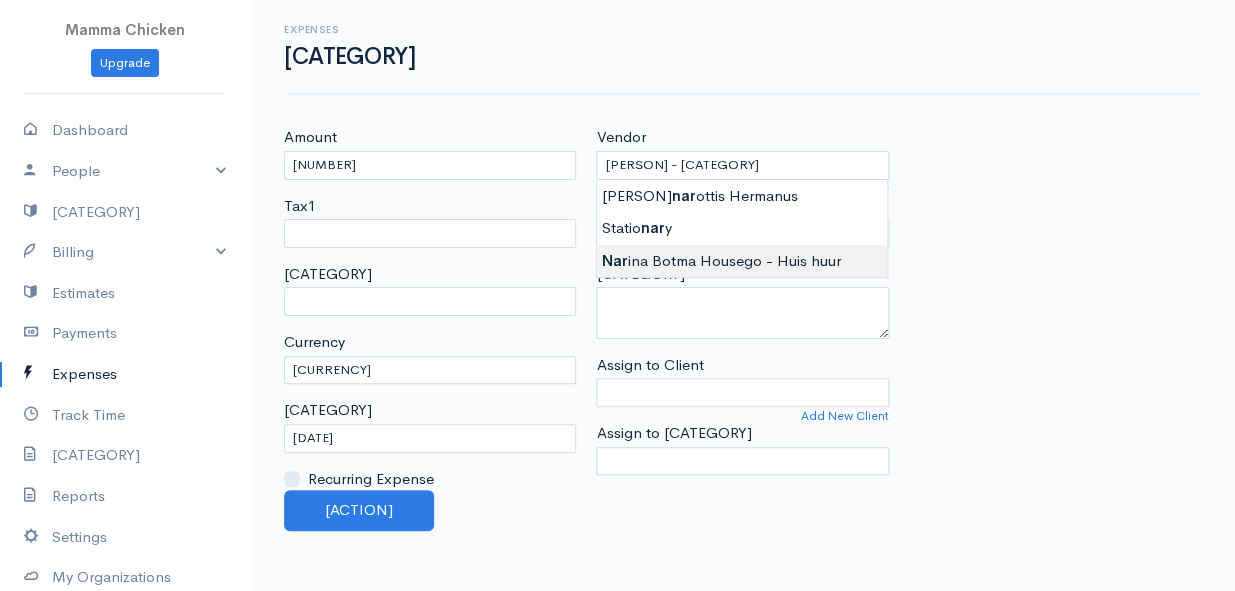 click on "[CURRENCY] ([SYMBOL])" at bounding box center [617, 295] 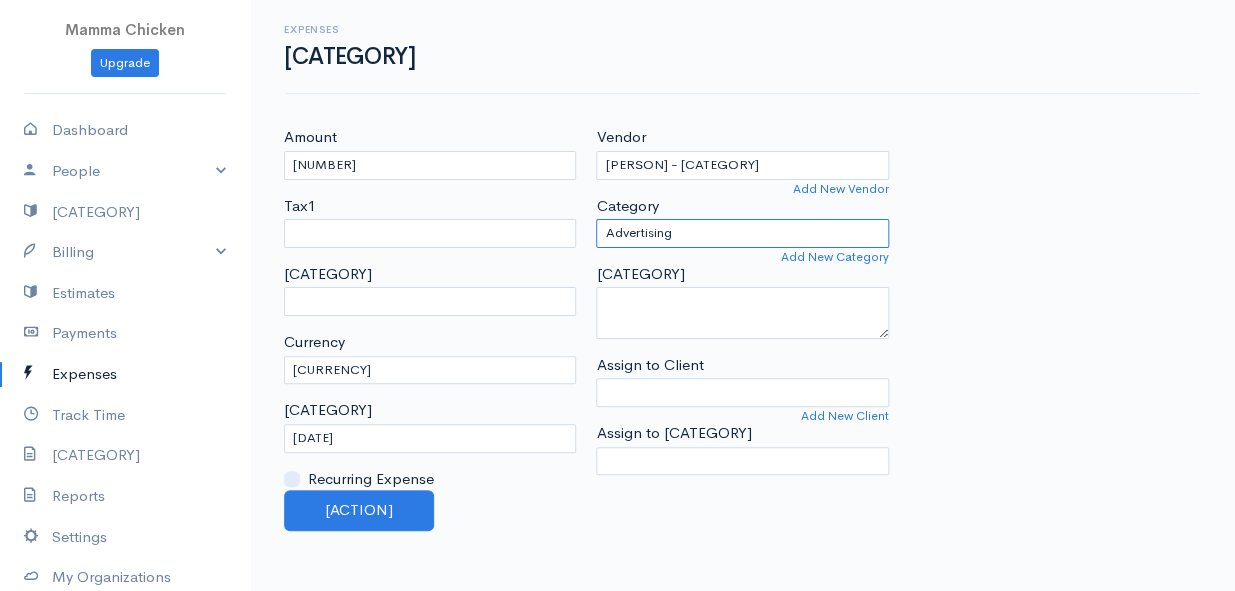 click on "[CATEGORY] [CATEGORY] [CATEGORY] [CATEGORY] [CATEGORY] [CATEGORY] [CATEGORY] [CATEGORY] [CATEGORY] [CATEGORY] [CATEGORY]" at bounding box center [742, 233] 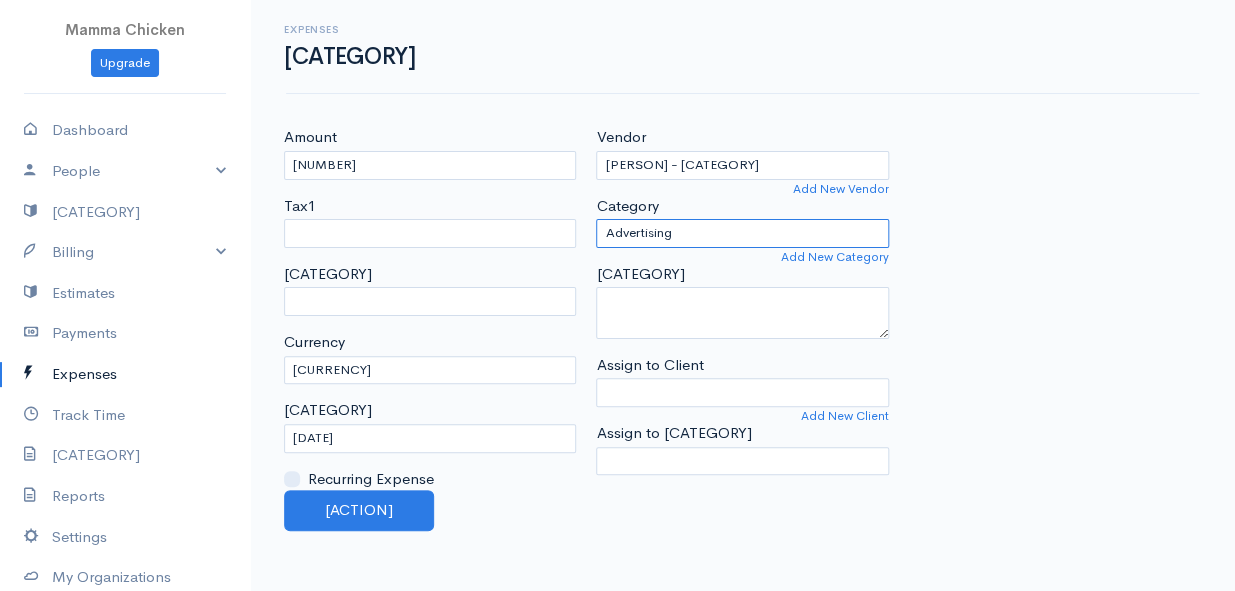 select on "[CATEGORY]" 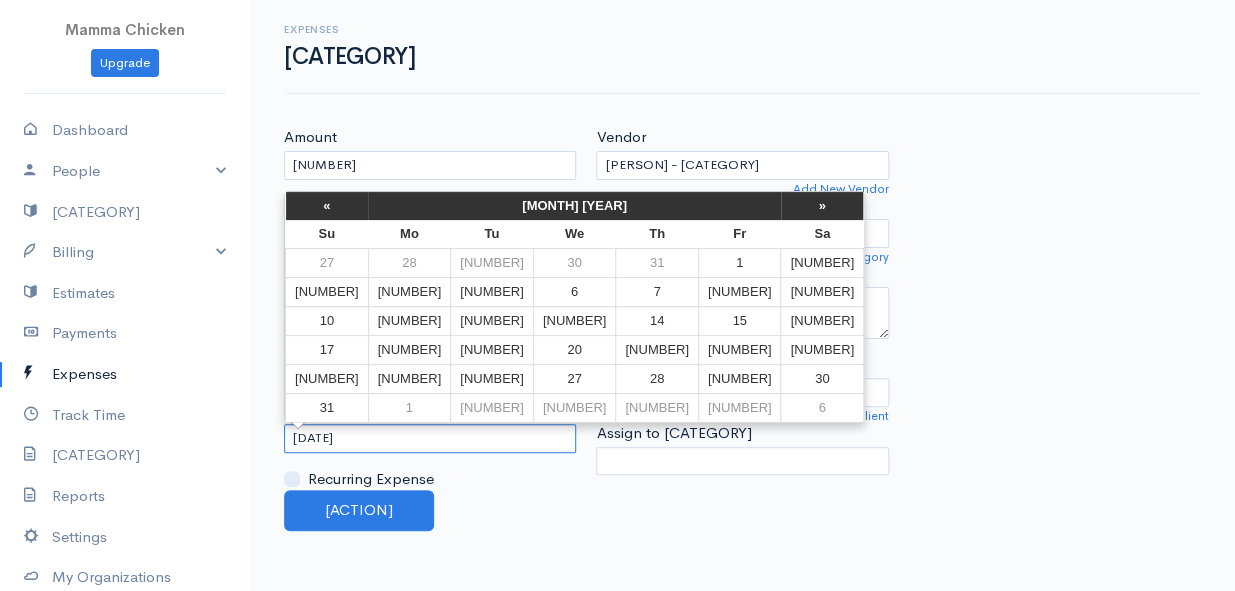click on "[DATE]" at bounding box center [430, 438] 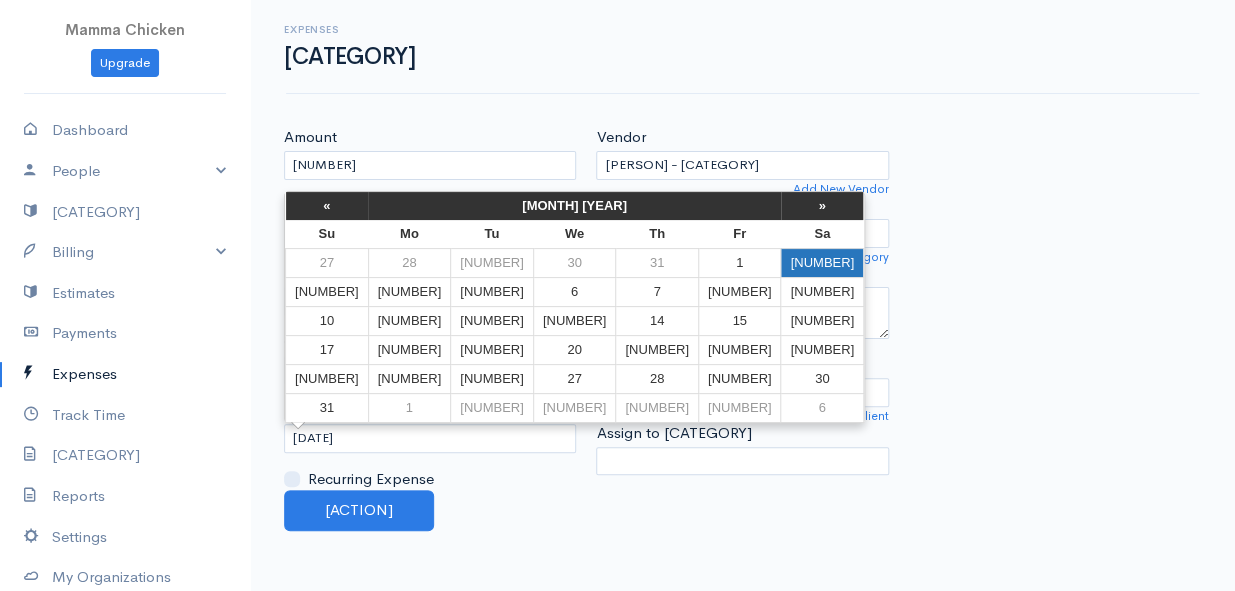 click on "[NUMBER]" at bounding box center [822, 262] 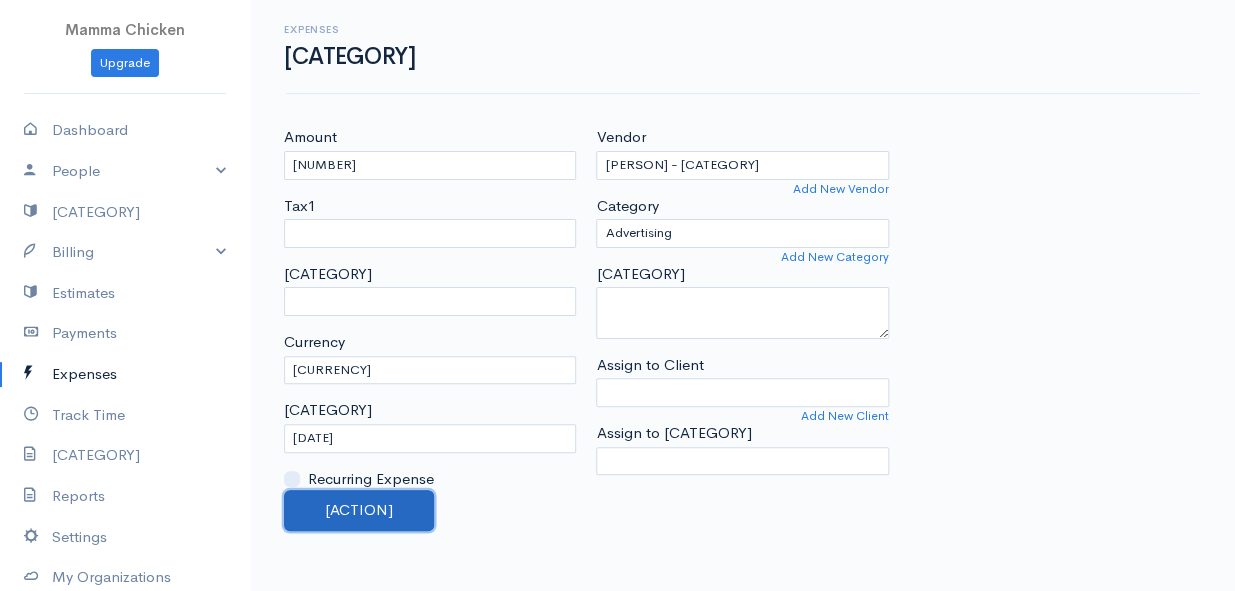 click on "[ACTION]" at bounding box center (359, 510) 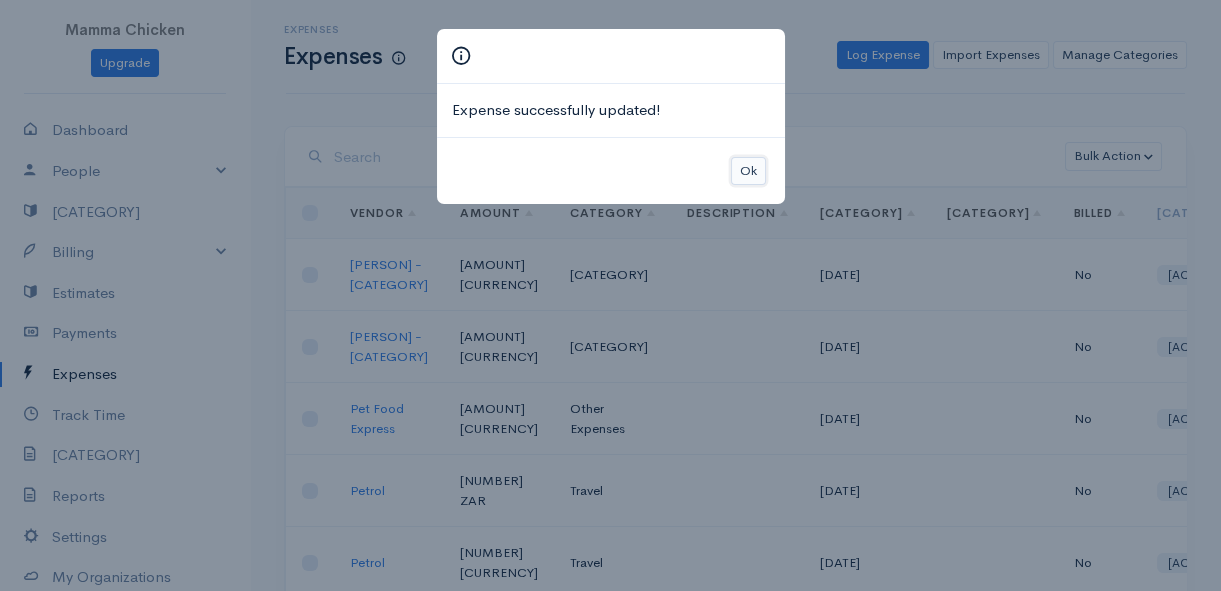 click on "Ok" at bounding box center (748, 171) 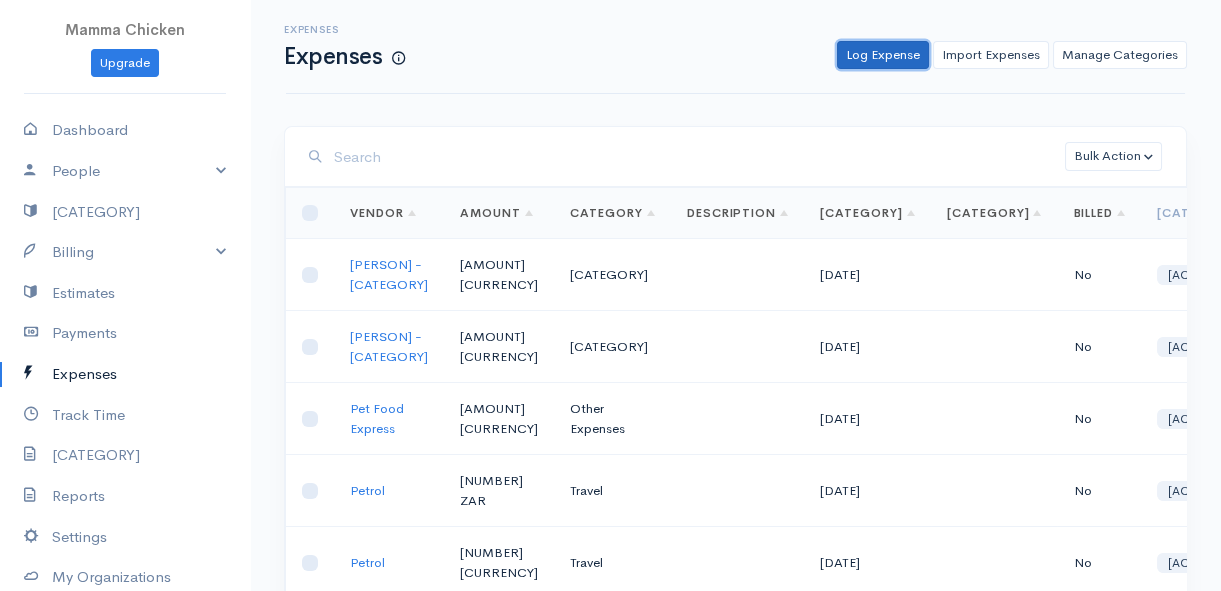 click on "Log Expense" at bounding box center (883, 55) 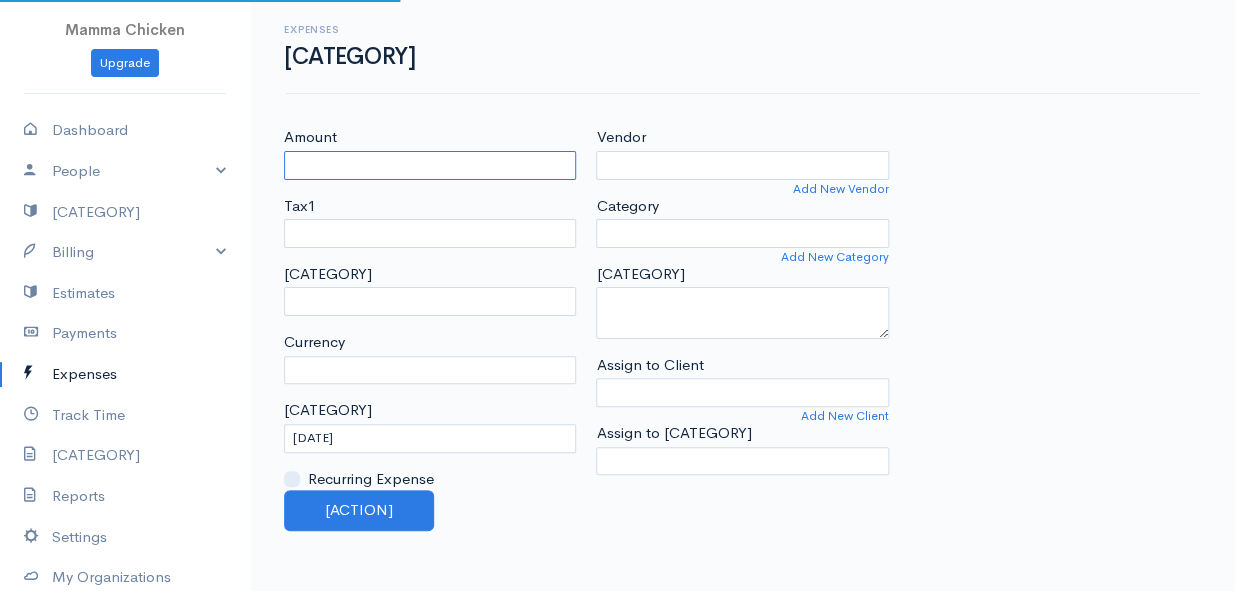 select on "ZAR" 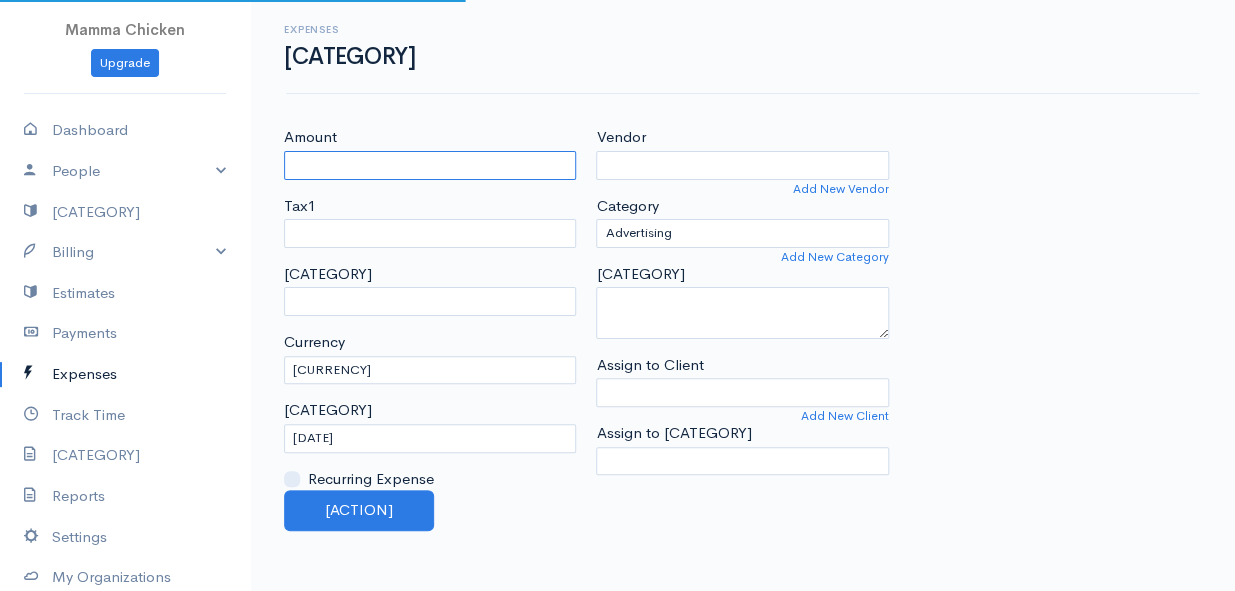 click on "Amount" at bounding box center (430, 165) 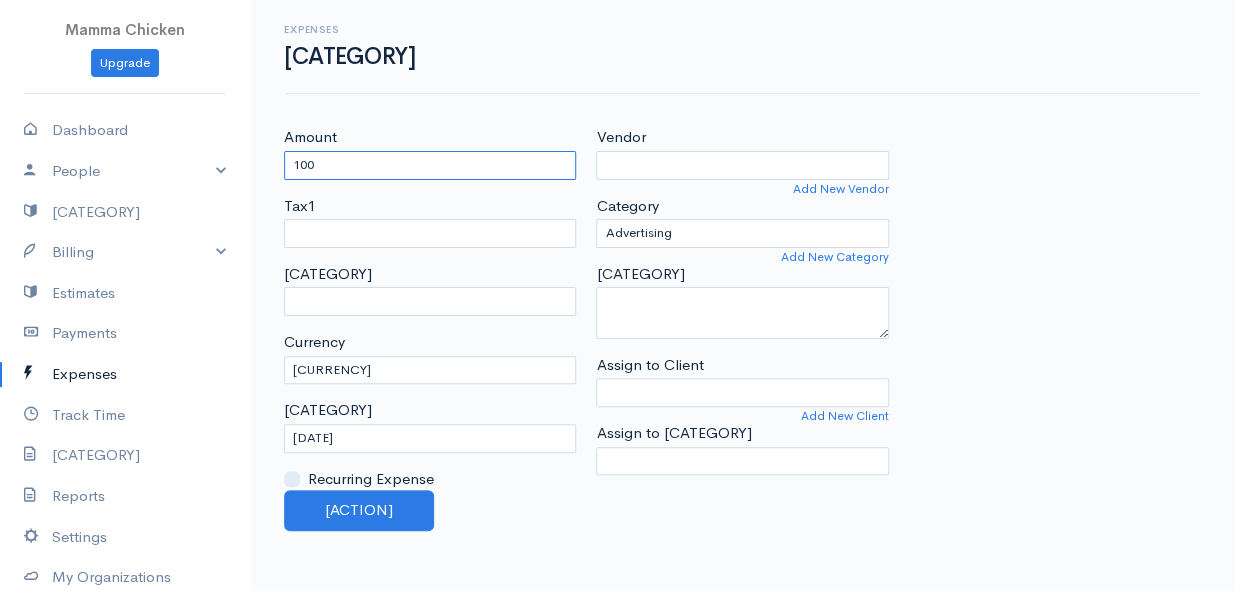 type on "100" 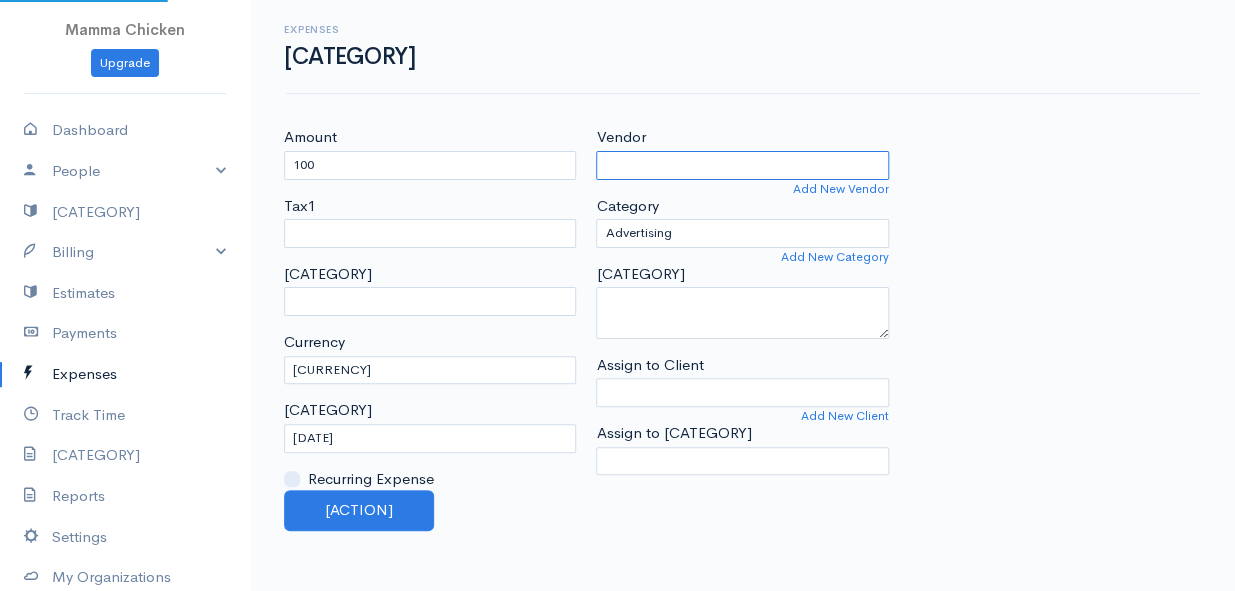 click on "Vendor" at bounding box center [742, 165] 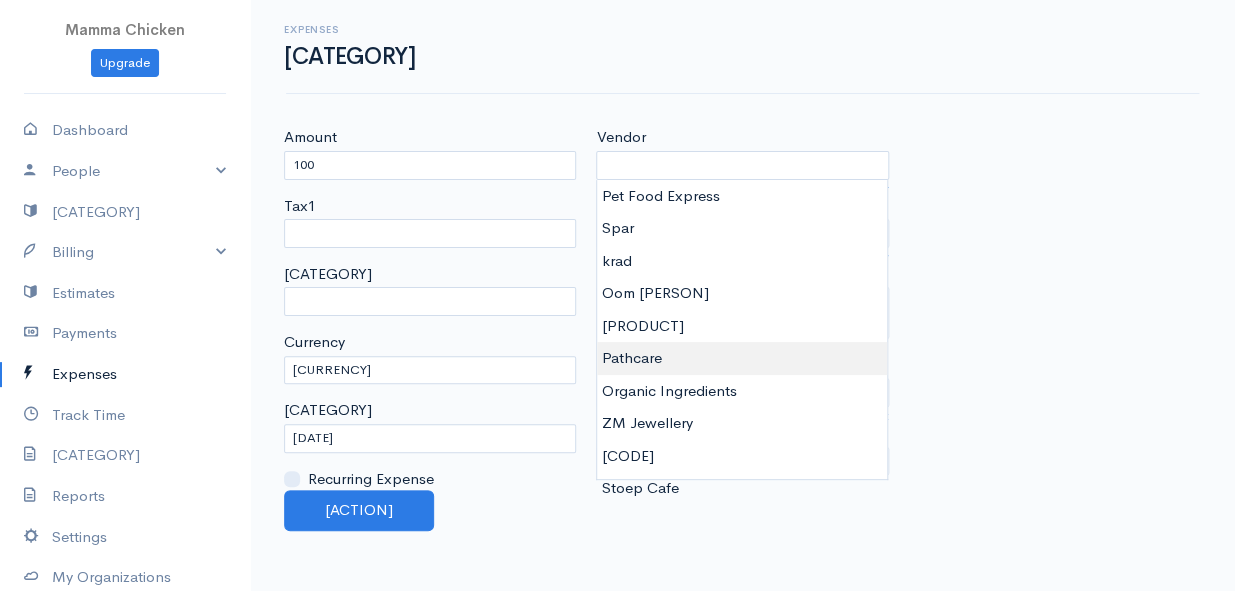type on "Pathcare" 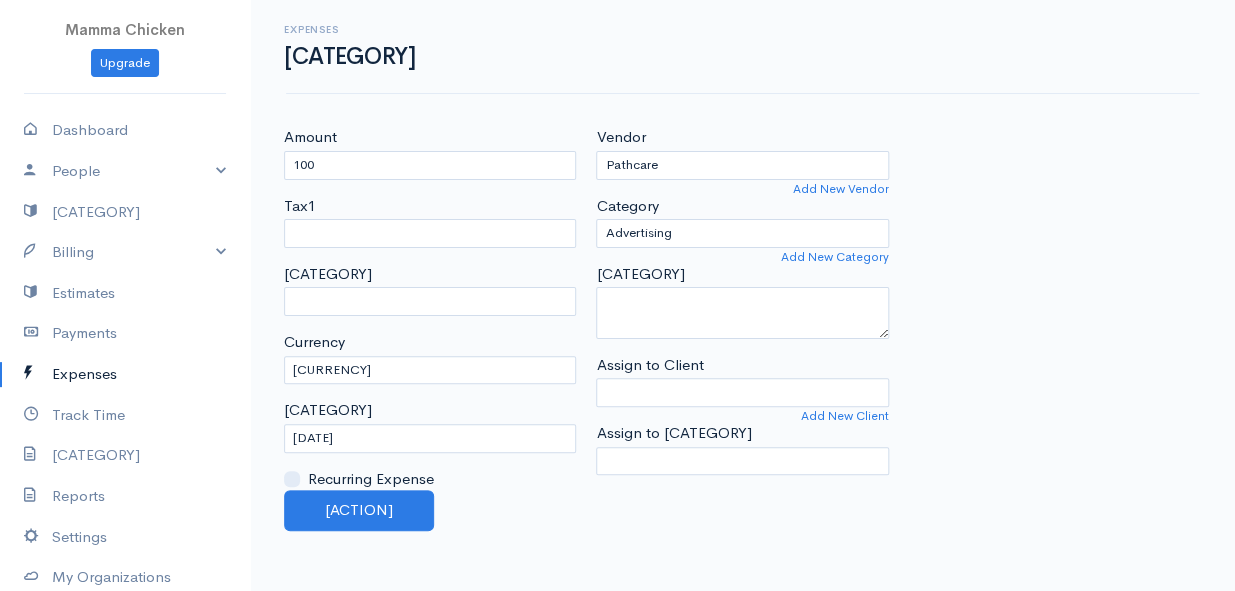 click on "[CURRENCY] [CURRENCY] [CURRENCY] [CURRENCY] [CURRENCY] [CURRENCY] [CURRENCY] [CURRENCY] [CURRENCY] [CURRENCY] [CURRENCY] [CURRENCY] [CURRENCY]" at bounding box center [617, 295] 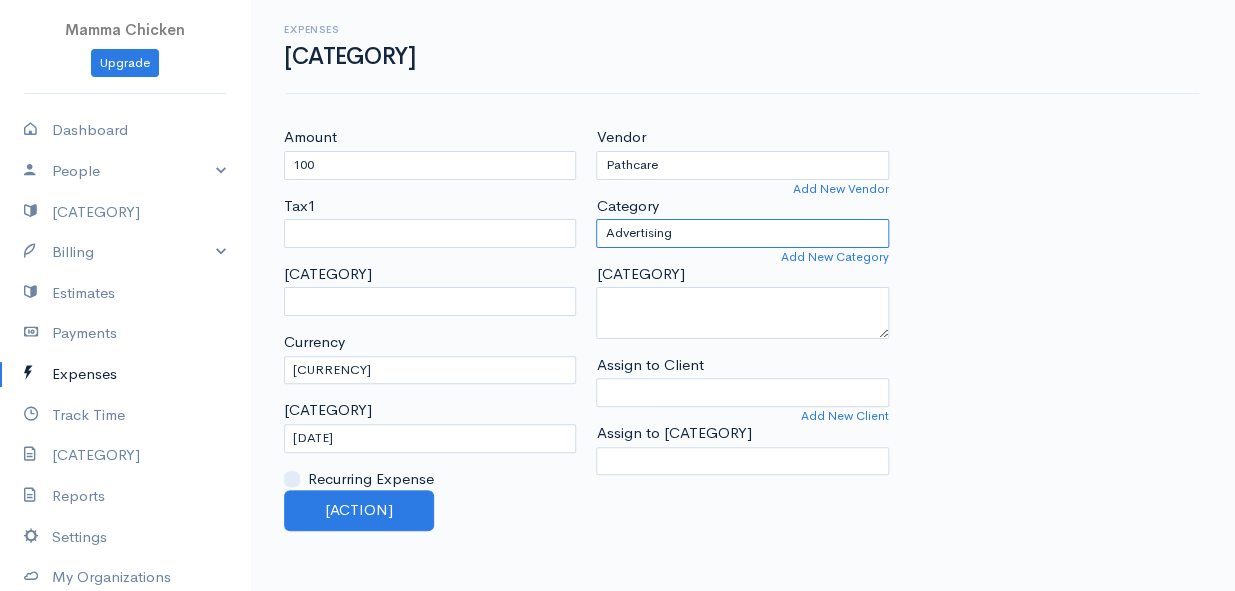click on "[CATEGORY] [CATEGORY] [CATEGORY] [CATEGORY] [CATEGORY] [CATEGORY] [CATEGORY] [CATEGORY] [CATEGORY] [CATEGORY] [CATEGORY]" at bounding box center [742, 233] 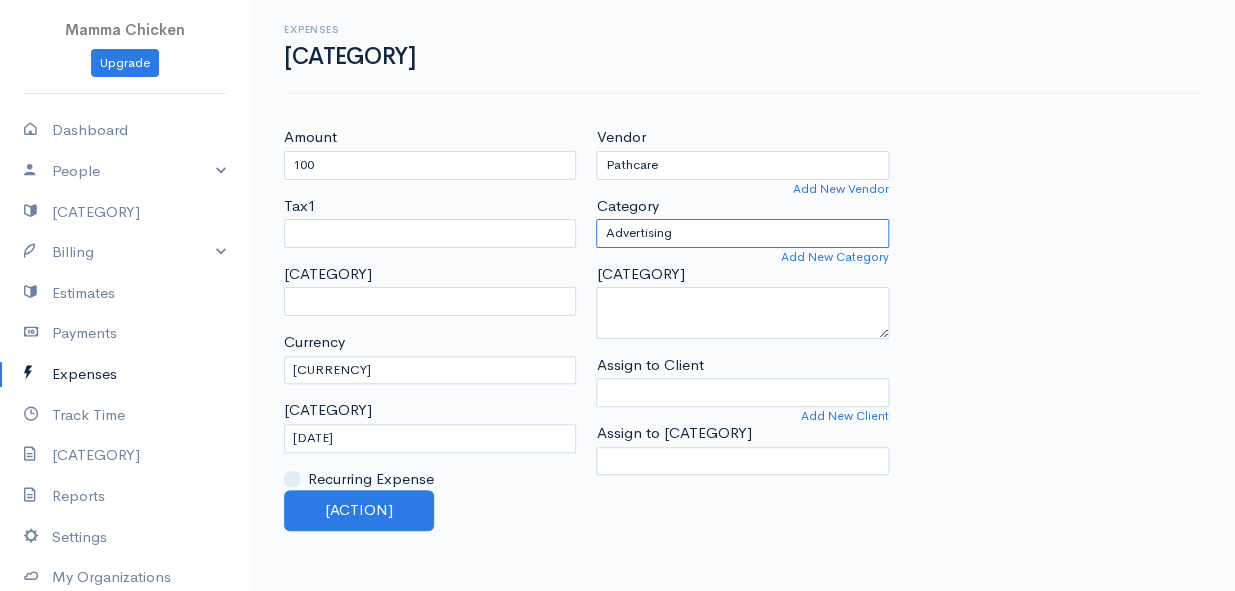 select on "Other Expenses" 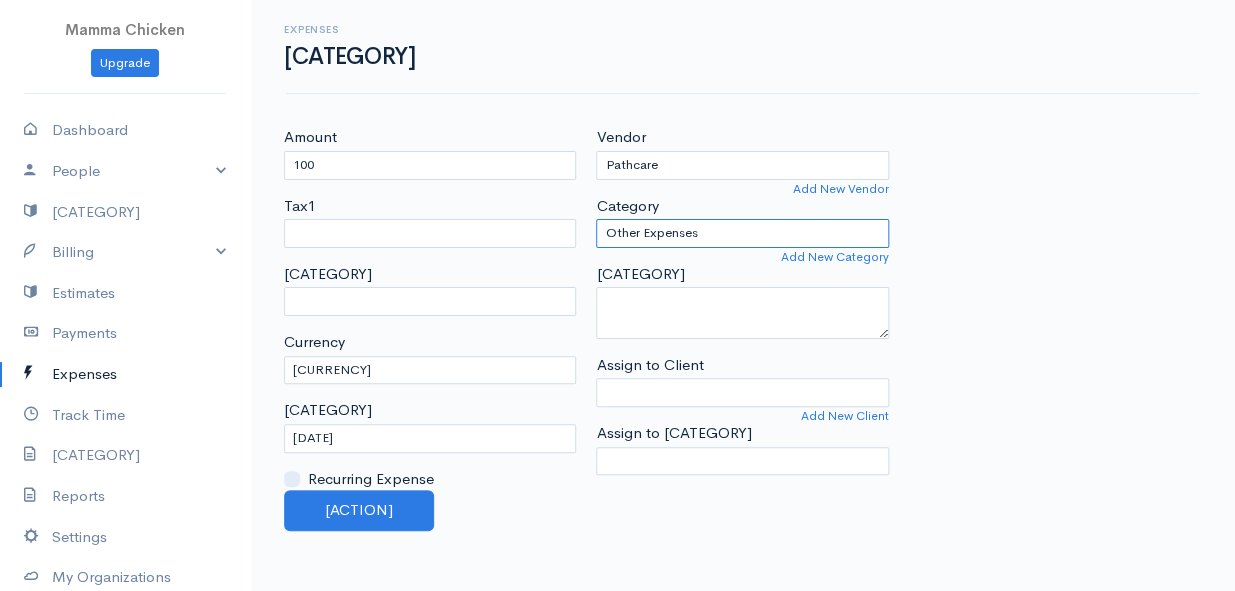 click on "[CATEGORY] [CATEGORY] [CATEGORY] [CATEGORY] [CATEGORY] [CATEGORY] [CATEGORY] [CATEGORY] [CATEGORY] [CATEGORY] [CATEGORY]" at bounding box center [742, 233] 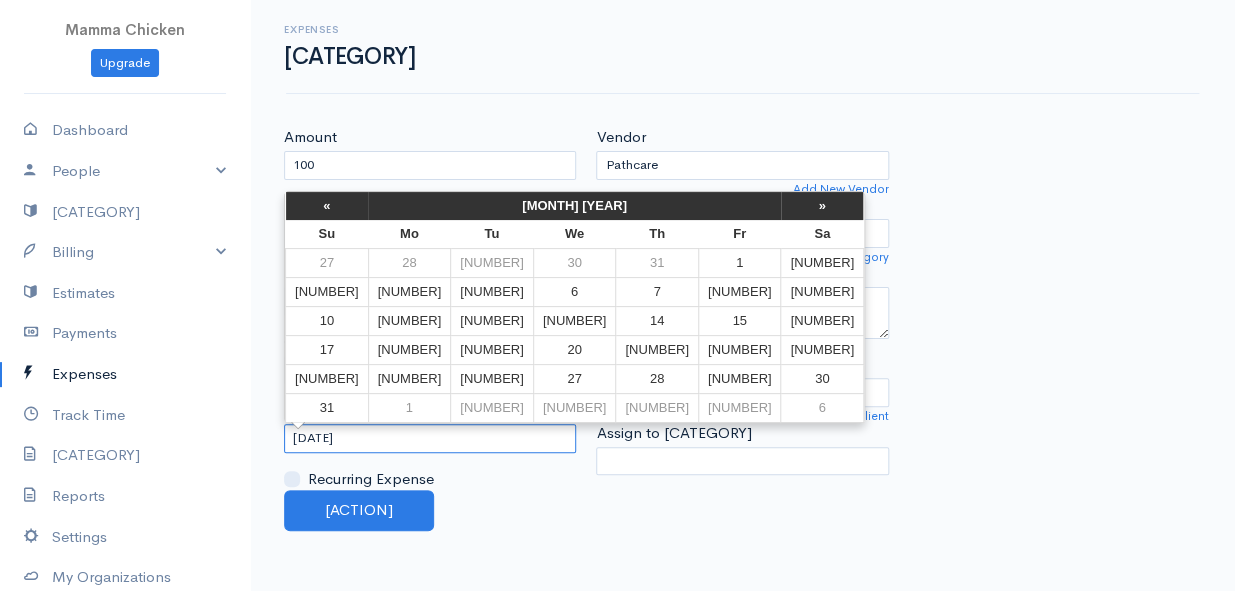 click on "[DATE]" at bounding box center [430, 438] 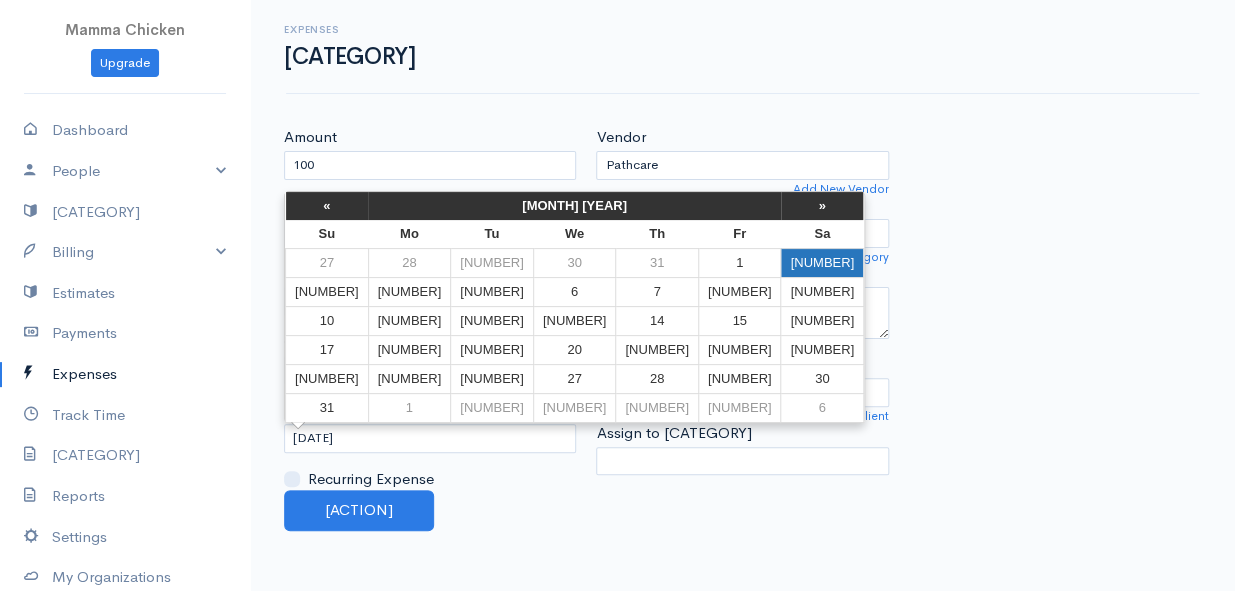 click on "[NUMBER]" at bounding box center [822, 262] 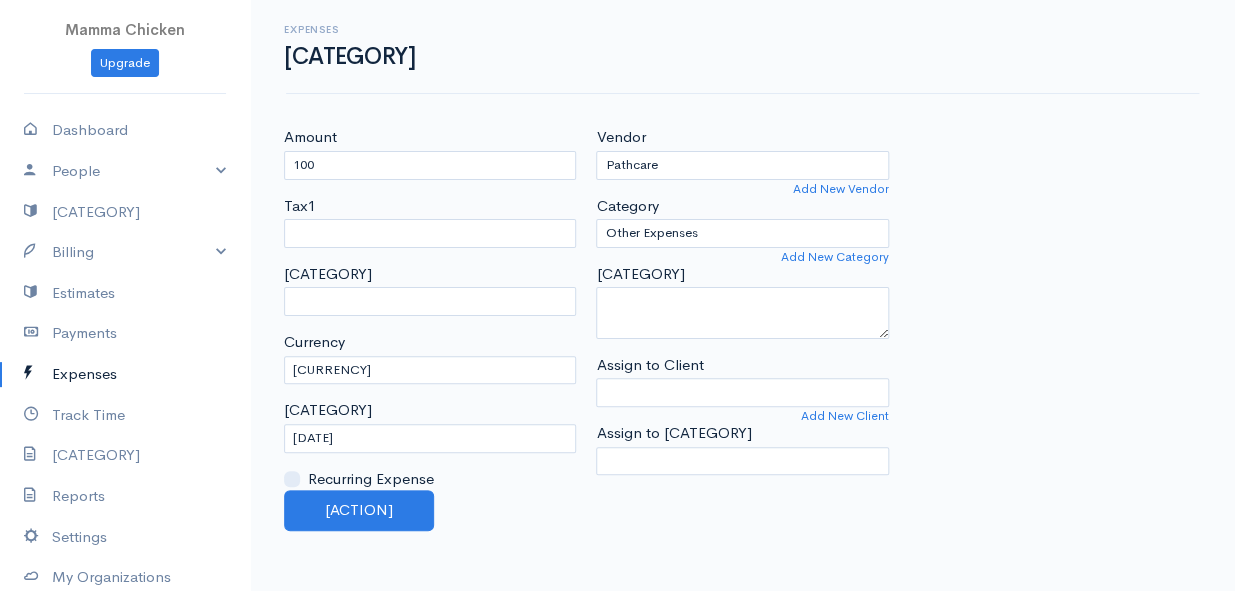 type on "[DATE]" 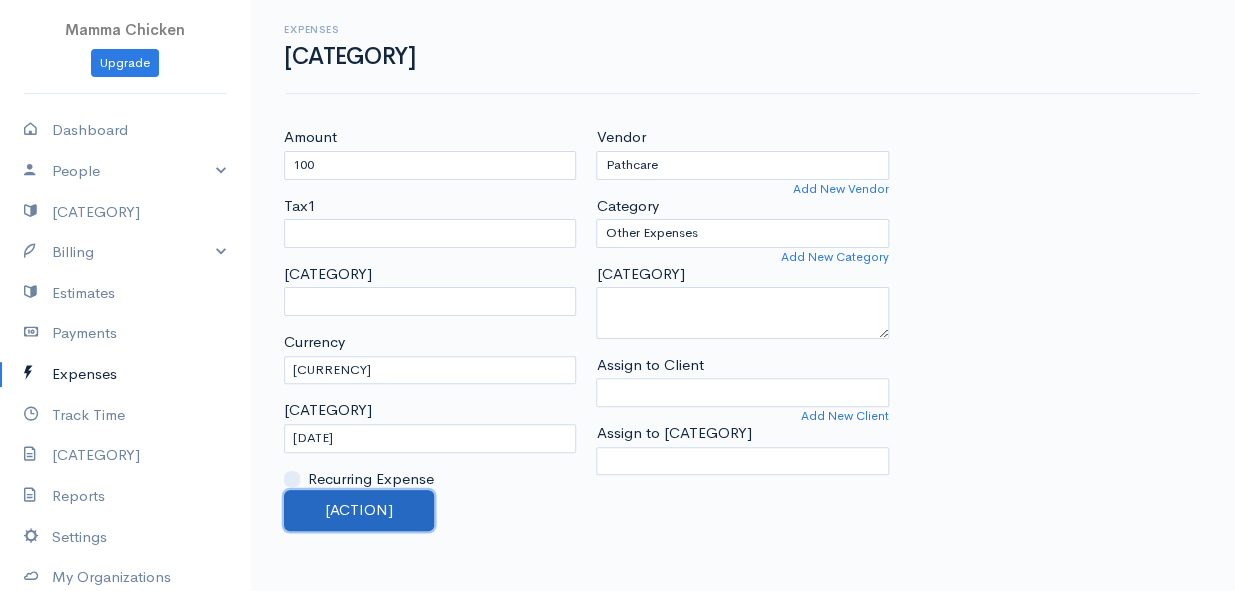 click on "[ACTION]" at bounding box center (359, 510) 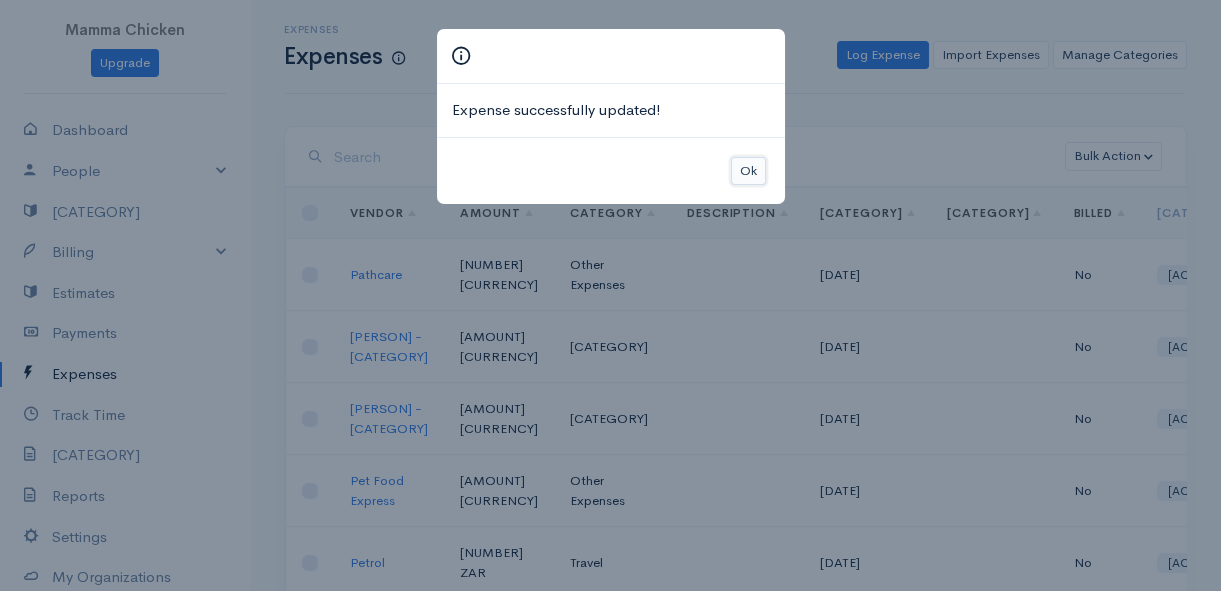 click on "Ok" at bounding box center (748, 171) 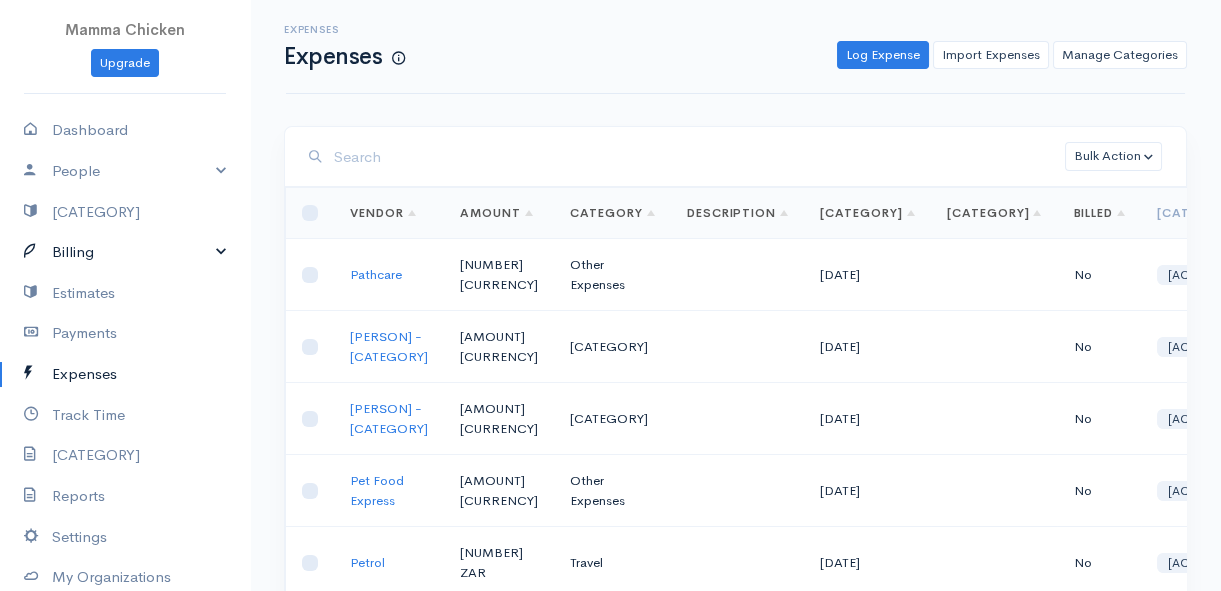 click on "Billing" at bounding box center [125, 252] 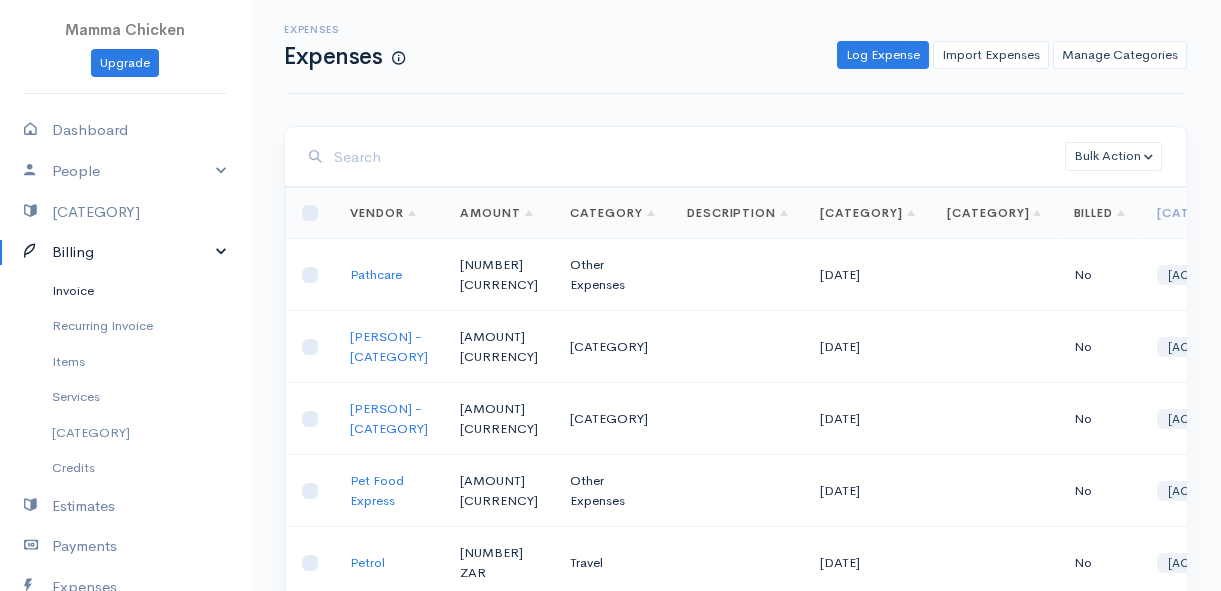click on "Invoice" at bounding box center (125, 291) 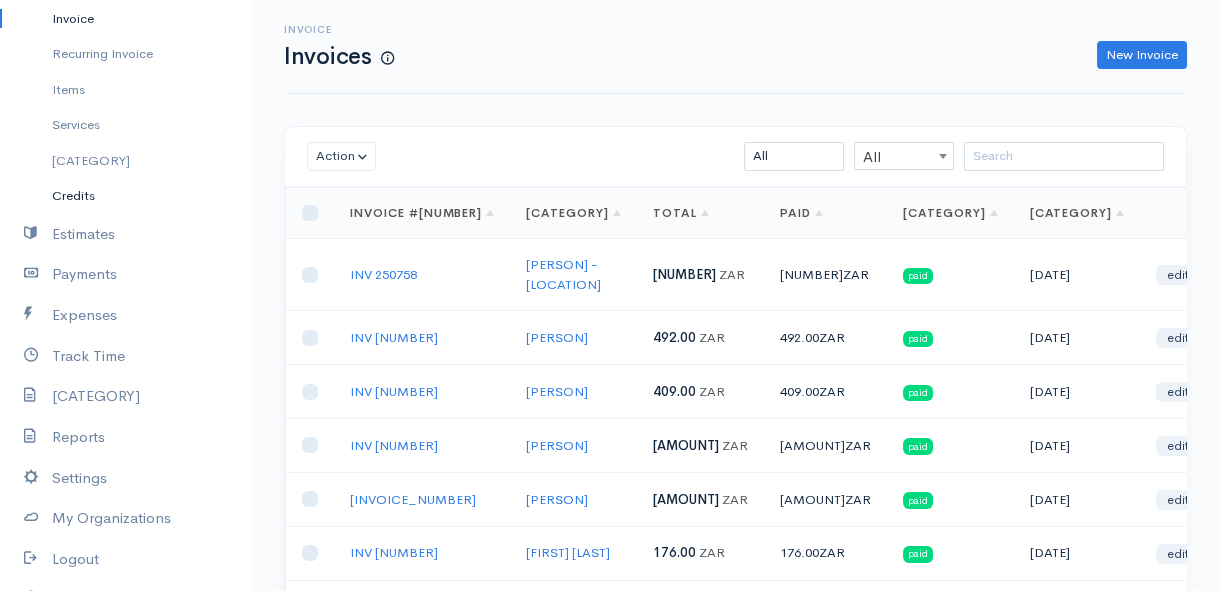scroll, scrollTop: 90, scrollLeft: 0, axis: vertical 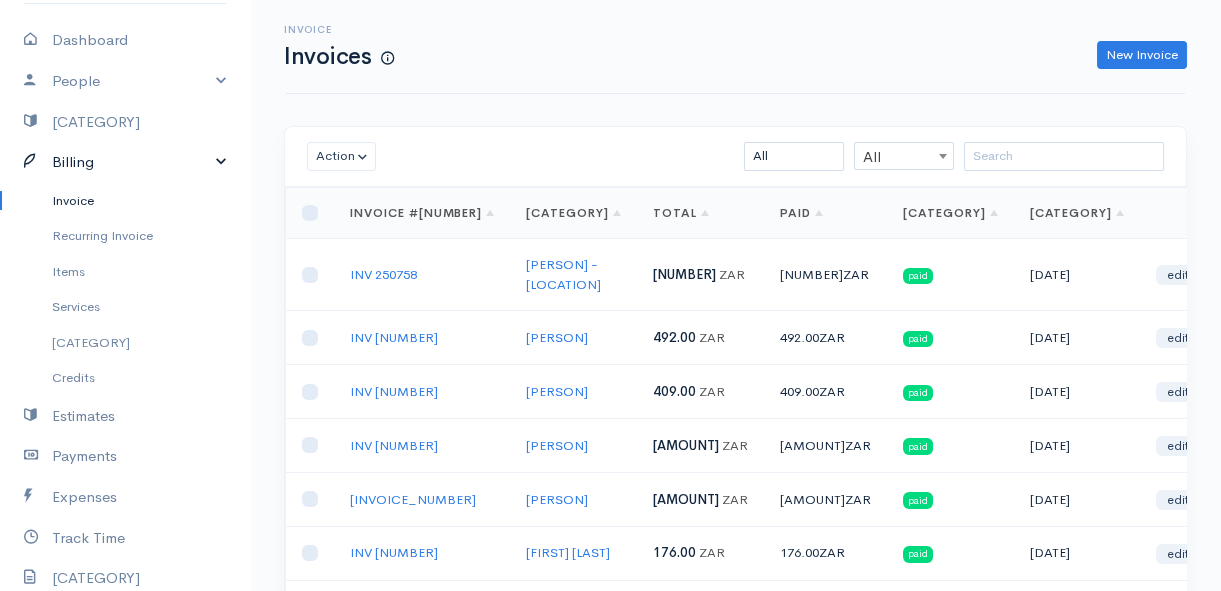 click on "Billing" at bounding box center [125, 162] 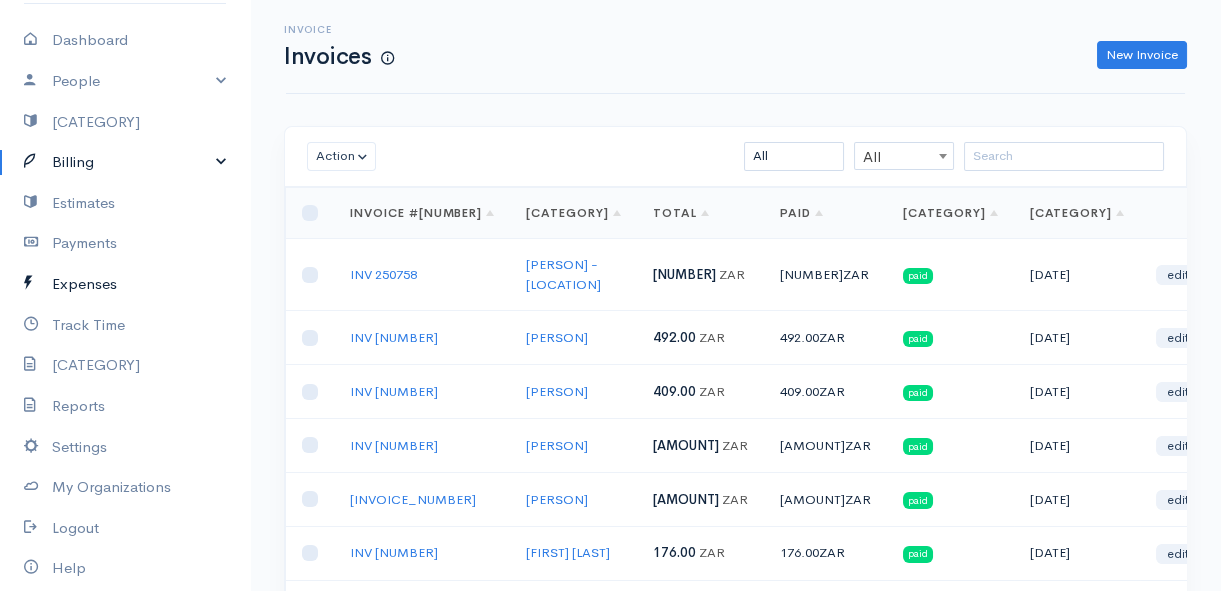 click on "Expenses" at bounding box center [125, 284] 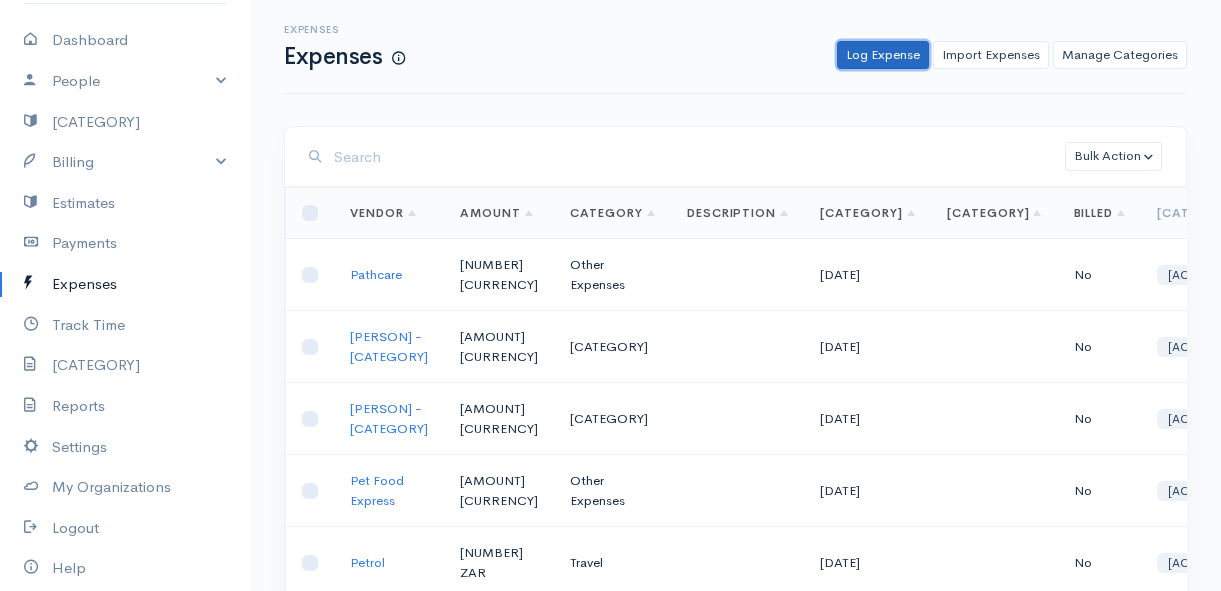 click on "Log Expense" at bounding box center (883, 55) 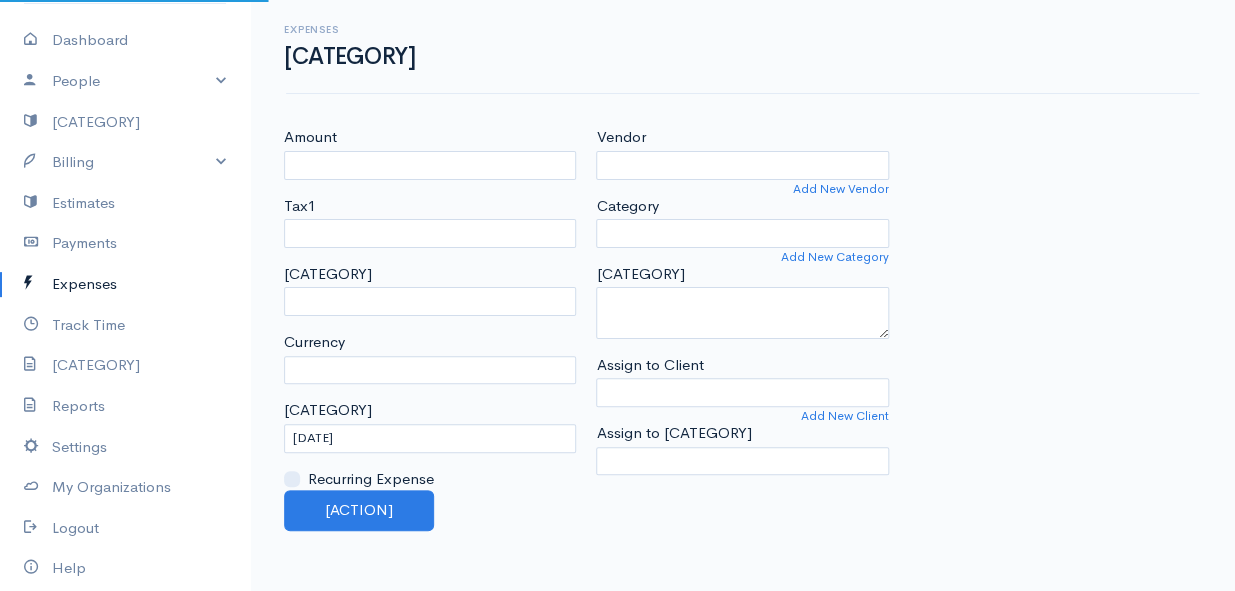 select on "ZAR" 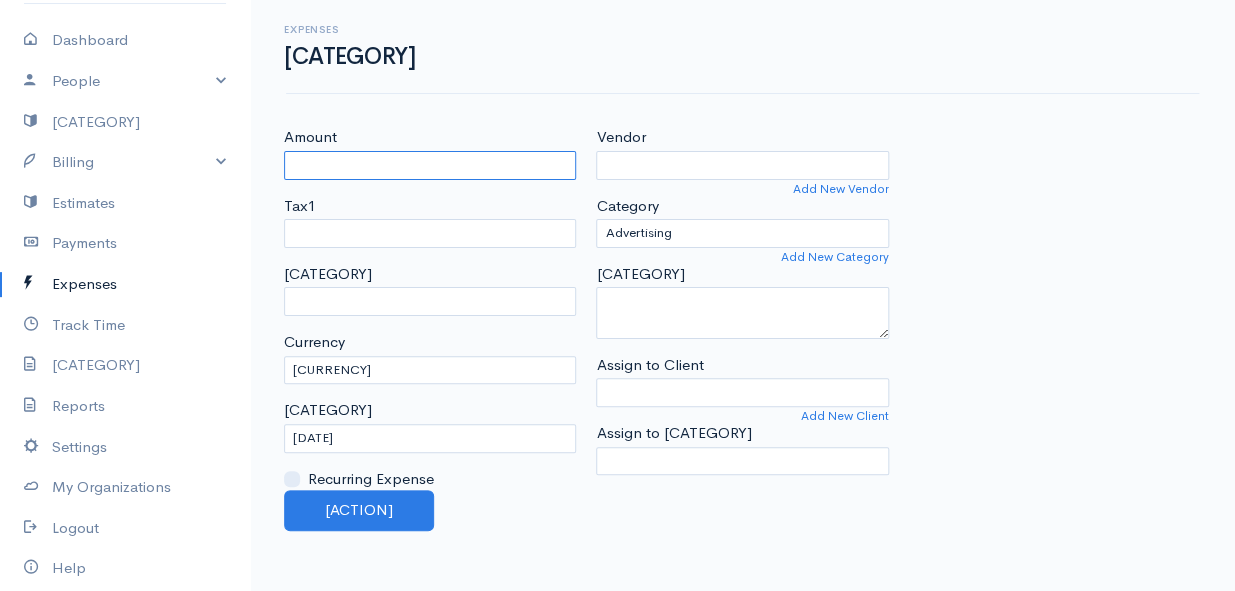 click on "Amount" at bounding box center [430, 165] 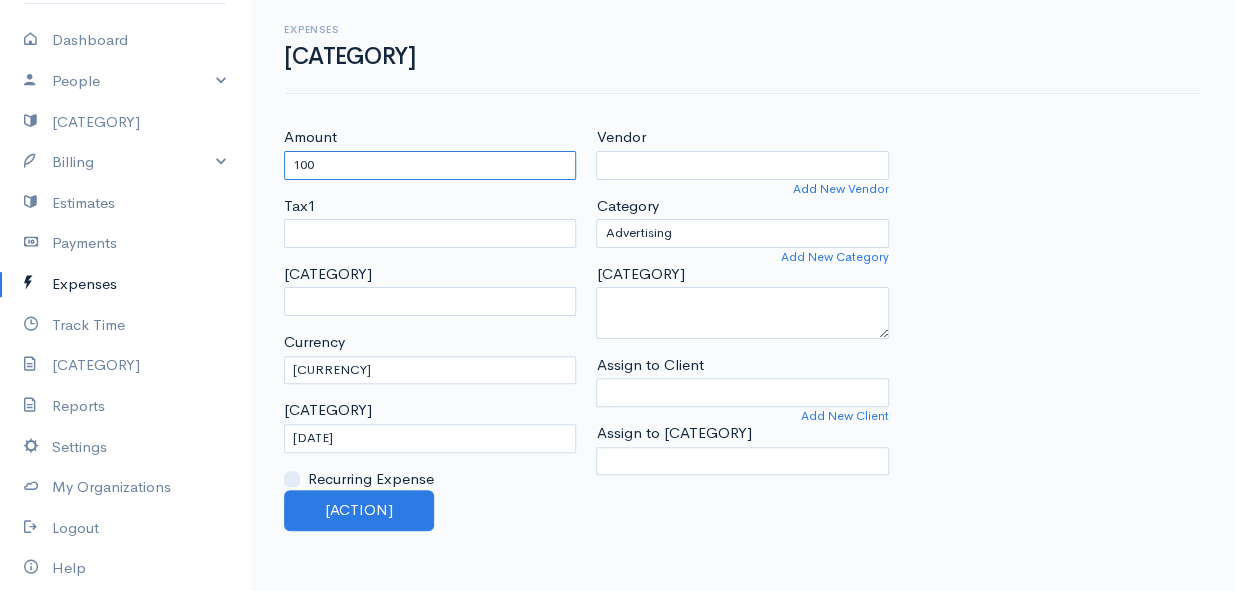 type on "100" 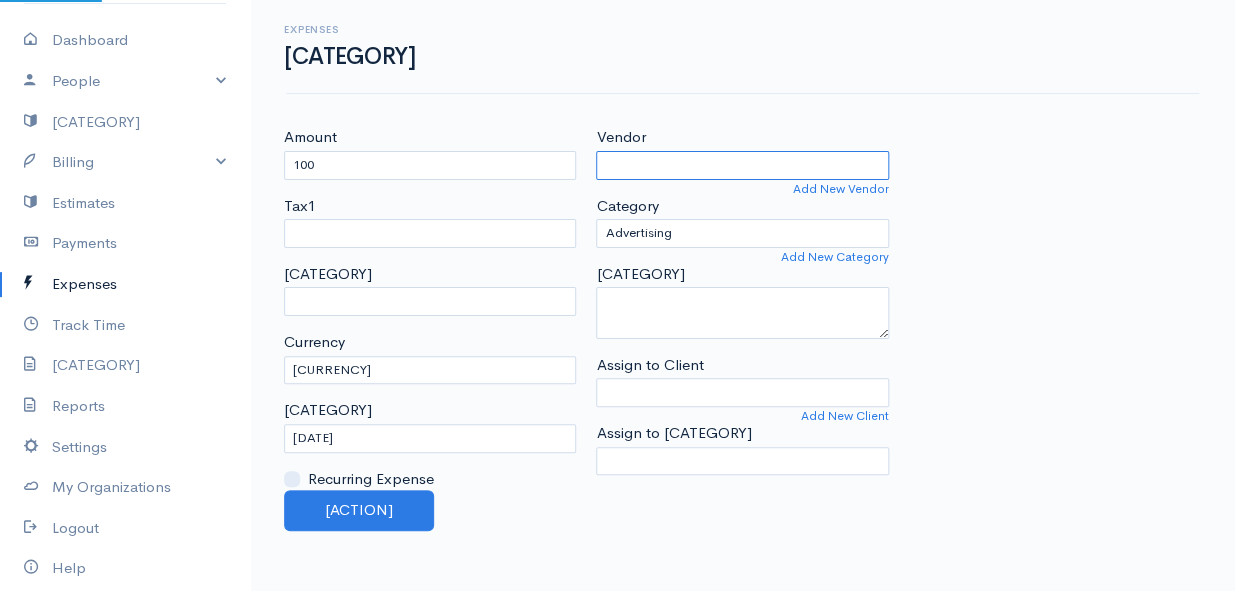 click on "Vendor" at bounding box center (742, 165) 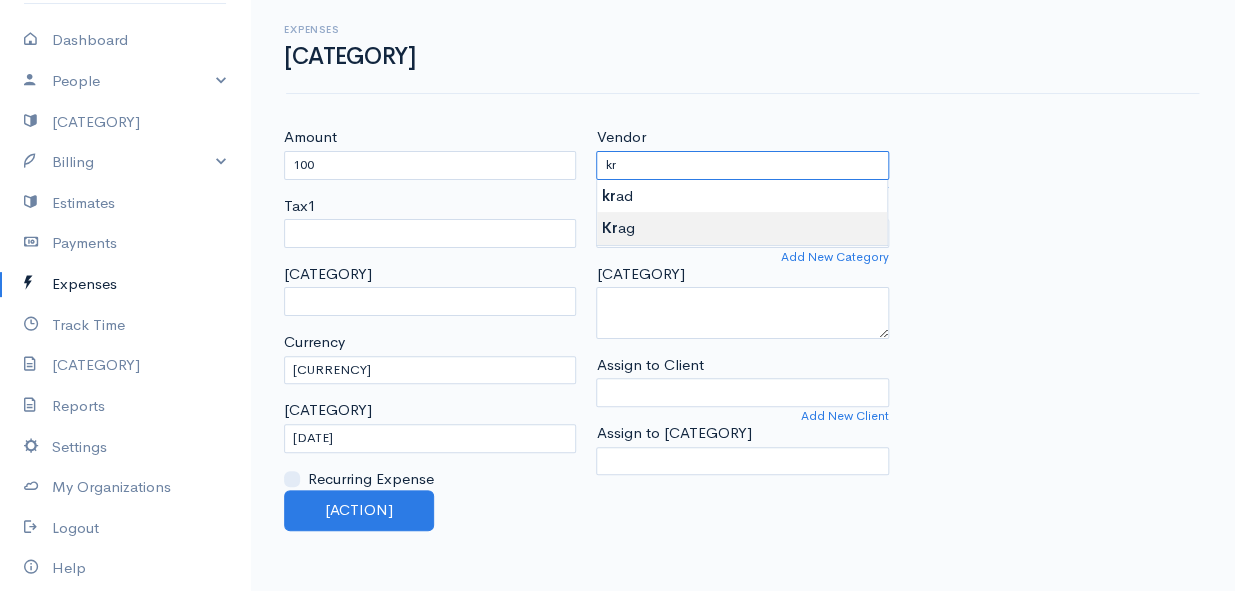 type on "Krag" 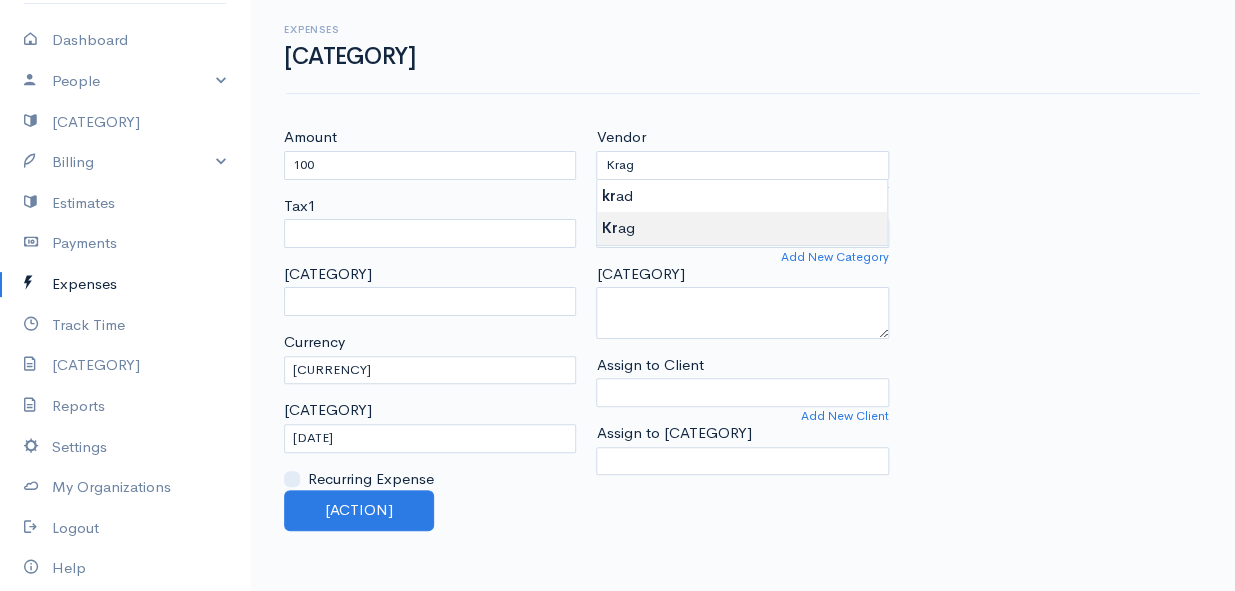 click on "[CURRENCY] [CURRENCY] [CURRENCY] [CURRENCY] [CURRENCY] [CURRENCY] [CURRENCY] [CURRENCY] [CURRENCY] [CURRENCY] [CURRENCY] [CURRENCY] [CURRENCY]" at bounding box center [617, 295] 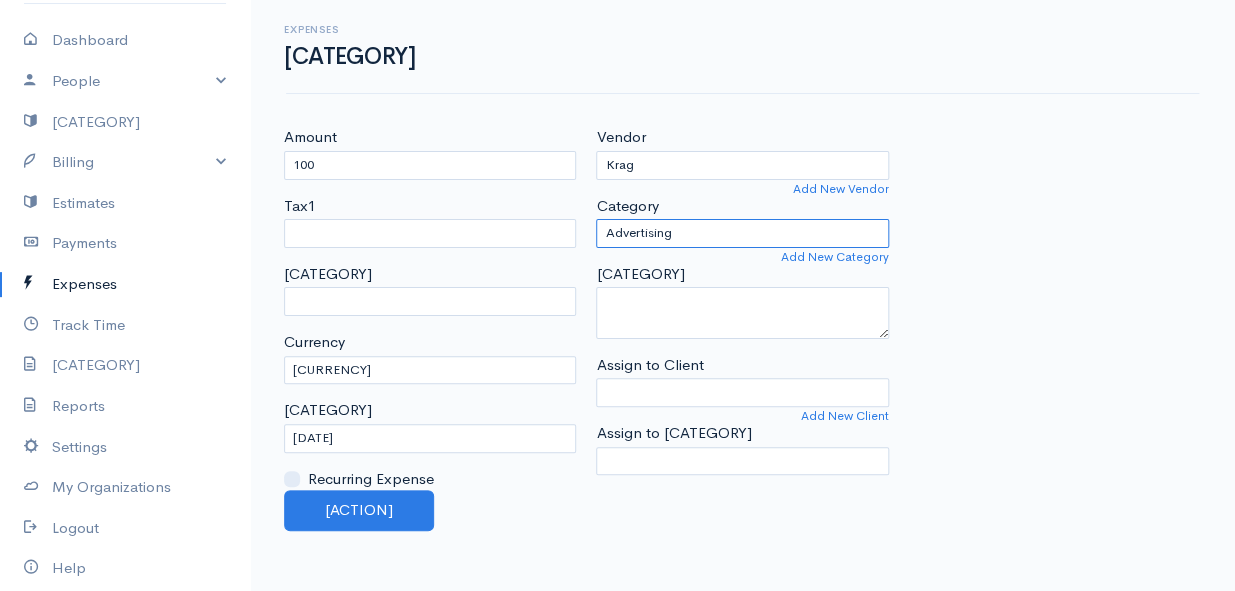 click on "[CATEGORY] [CATEGORY] [CATEGORY] [CATEGORY] [CATEGORY] [CATEGORY] [CATEGORY] [CATEGORY] [CATEGORY] [CATEGORY] [CATEGORY]" at bounding box center [742, 233] 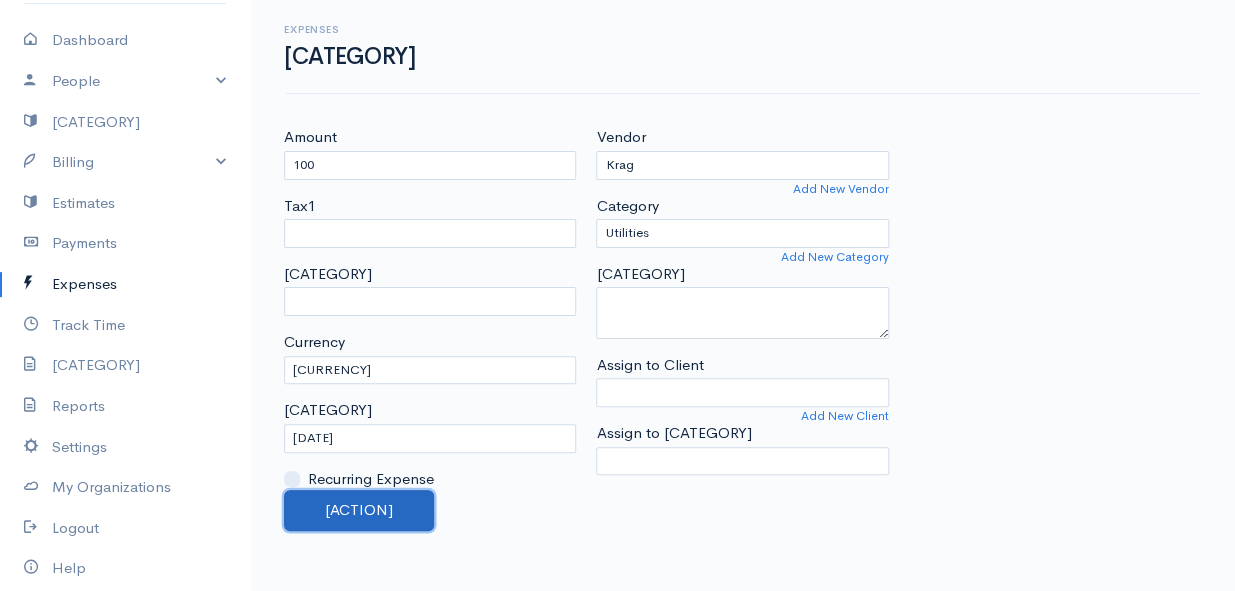 click on "[ACTION]" at bounding box center [359, 510] 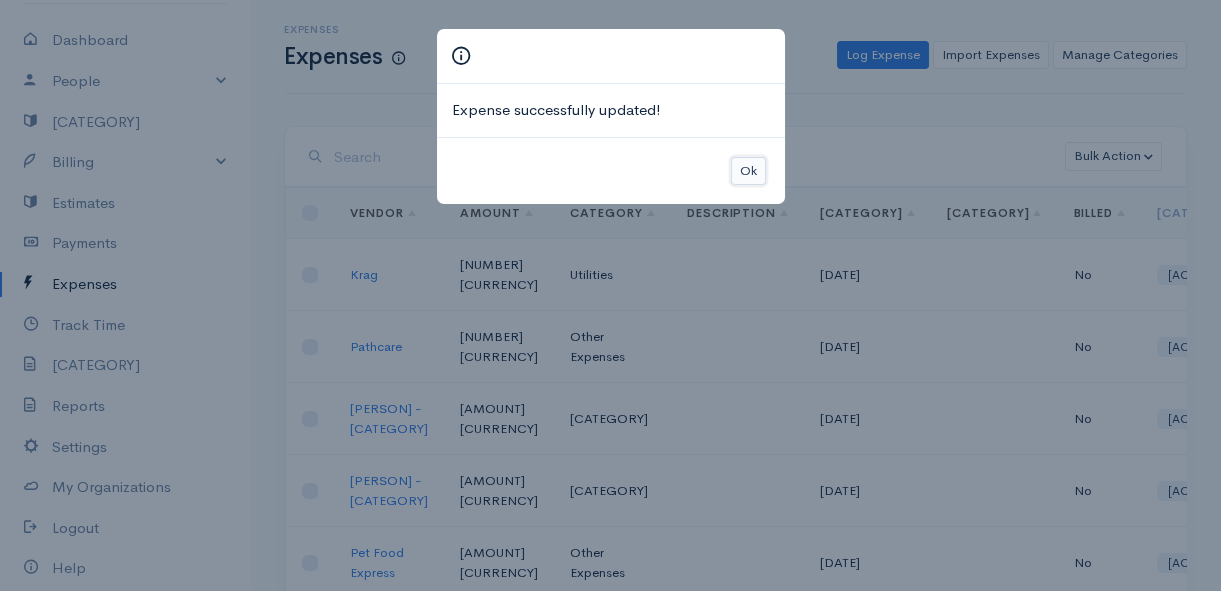 click on "Ok" at bounding box center [748, 171] 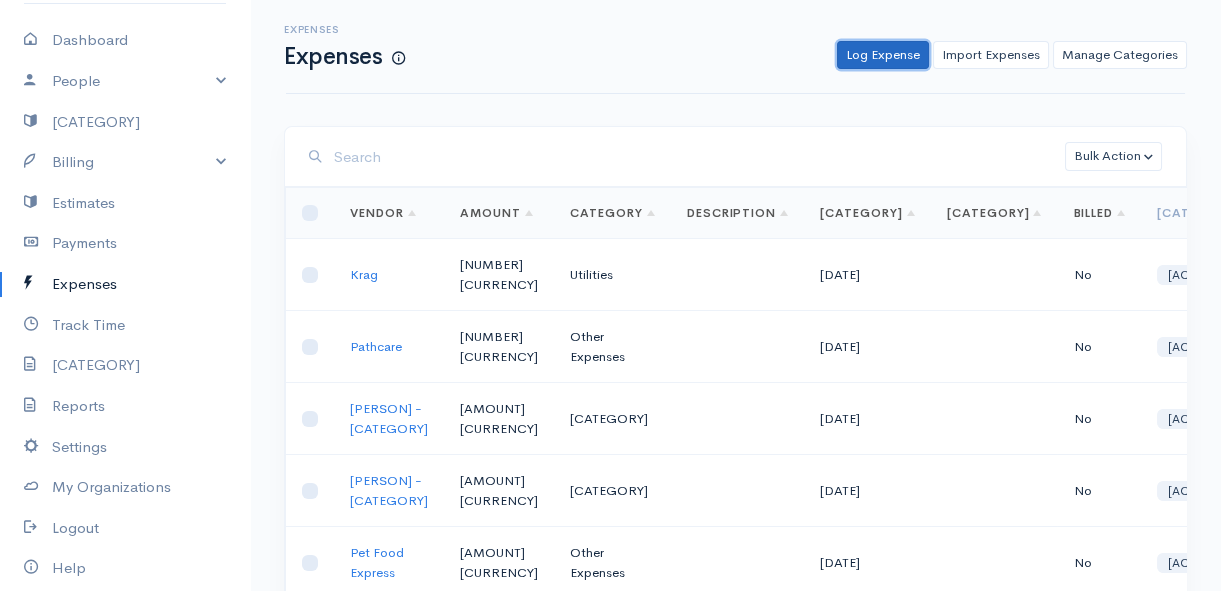 click on "Log Expense" at bounding box center [883, 55] 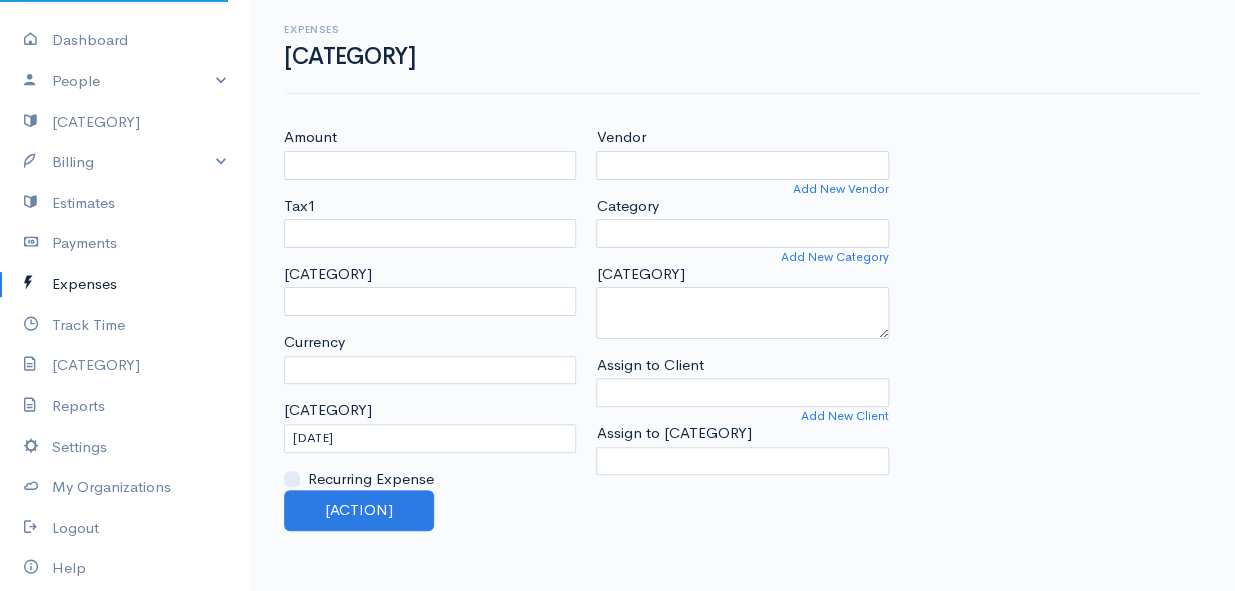 select on "ZAR" 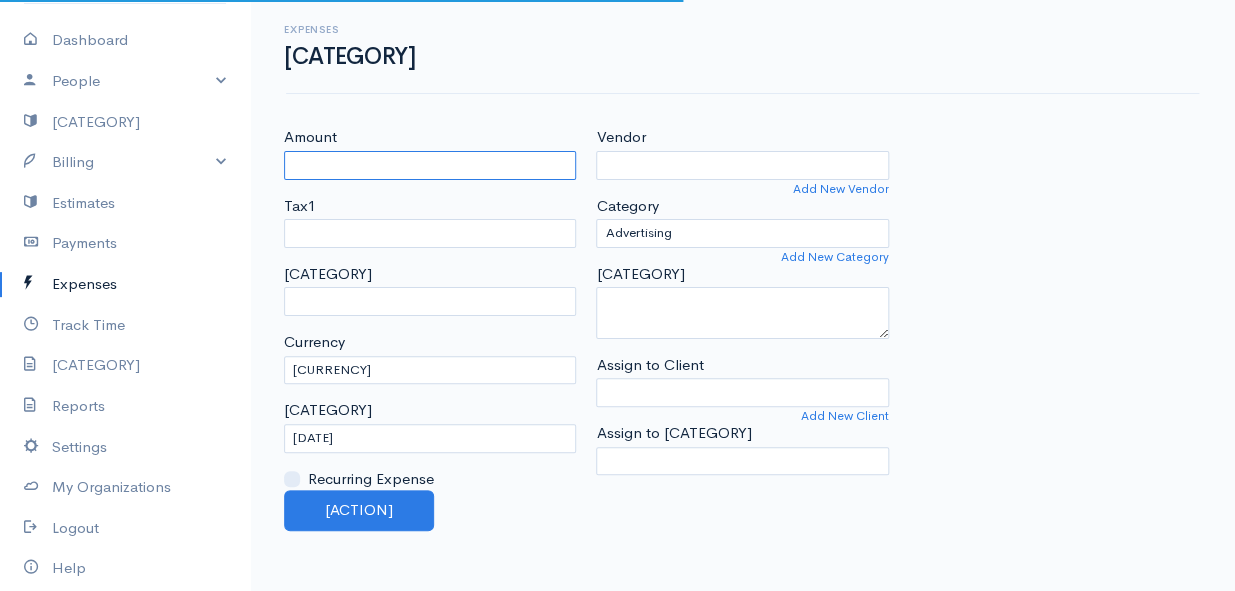 click on "Amount" at bounding box center (430, 165) 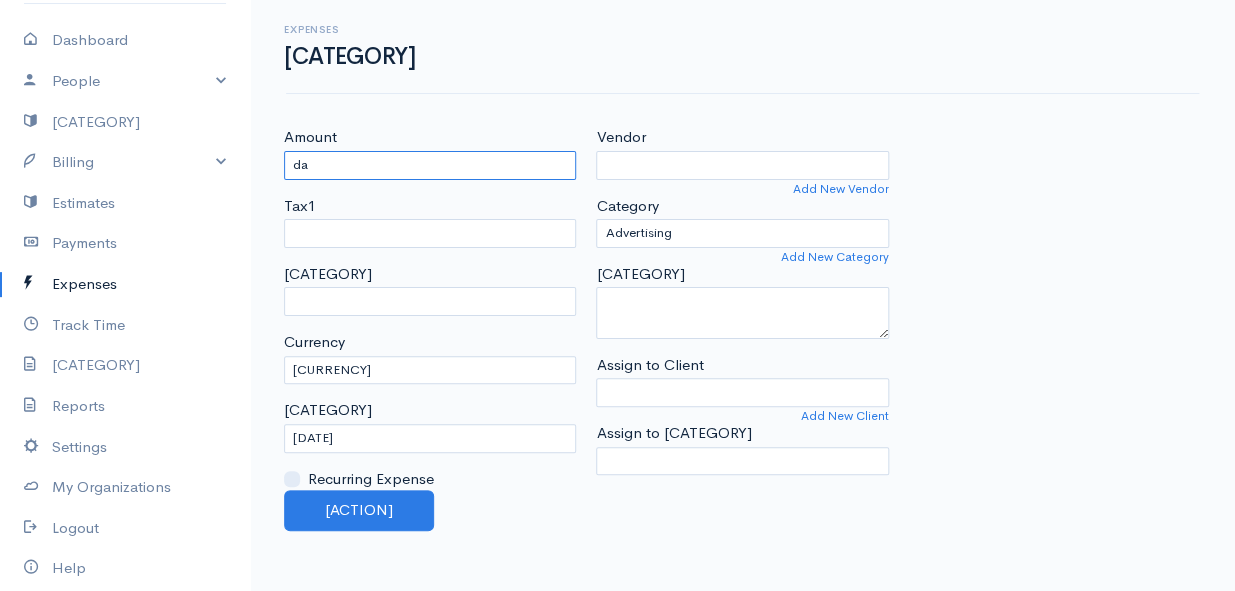 type on "d" 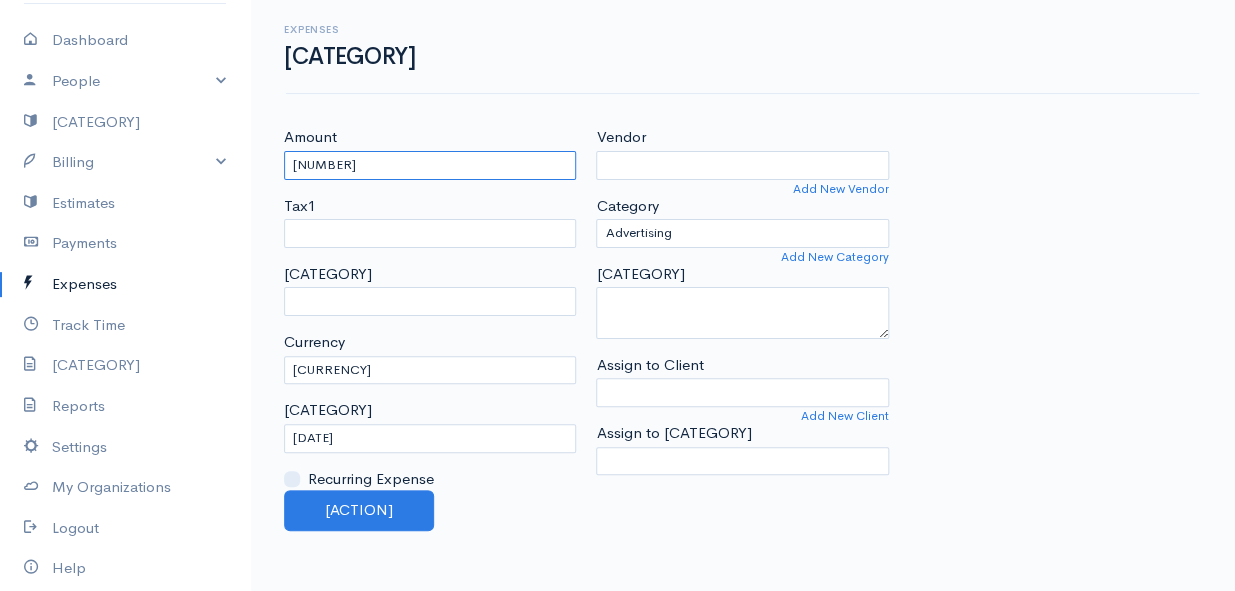 type on "[NUMBER]" 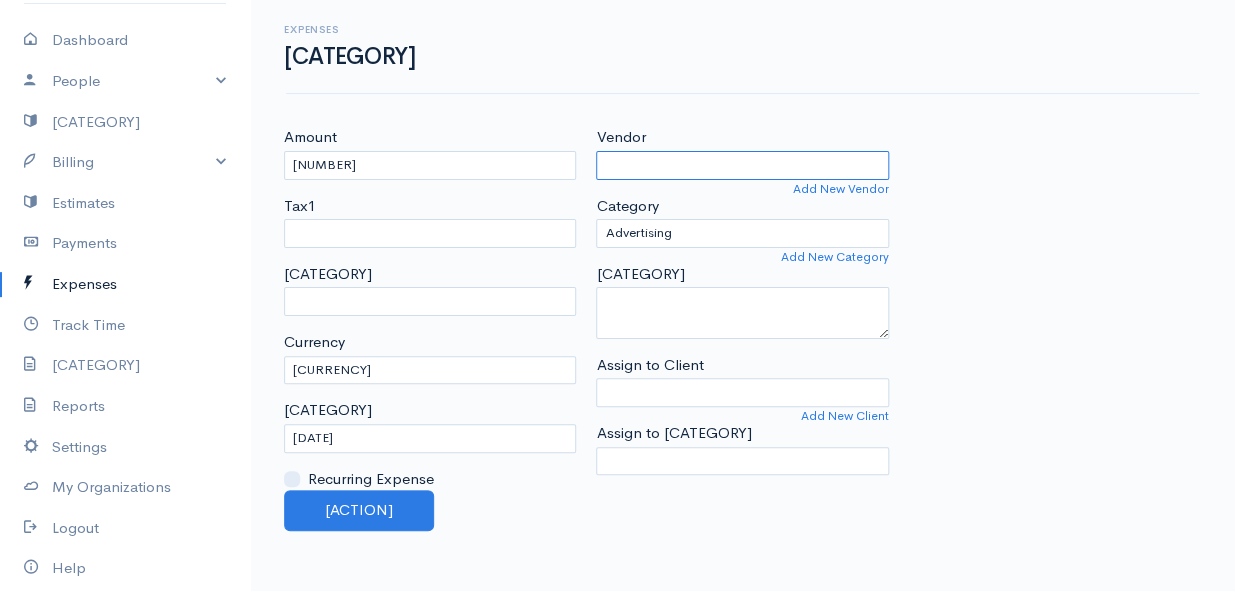 click on "Vendor" at bounding box center (742, 165) 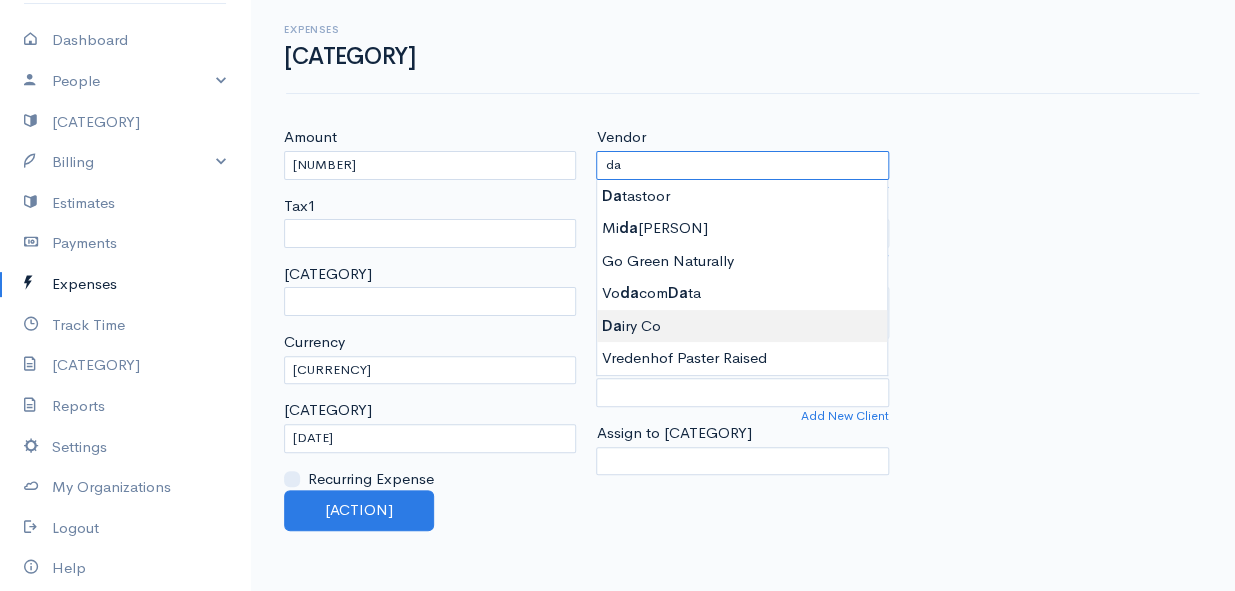 type on "Dairy Co" 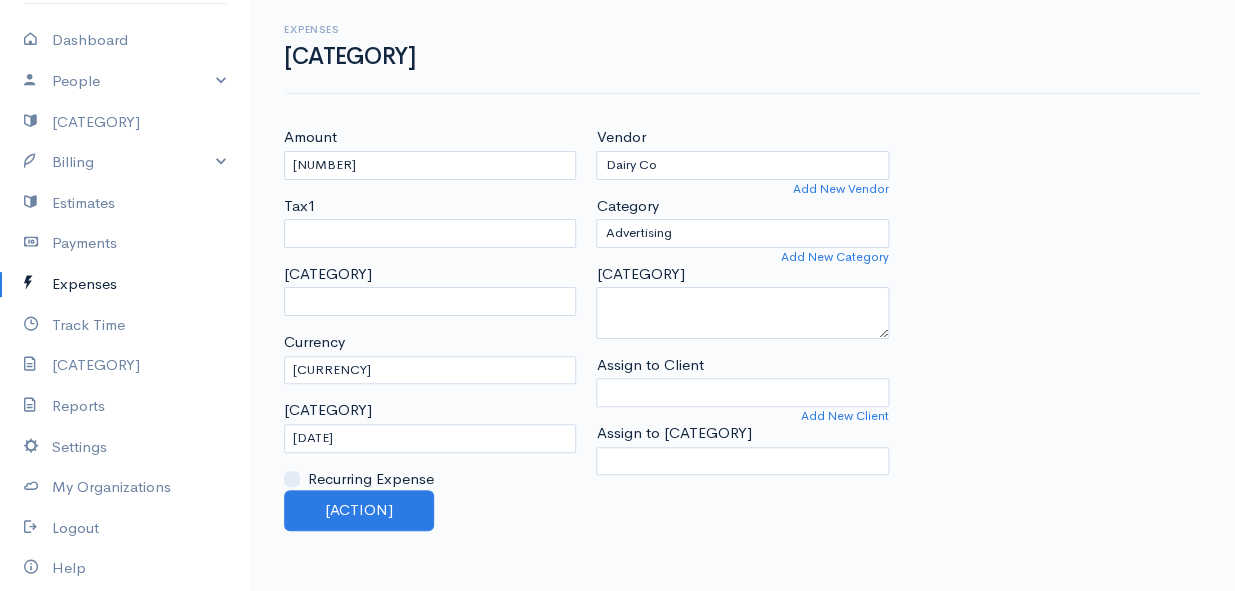 click on "Amount [NUMBER] Tax1 Tax2 Currency U.S. Dollars ($) Canadian Dollars ($) British Pounds Sterling (£) Euros (€) Australian Dollars ($) Afghani (Af) Algerian Dinar (د.ج) Argentine Pesos ($) Date [PERSON]" at bounding box center (617, 295) 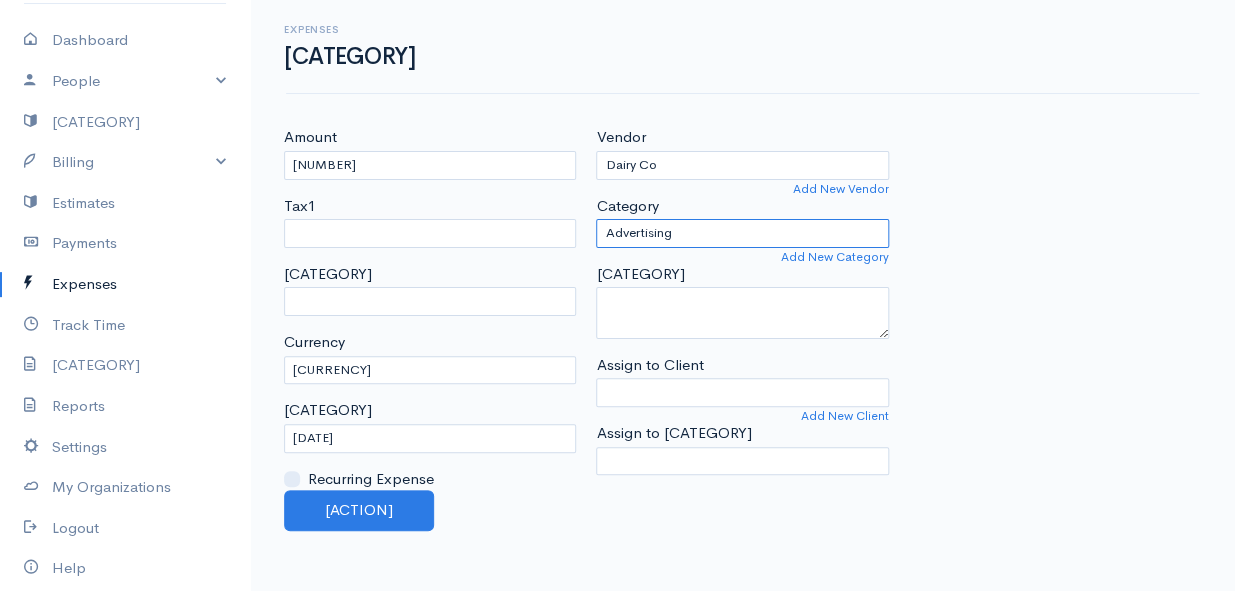click on "[CATEGORY] [CATEGORY] [CATEGORY] [CATEGORY] [CATEGORY] [CATEGORY] [CATEGORY] [CATEGORY] [CATEGORY] [CATEGORY] [CATEGORY]" at bounding box center (742, 233) 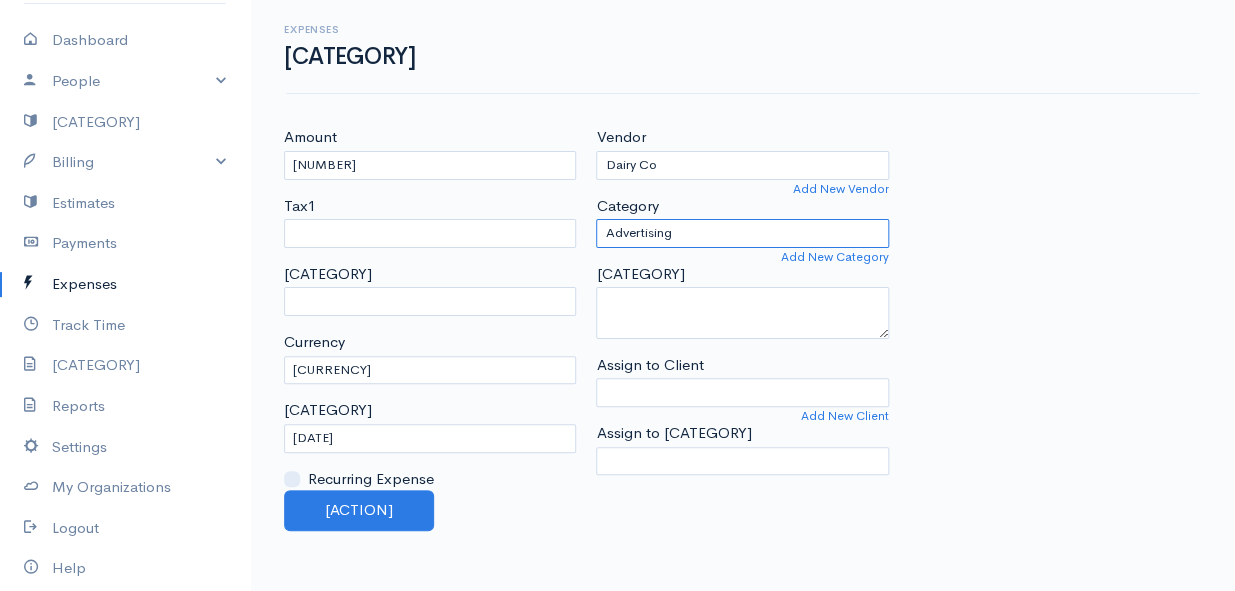 select on "Supplies" 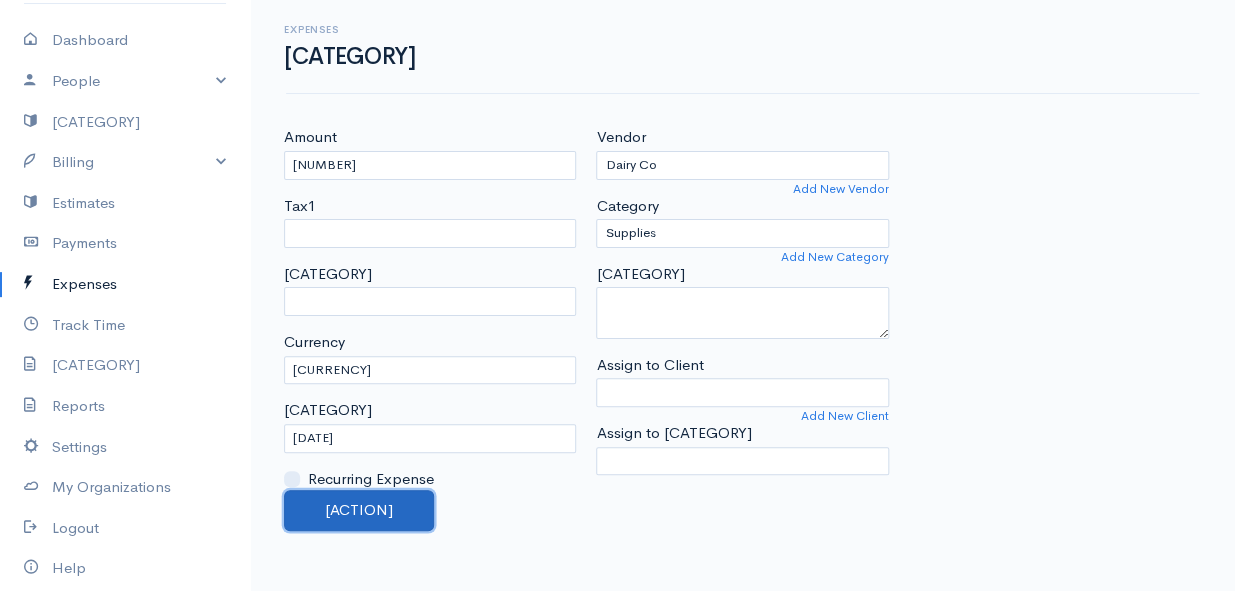 click on "[ACTION]" at bounding box center [359, 510] 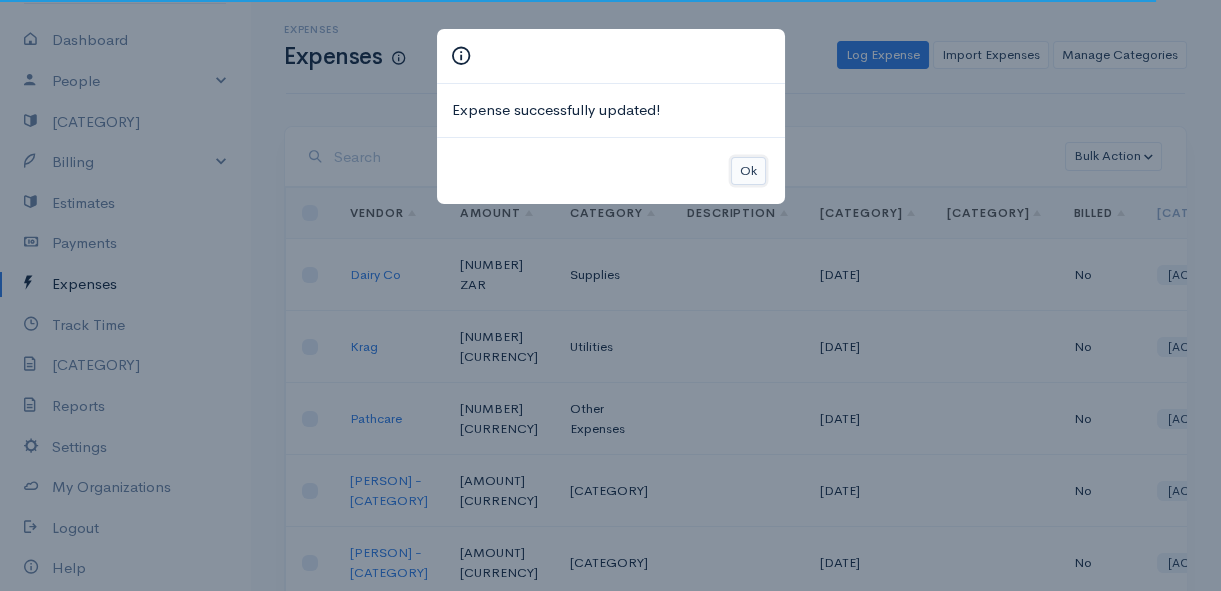 click on "Ok" at bounding box center (748, 171) 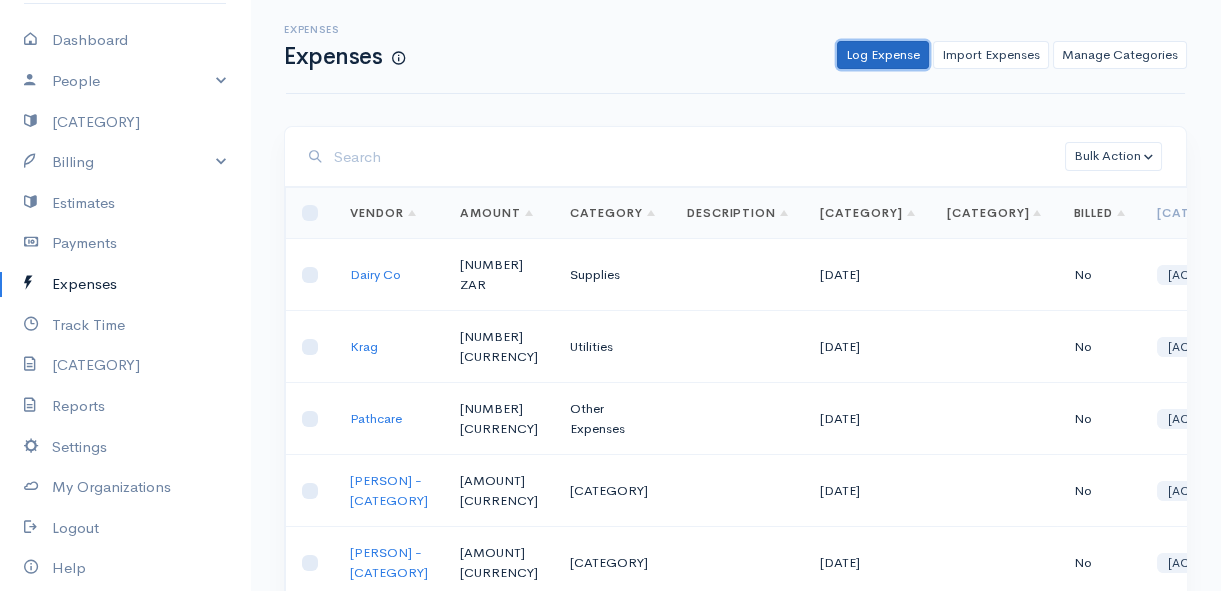 click on "Log Expense" at bounding box center (883, 55) 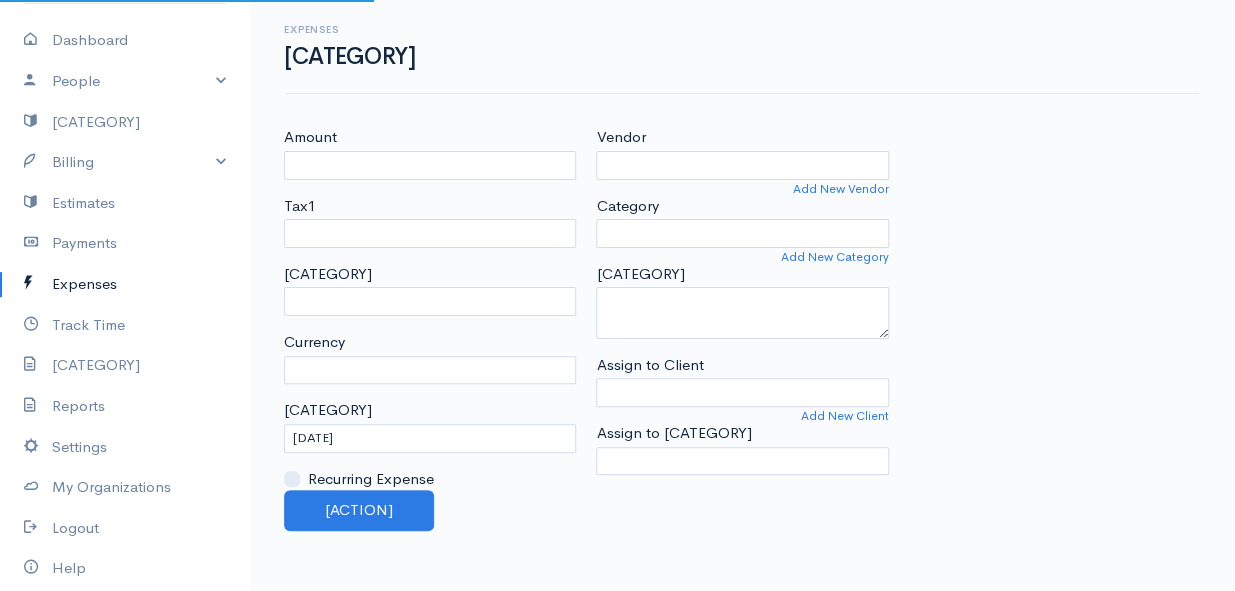 click on "[AMOUNT] [CATEGORY] [CATEGORY] [CURRENCY] [DATE] [RECURRING_EXPENSE] [FREQUENCY] [FREQUENCY] [FREQUENCY] [FREQUENCY] [FREQUENCY] [FREQUENCY] [FREQUENCY] [FREQUENCY]" at bounding box center (430, 308) 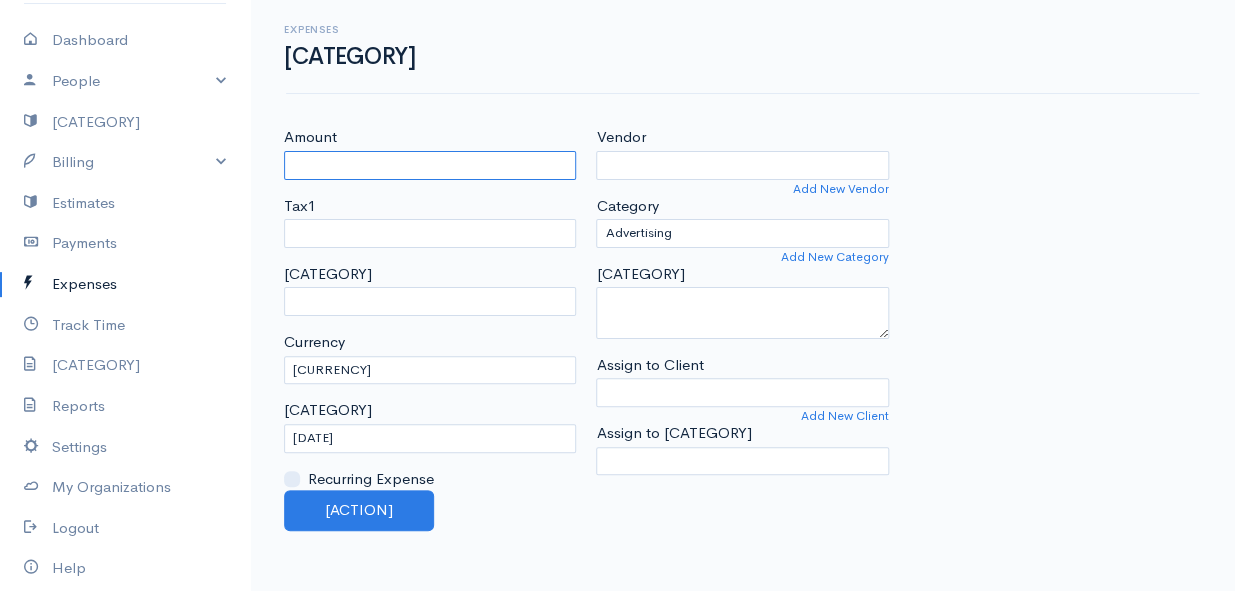 click on "Amount" at bounding box center (430, 165) 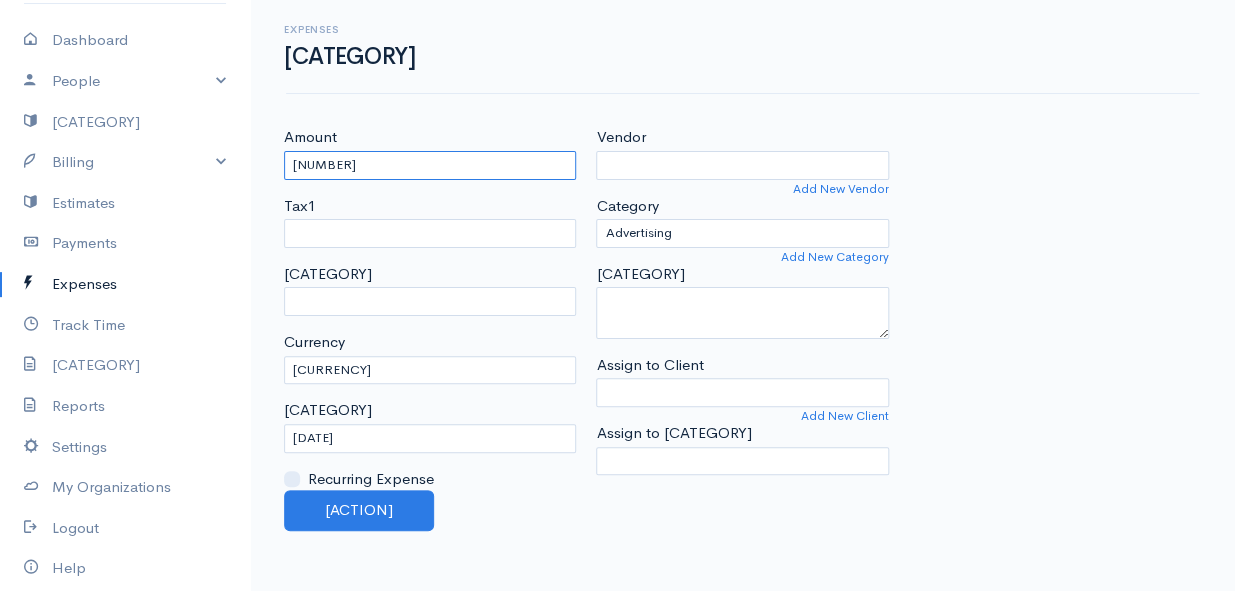 type on "[NUMBER]" 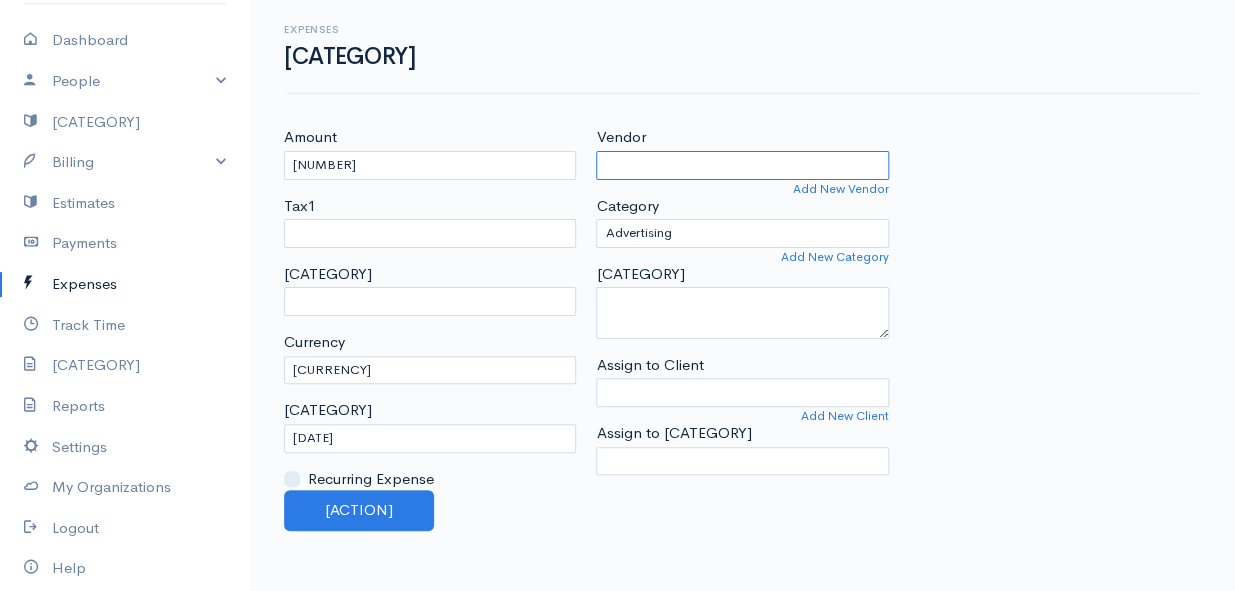click on "Vendor" at bounding box center [742, 165] 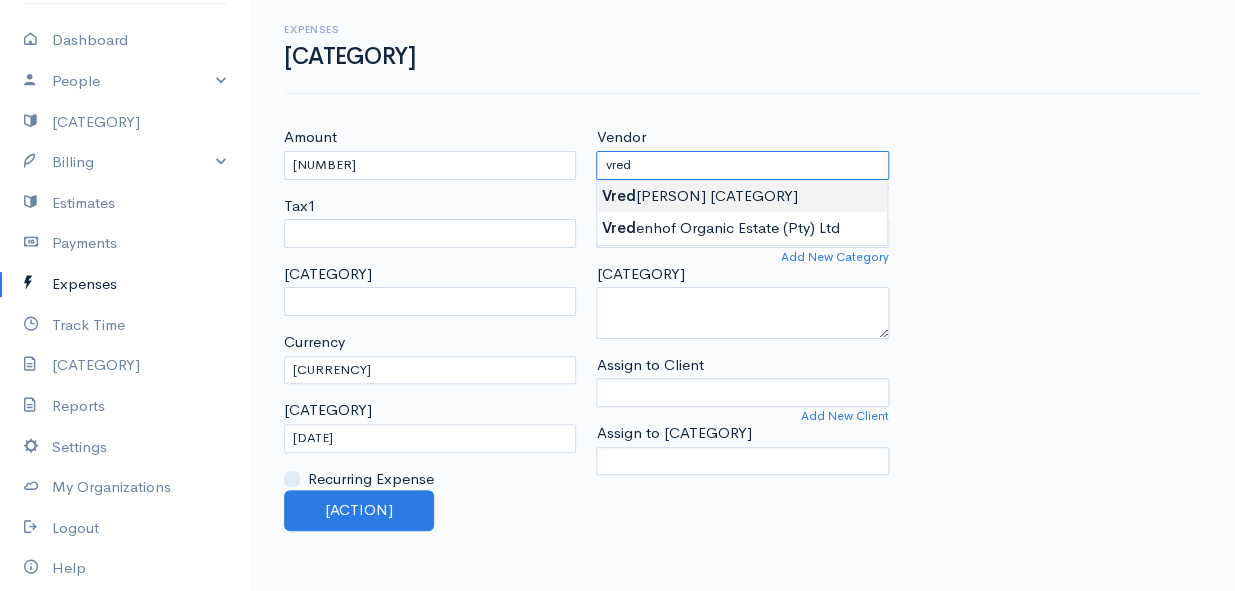 type on "Vredenhof Paster Raised" 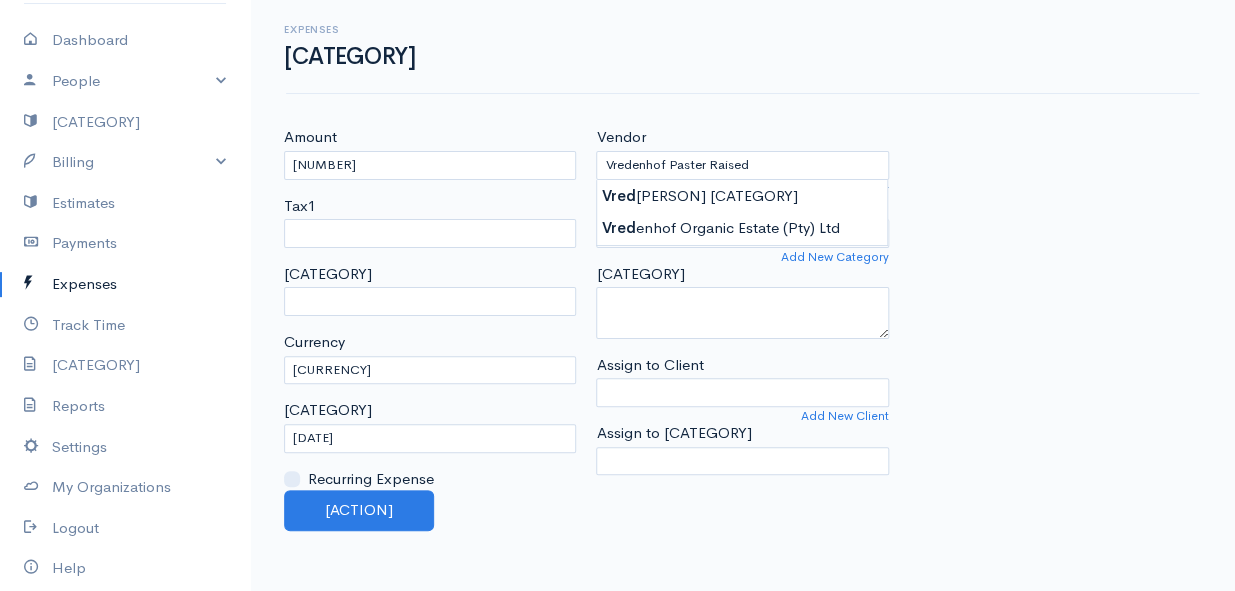 click on "Mamma Chicken
Upgrade
Dashboard
People
Clients
Vendors
Staff Users
Purchase Orders
Billing
Invoice
Recurring Invoice
Items
Services
Taxes
Credits
Estimates
Payments
Expenses
Track Time
Projects
Reports
Settings
My Organizations
Logout
Help
@CloudBooksApp [YEAR]
Expenses
New Expense
Amount [NUMBER] Tax1 Tax2 Currency U.S. Dollars ($) Canadian Dollars ($) British Pounds Sterling (£) Euros (€) Australian Dollars ($)Afghani (Af) Algerian Dinar (د.ج) Argentine Pesos ($) Lek (L)" at bounding box center (617, 295) 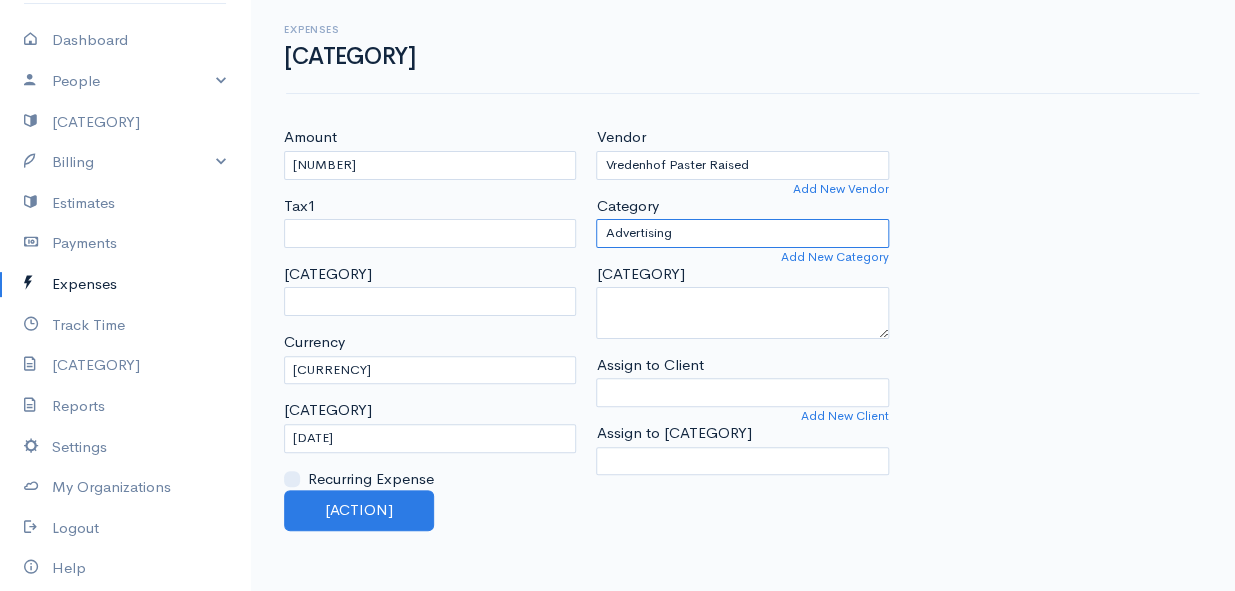 drag, startPoint x: 775, startPoint y: 229, endPoint x: 762, endPoint y: 243, distance: 19.104973 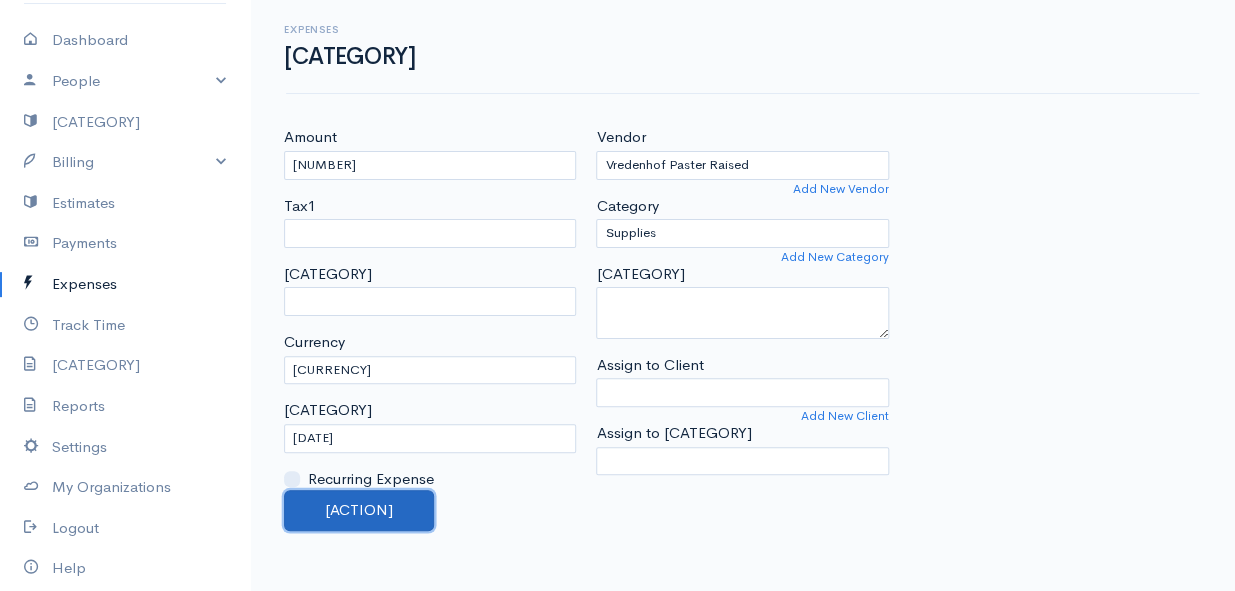 click on "[ACTION]" at bounding box center [359, 510] 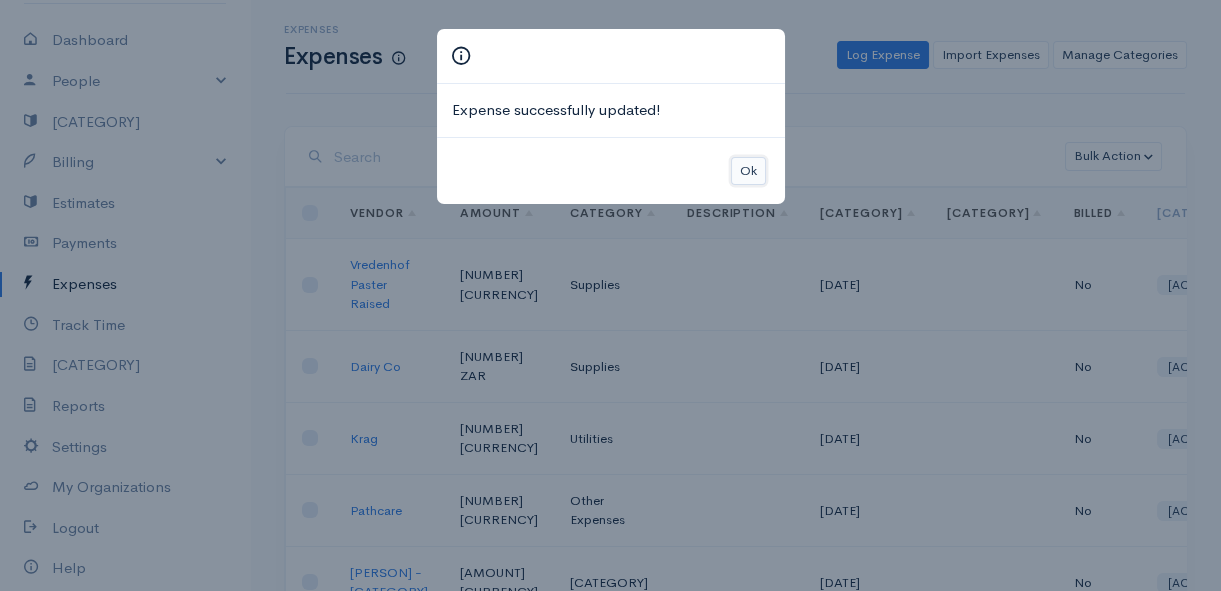 click on "Ok" at bounding box center [748, 171] 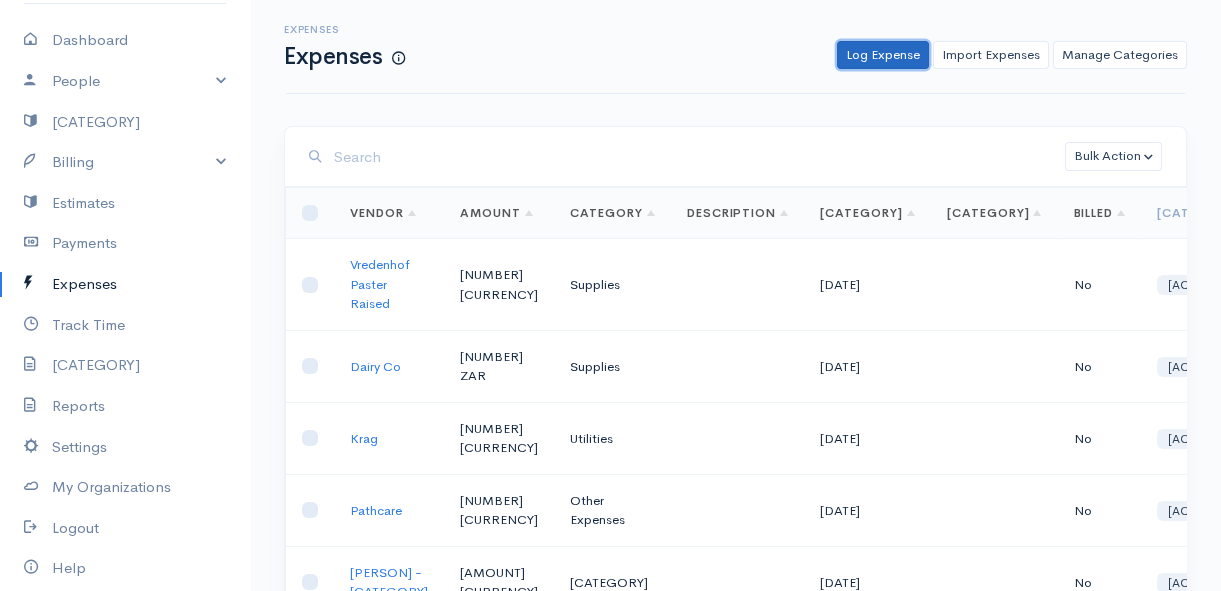 click on "Log Expense" at bounding box center [883, 55] 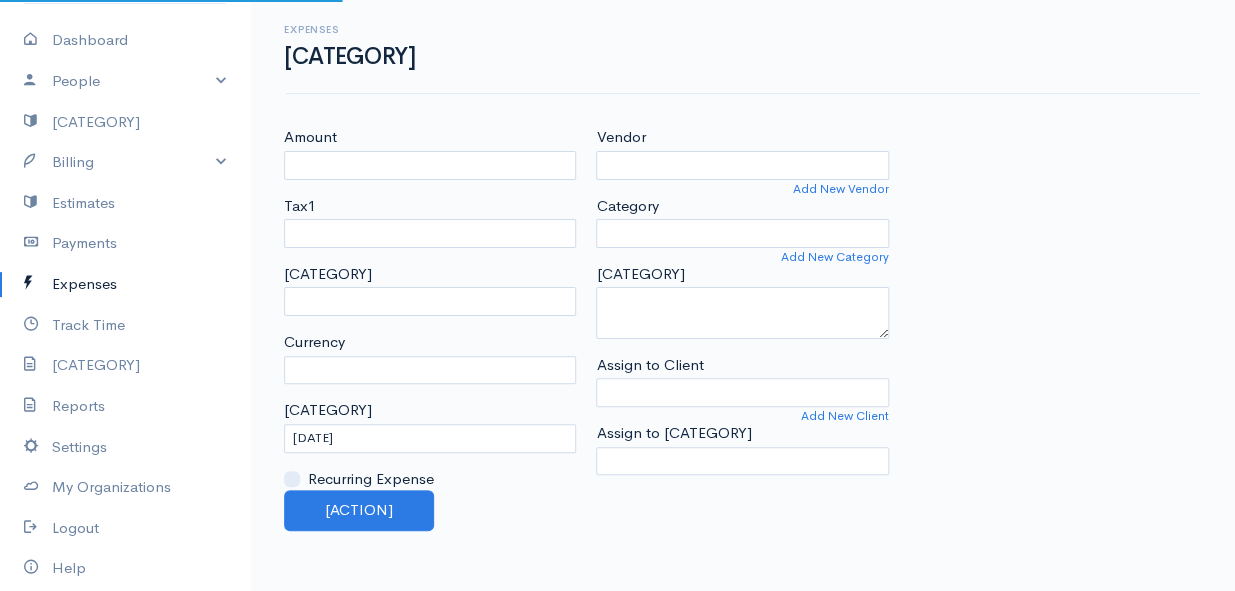 click on "Amount" at bounding box center (430, 152) 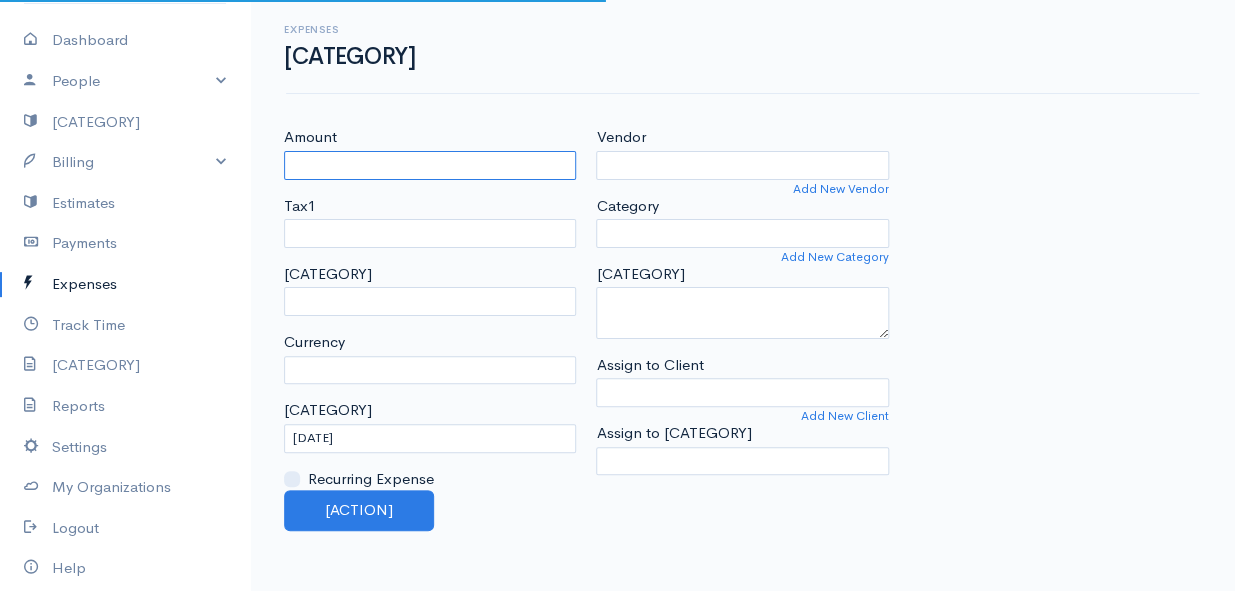 click on "Amount" at bounding box center [430, 165] 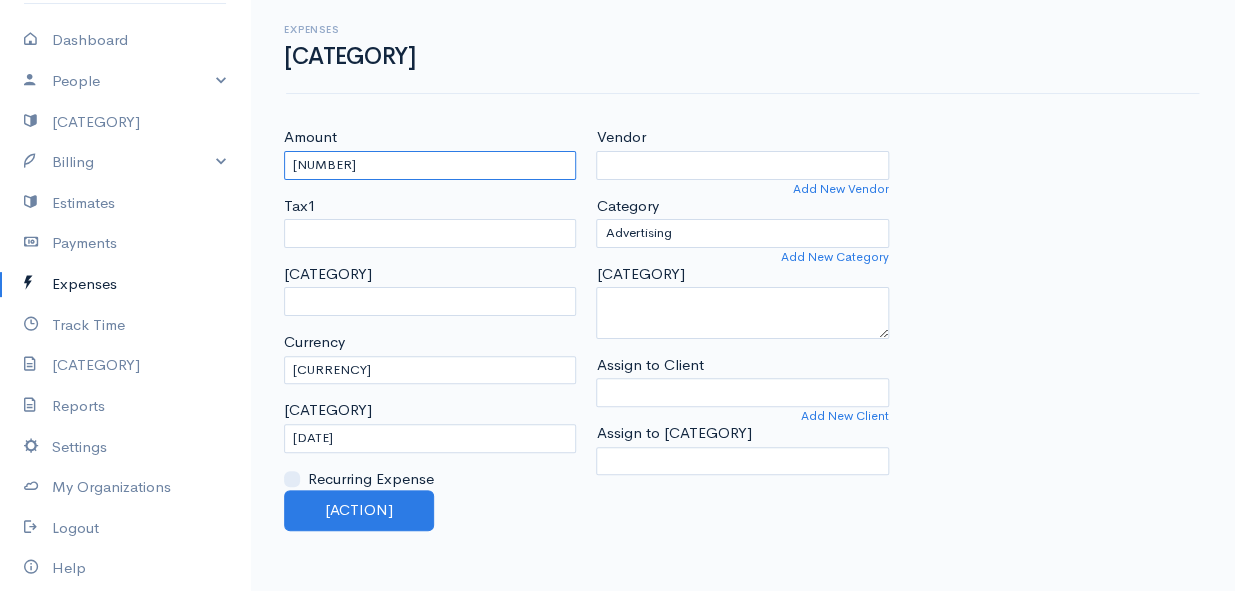 type on "[NUMBER]" 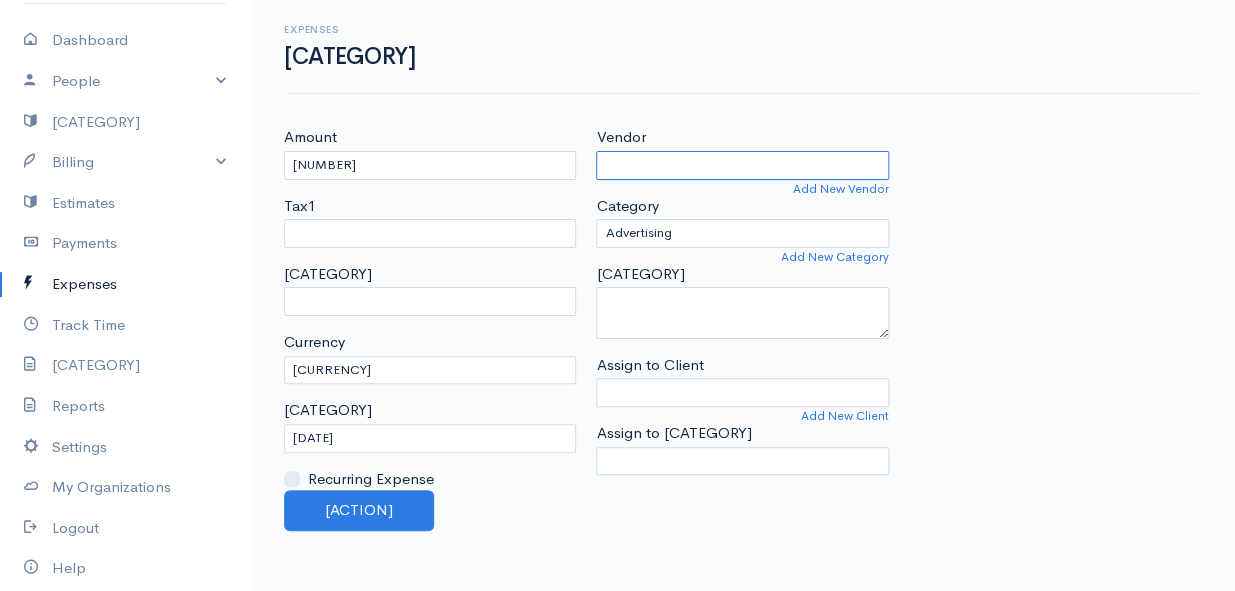 click on "Vendor" at bounding box center [742, 165] 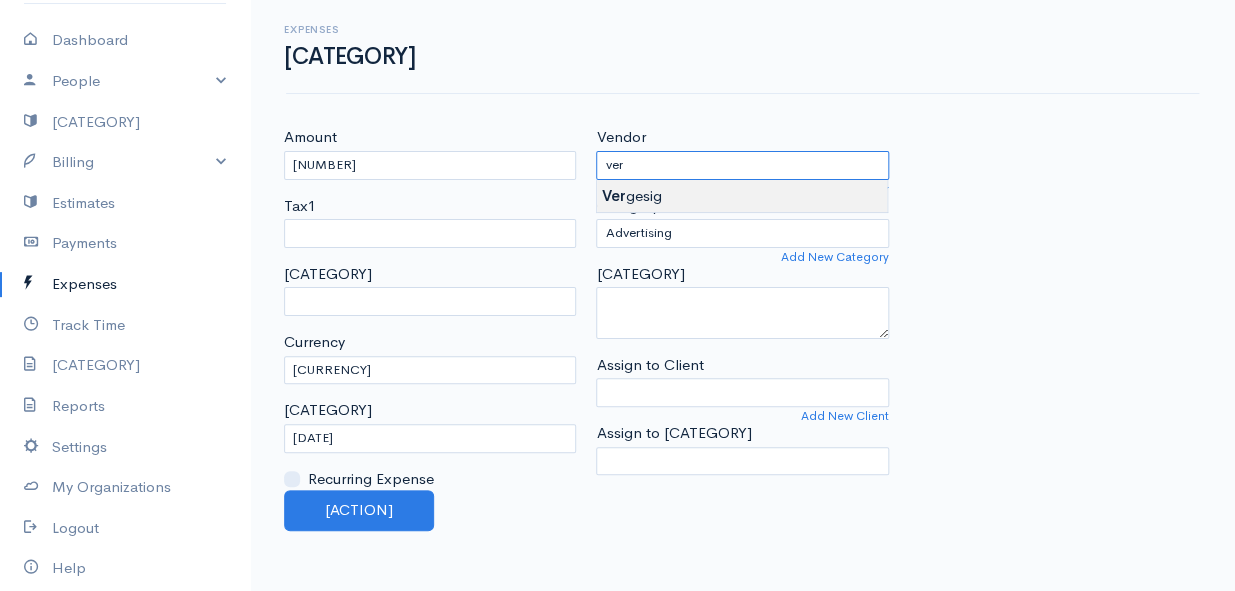 type on "Vergesig" 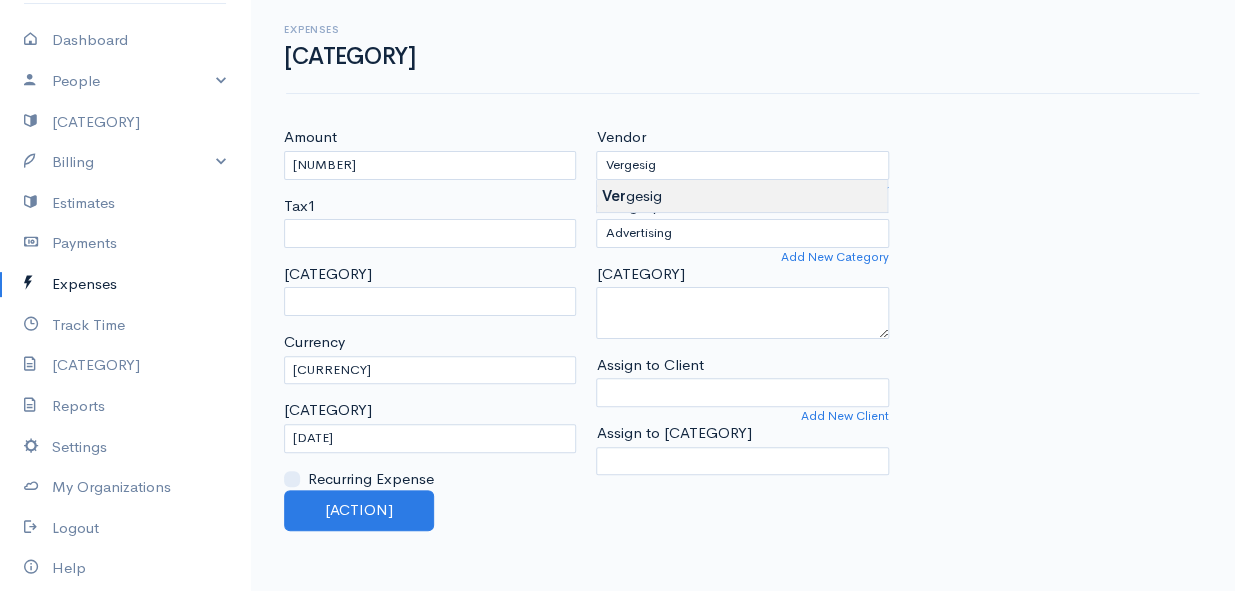 click on "Mamma Chicken
Upgrade
Dashboard
People
Clients
Vendors
Staff Users
Purchase Orders
Billing
Invoice
Recurring Invoice
Items
Services
Taxes
Credits
Estimates
Payments
Expenses
Track Time
Projects
Reports
Settings
My Organizations
Logout
Help
@CloudBooksApp [YEAR]
Expenses
New Expense
Amount [NUMBER] Tax1 Tax2 Currency U.S. Dollars ($) Canadian Dollars ($) British Pounds Sterling (£) Euros (€) Australian Dollars ($) Afghani (Af) Algerian Dinar (د.ج) Argentine Pesos ($) Lek (L)" at bounding box center [617, 295] 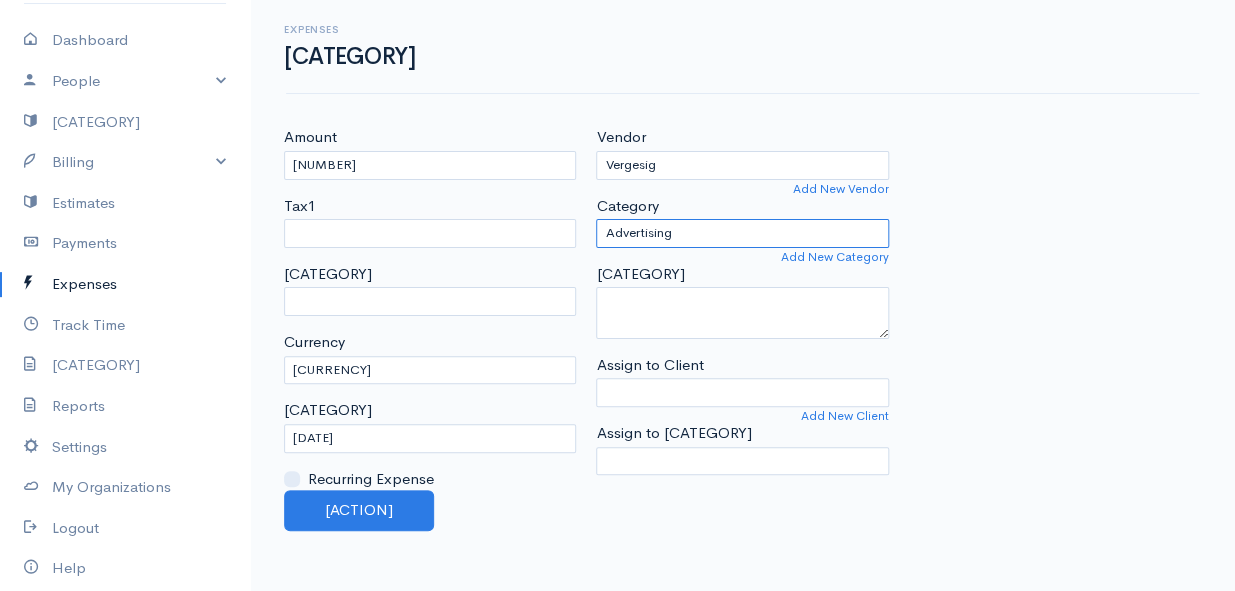 click on "[CATEGORY] [CATEGORY] [CATEGORY] [CATEGORY] [CATEGORY] [CATEGORY] [CATEGORY] [CATEGORY] [CATEGORY] [CATEGORY] [CATEGORY]" at bounding box center [742, 233] 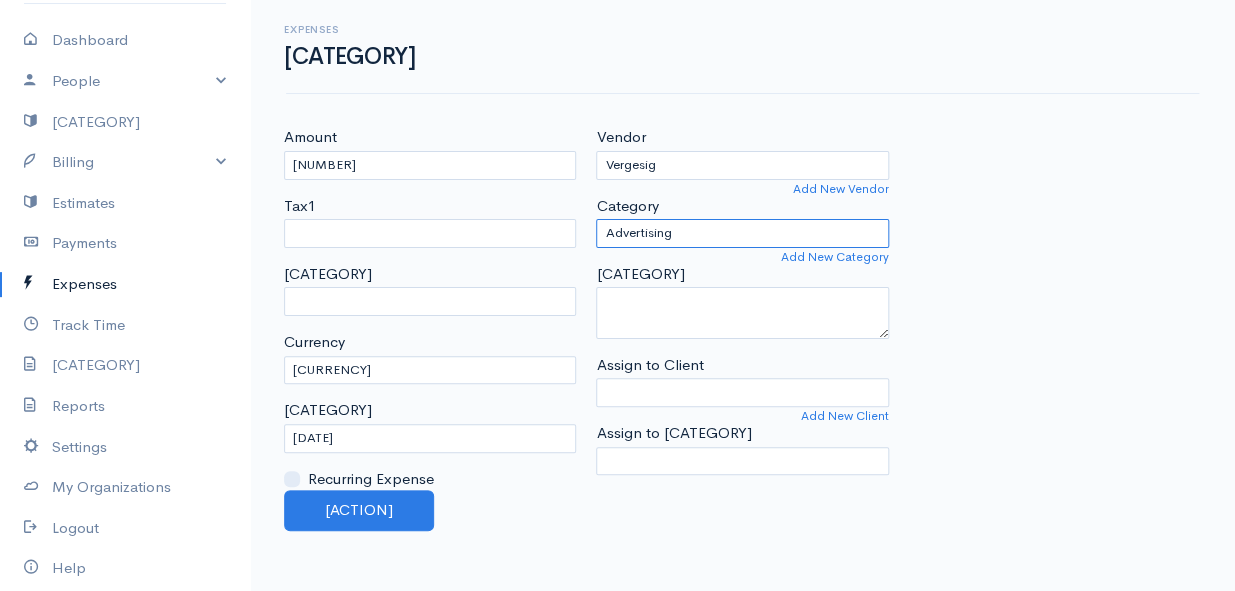 select on "Supplies" 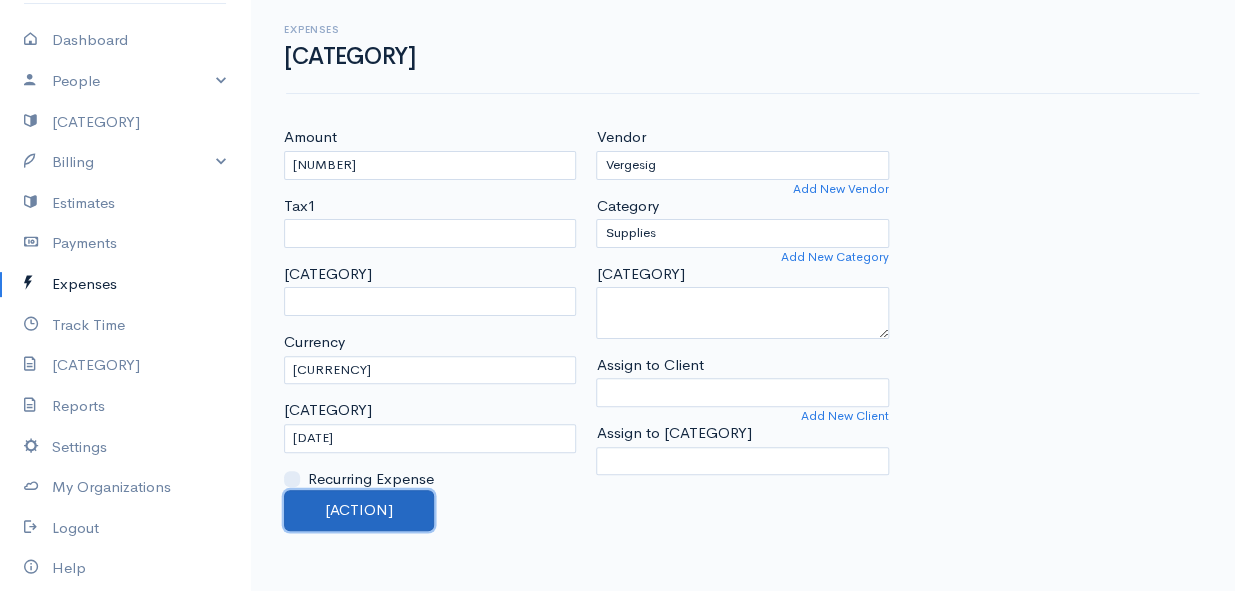 click on "[ACTION]" at bounding box center (359, 510) 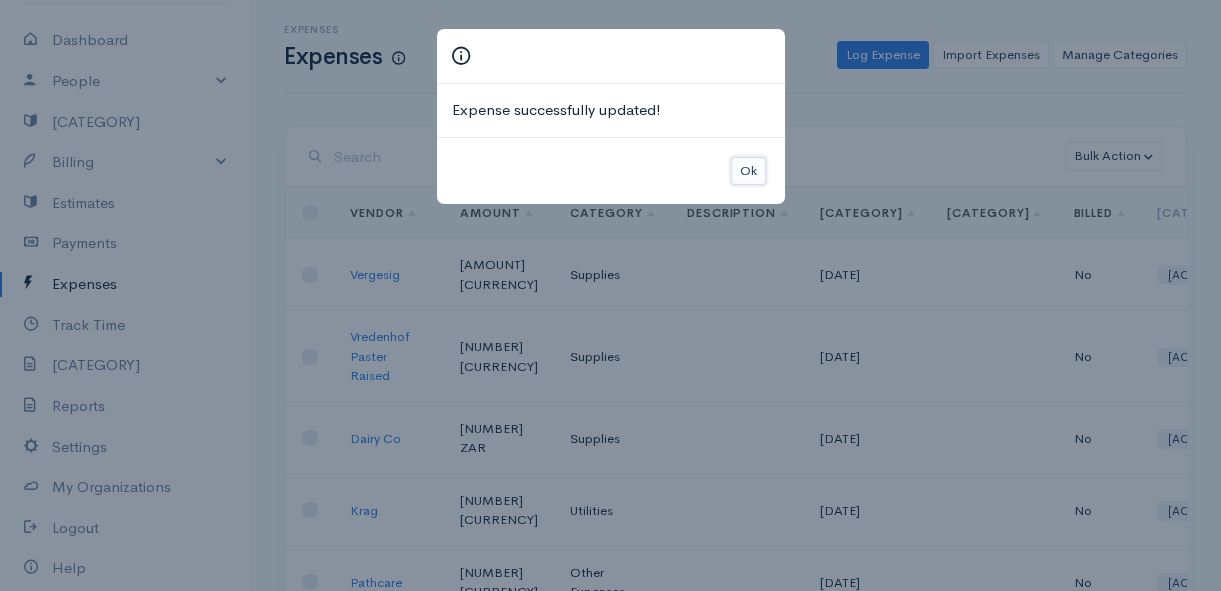 click on "Ok" at bounding box center (748, 171) 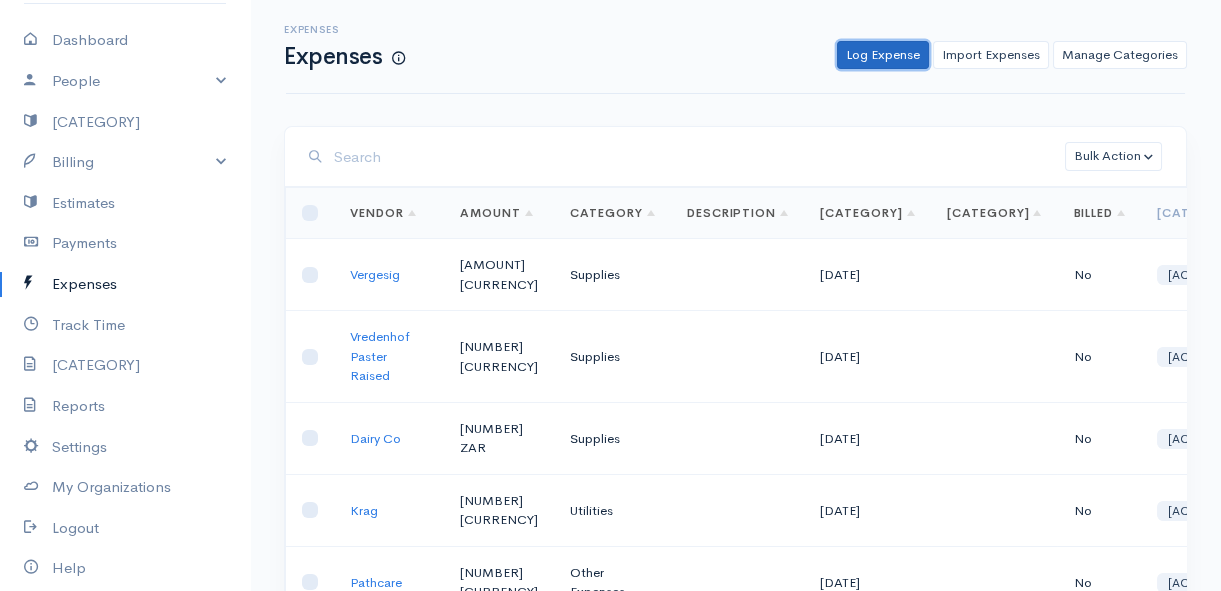 click on "Log Expense" at bounding box center [883, 55] 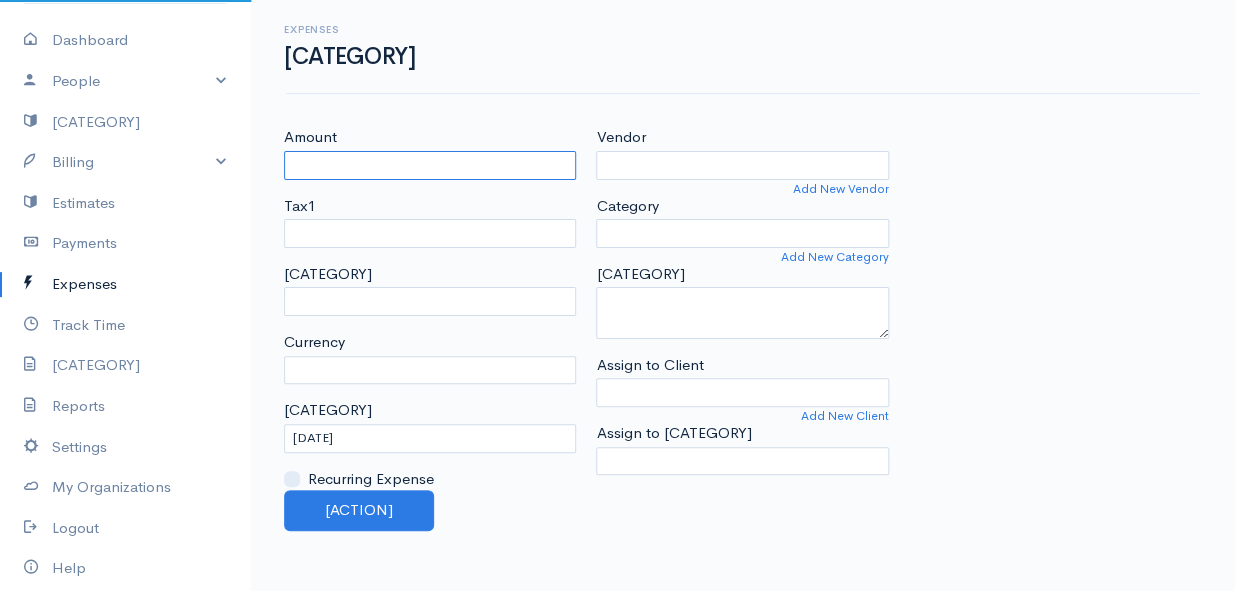 click on "Amount" at bounding box center [430, 165] 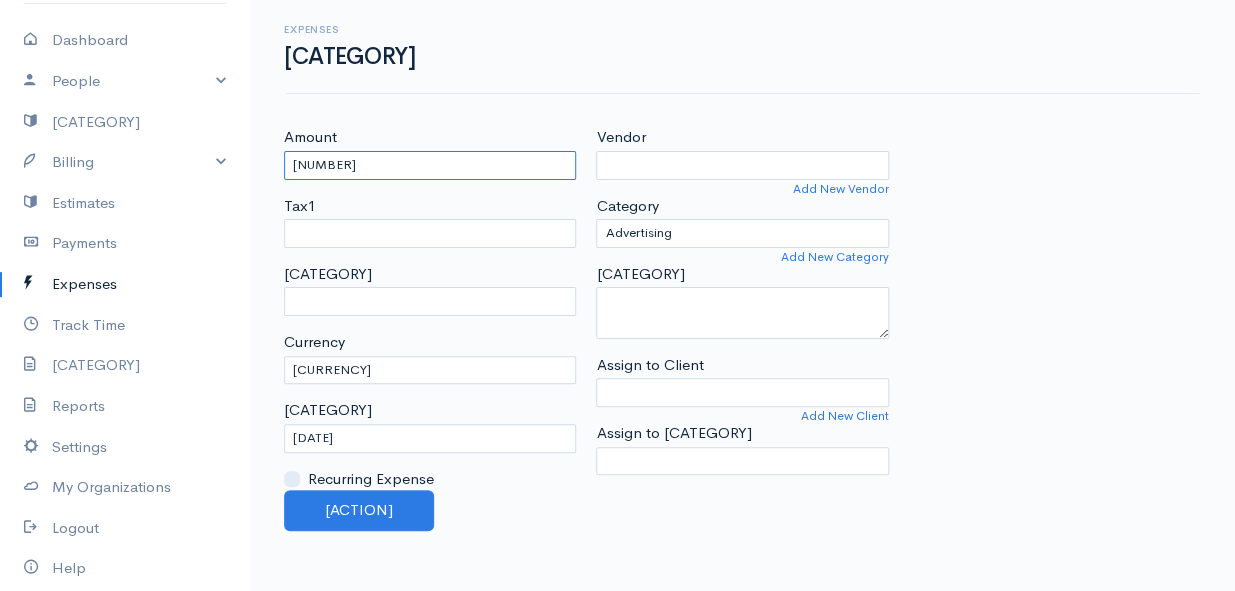 type on "[NUMBER]" 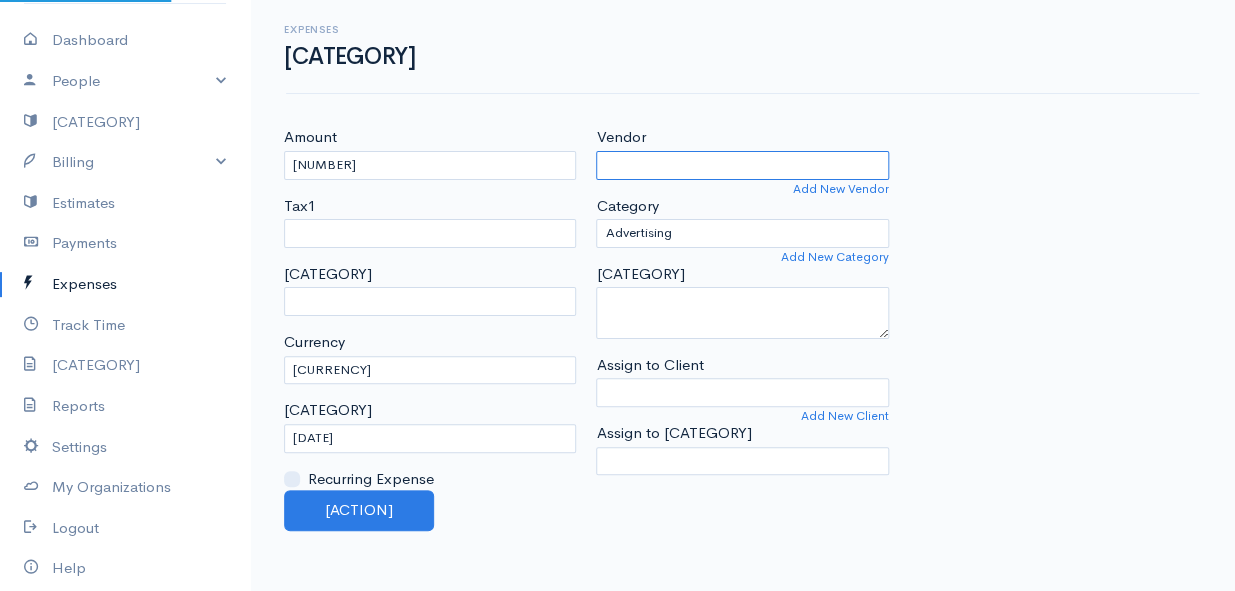 click on "Vendor" at bounding box center (742, 165) 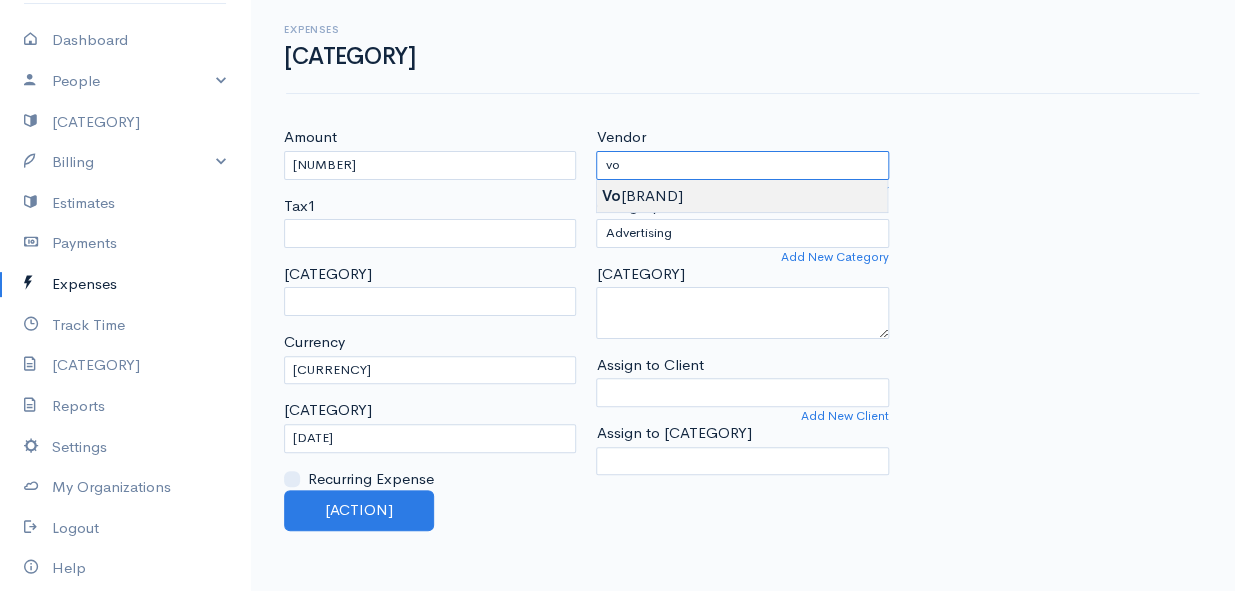 type on "Vodacom Data" 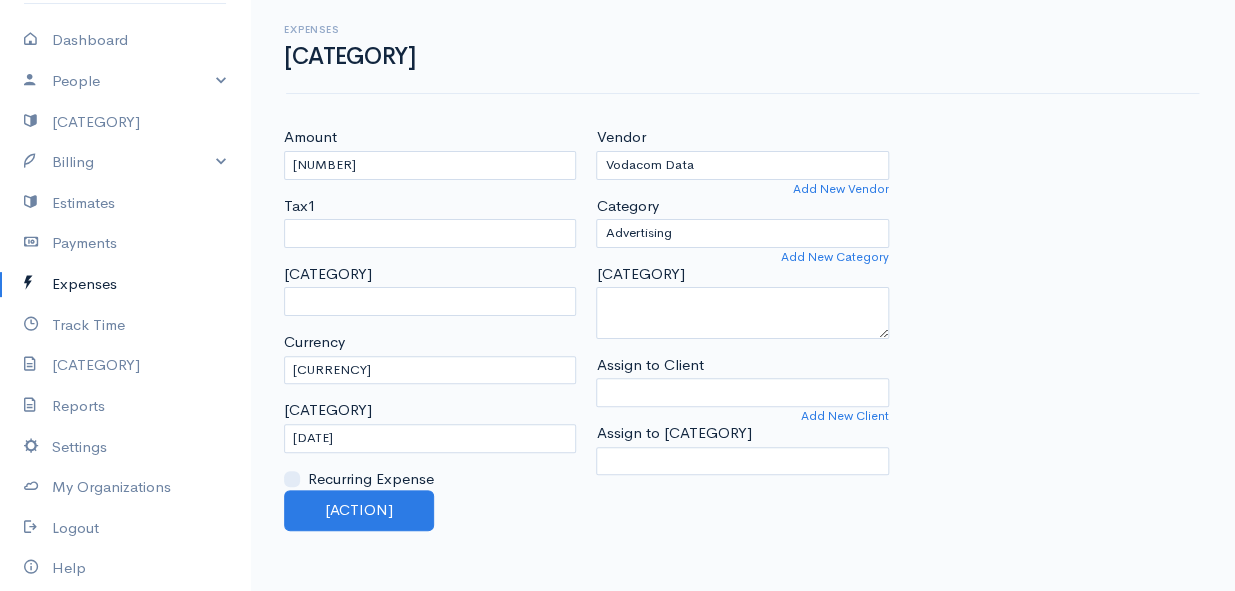 click on "Mamma Chicken
Upgrade
Dashboard
People
Clients
Vendors
Staff Users
Purchase Orders
Billing
Invoice
Recurring Invoice
Items
Services
Taxes
Credits
Estimates
Payments
Expenses
Track Time
Projects
Reports
Settings
My Organizations
Logout
Help
@CloudBooksApp [YEAR]
Expenses
New Expense
Amount [NUMBER] Tax1 Tax2 Currency U.S. Dollars ($) Canadian Dollars ($) British Pounds Sterling (£) Euros (€) Australian Dollars ($) Afghani (Af) Algerian Dinar (د.ج) Argentine Pesos ($) Lek (L)" at bounding box center (617, 295) 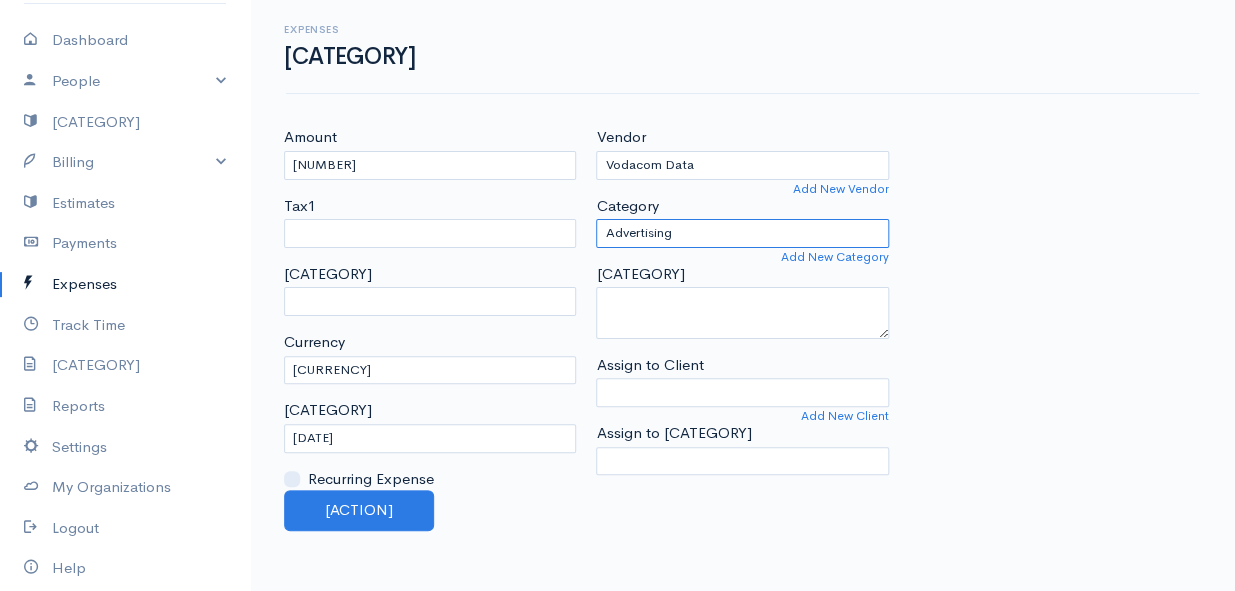 click on "[CATEGORY] [CATEGORY] [CATEGORY] [CATEGORY] [CATEGORY] [CATEGORY] [CATEGORY] [CATEGORY] [CATEGORY] [CATEGORY] [CATEGORY]" at bounding box center (742, 233) 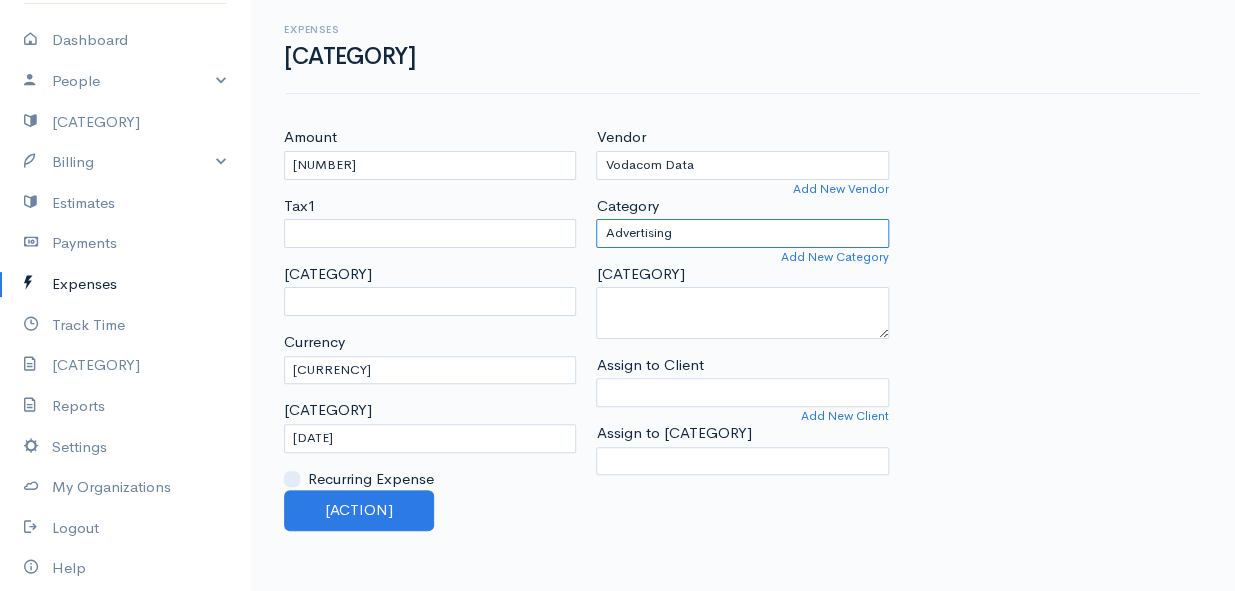 select on "Other Expenses" 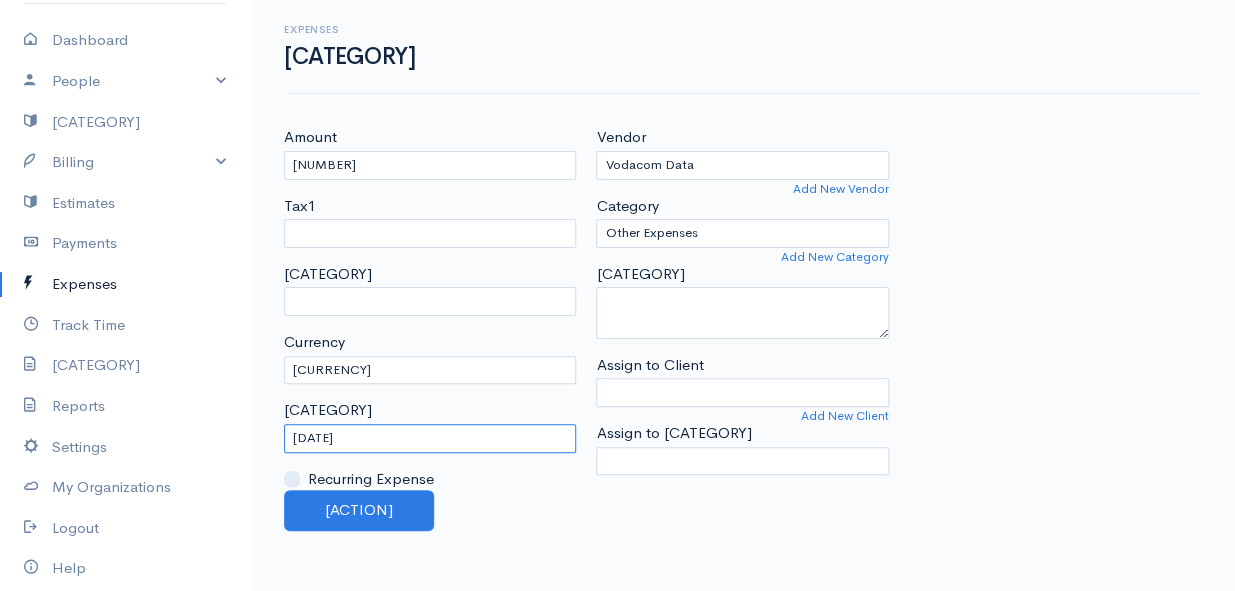 click on "[DATE]" at bounding box center [430, 438] 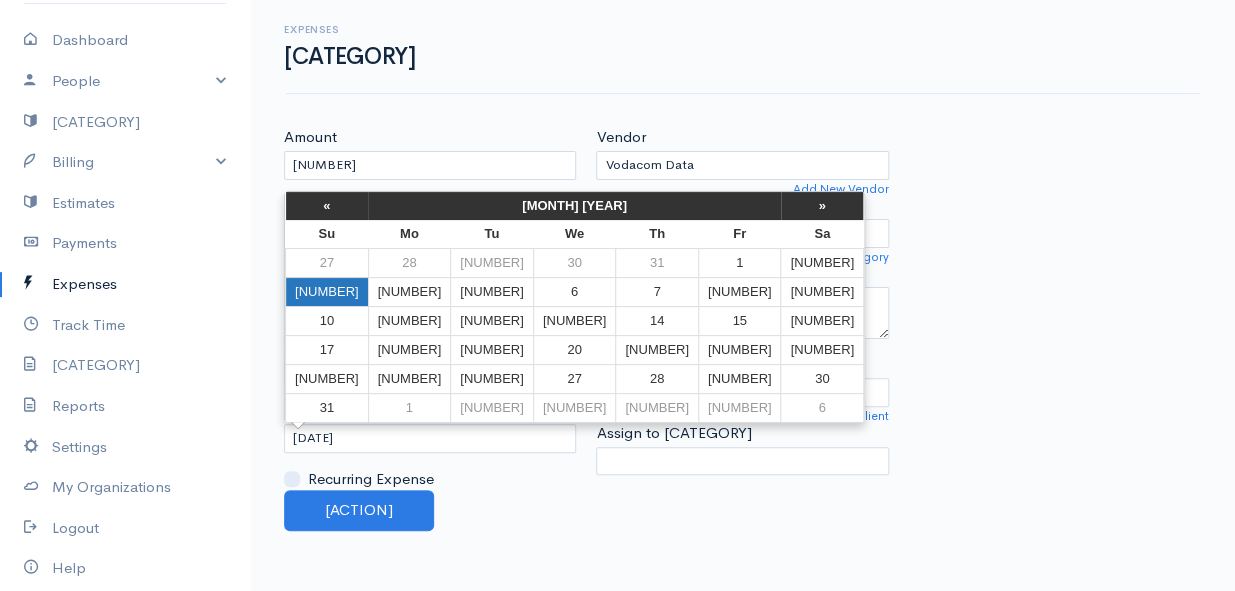 click on "[NUMBER]" at bounding box center [327, 291] 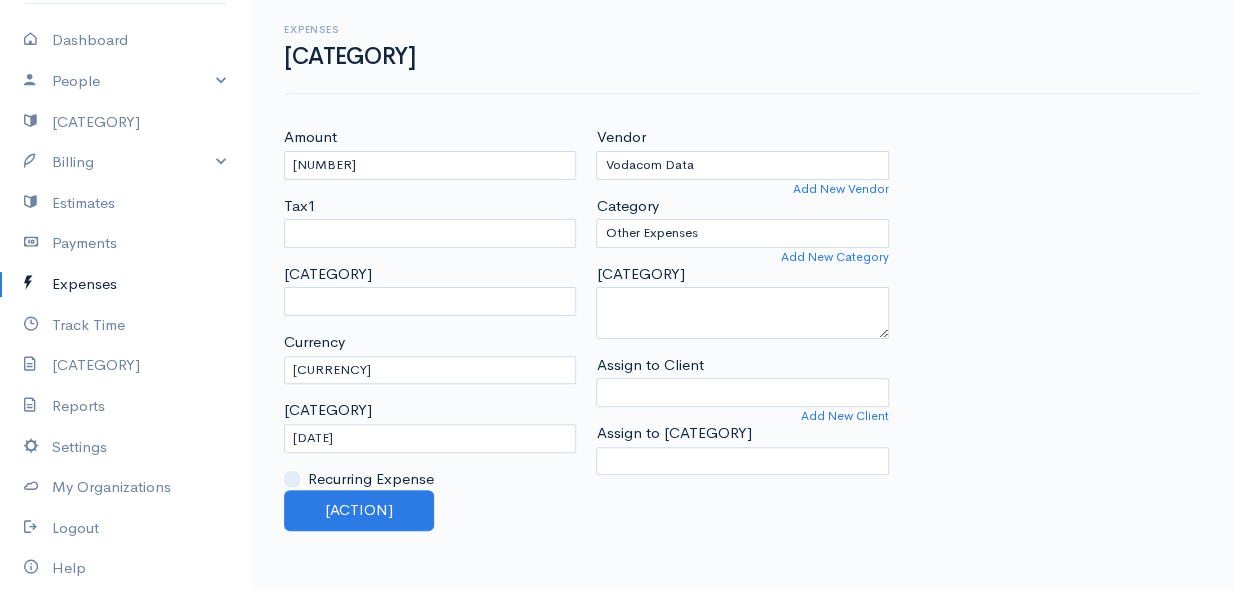 type on "[DATE]" 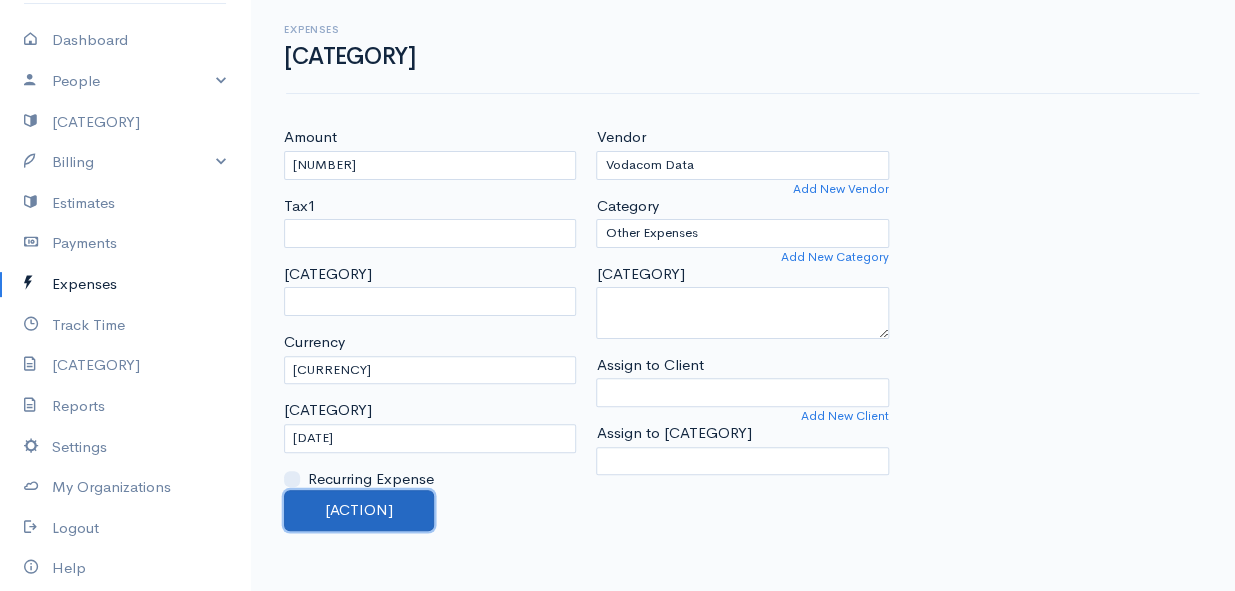 click on "[ACTION]" at bounding box center (359, 510) 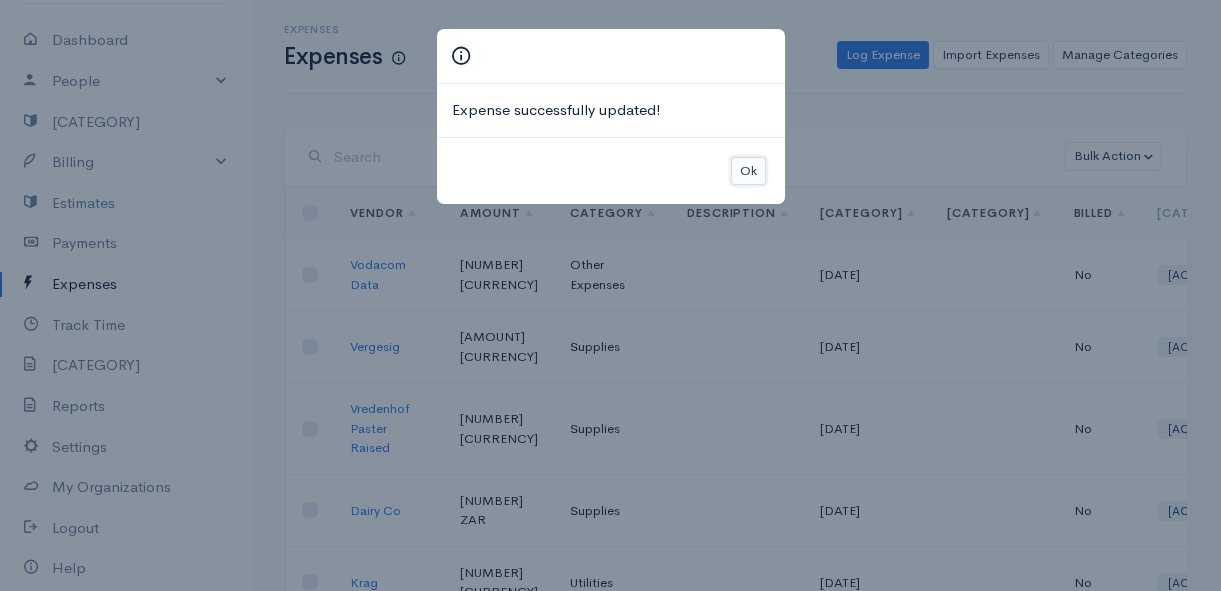 click on "Ok" at bounding box center (748, 171) 